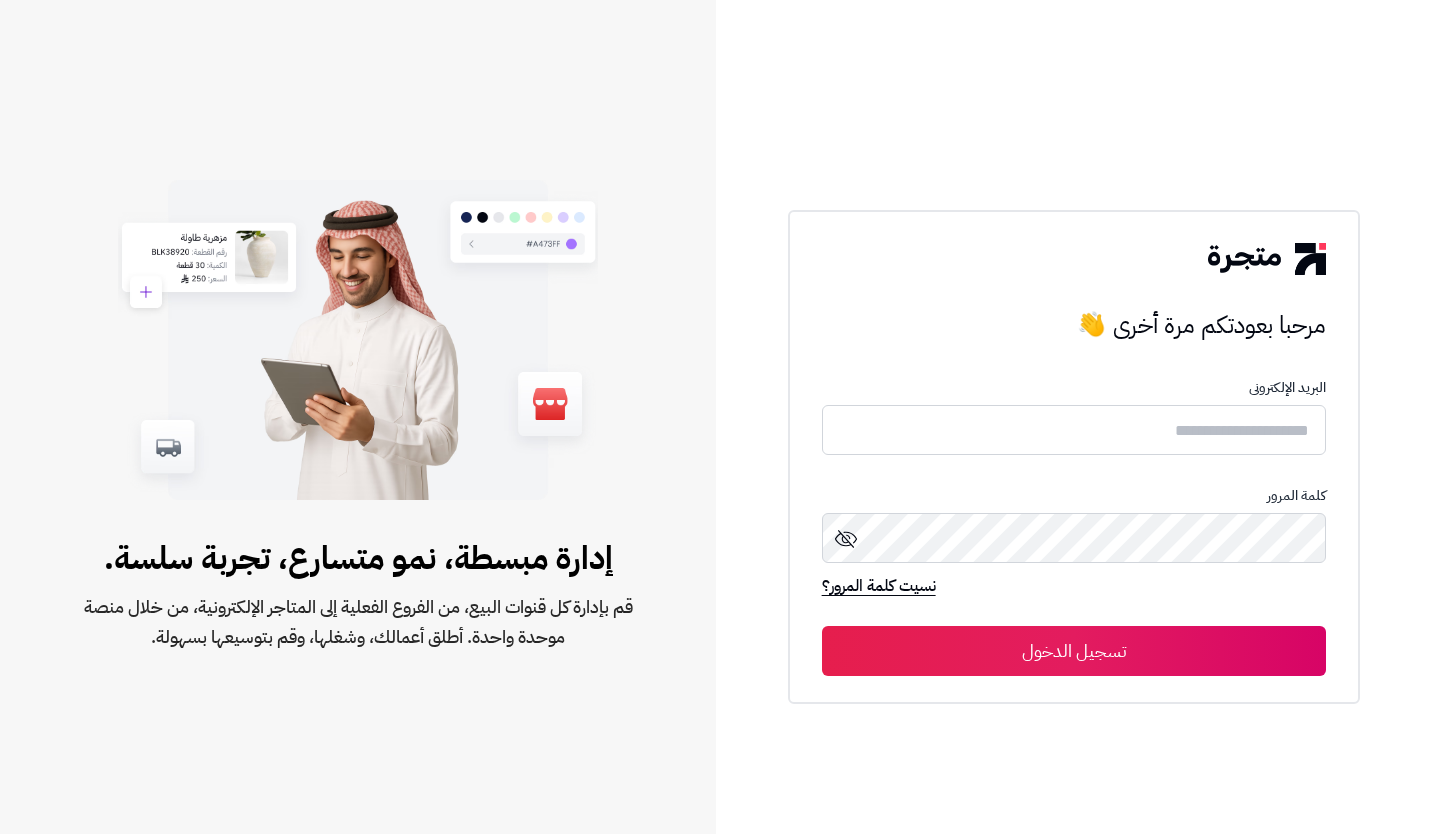 scroll, scrollTop: 0, scrollLeft: 0, axis: both 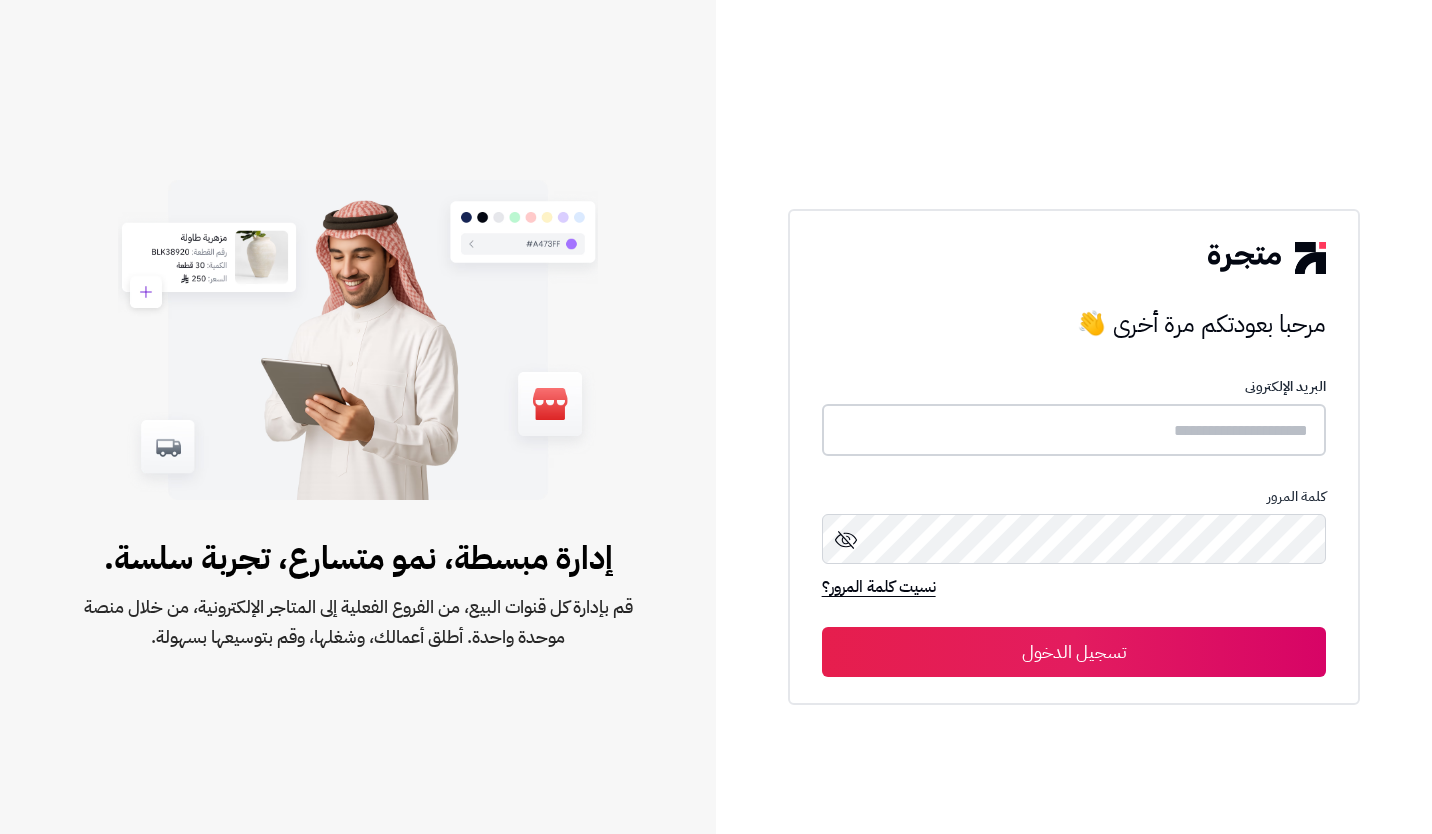 type on "*****" 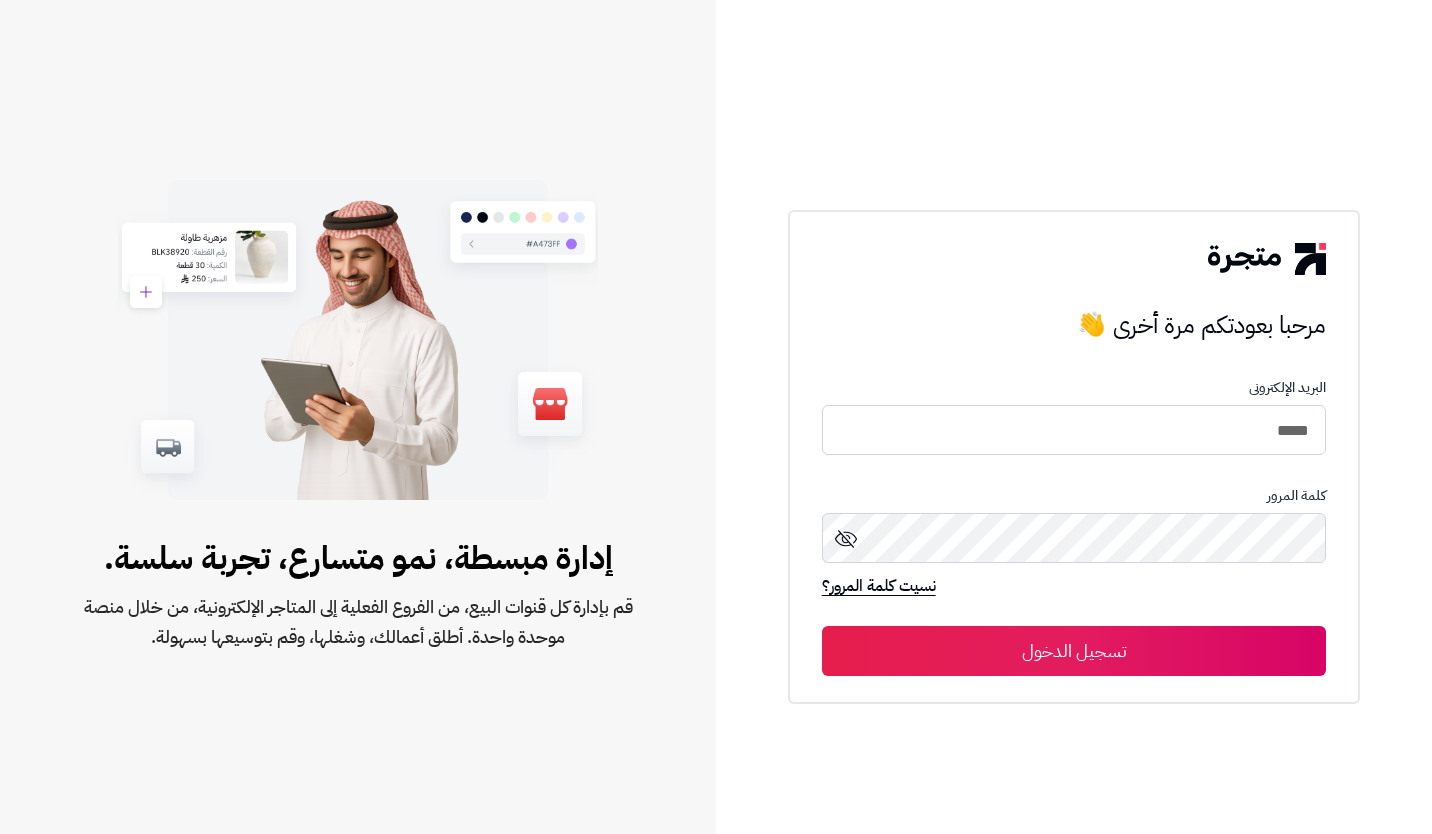 click on "تسجيل الدخول" at bounding box center (1074, 651) 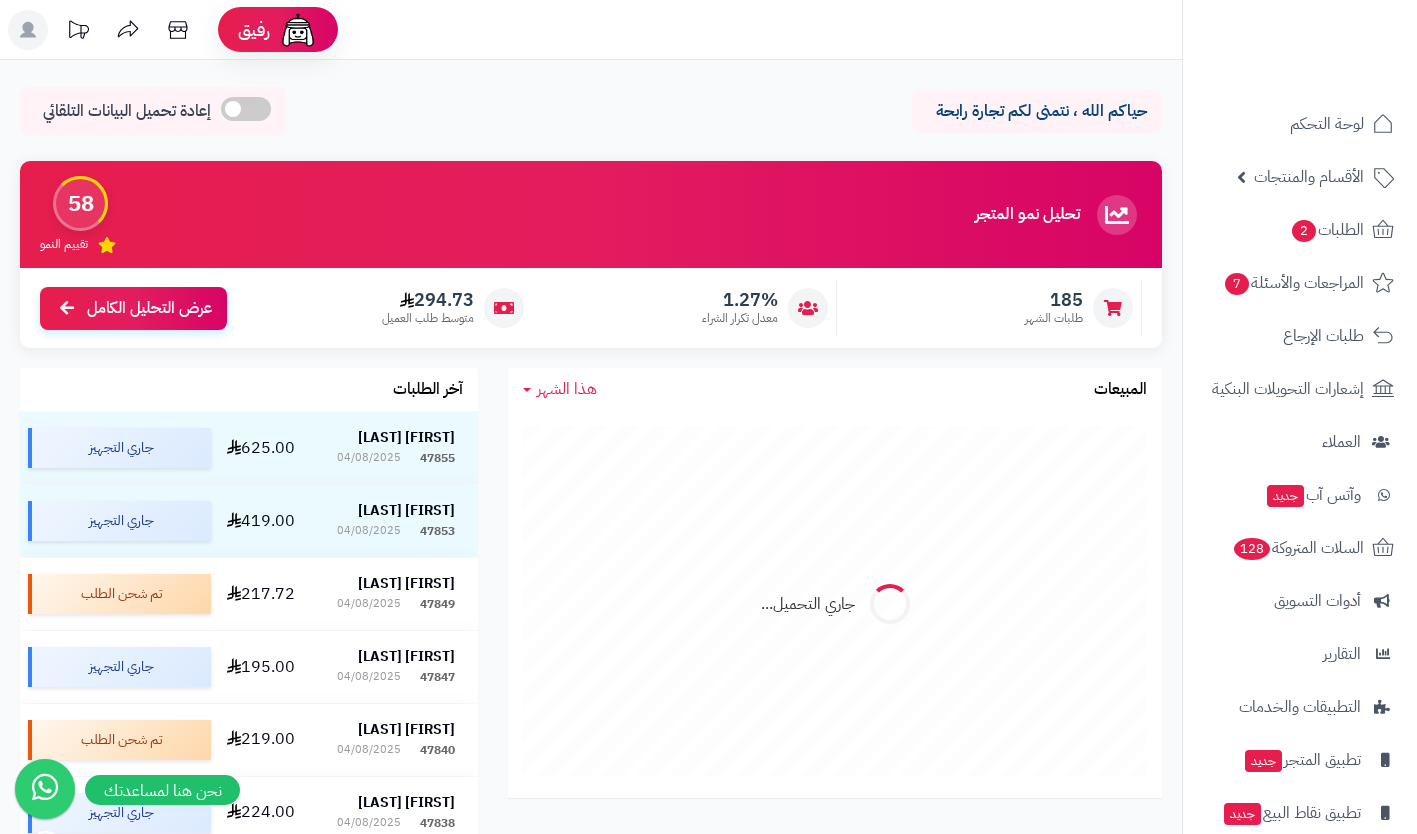 scroll, scrollTop: 0, scrollLeft: 0, axis: both 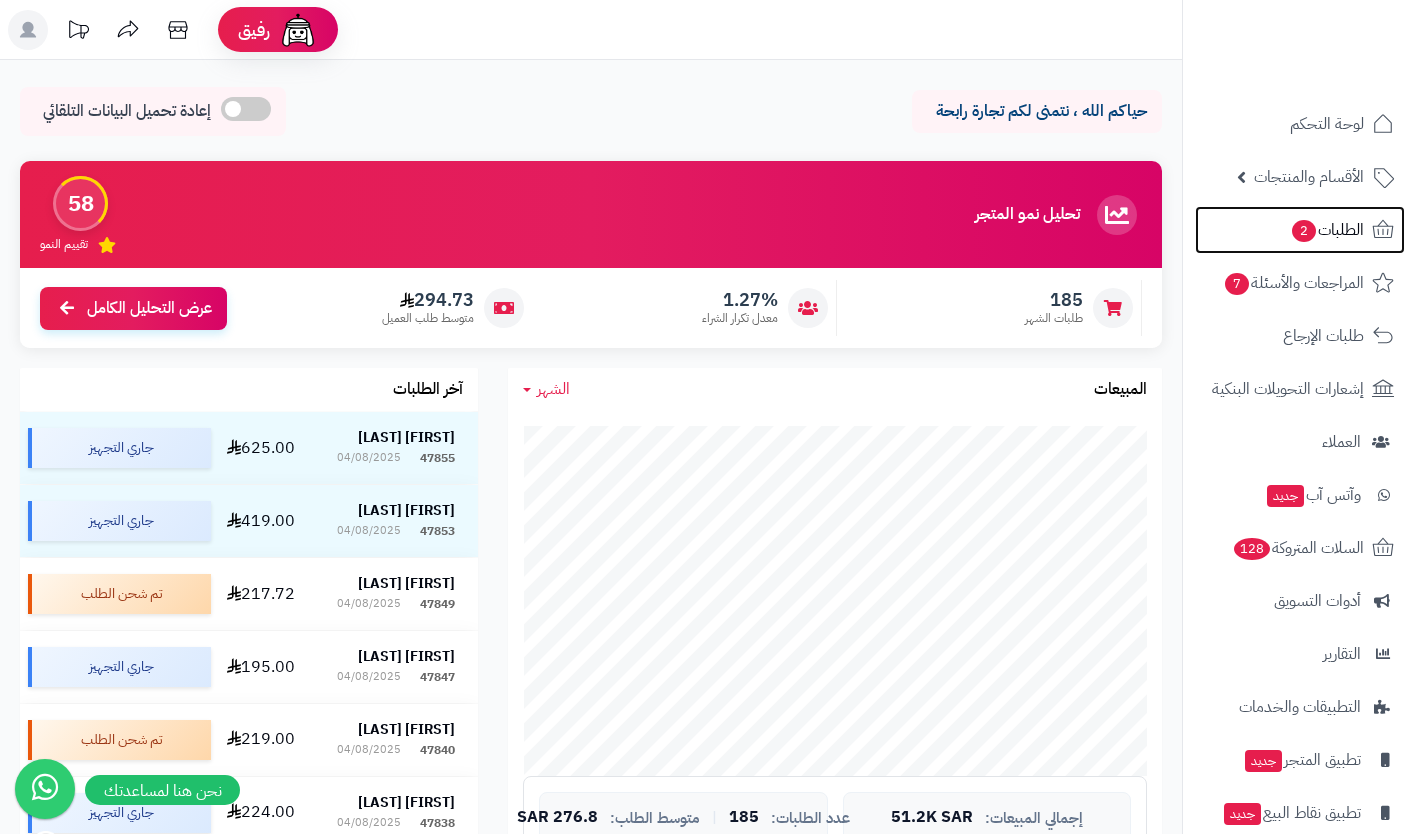 click on "الطلبات  2" at bounding box center (1327, 230) 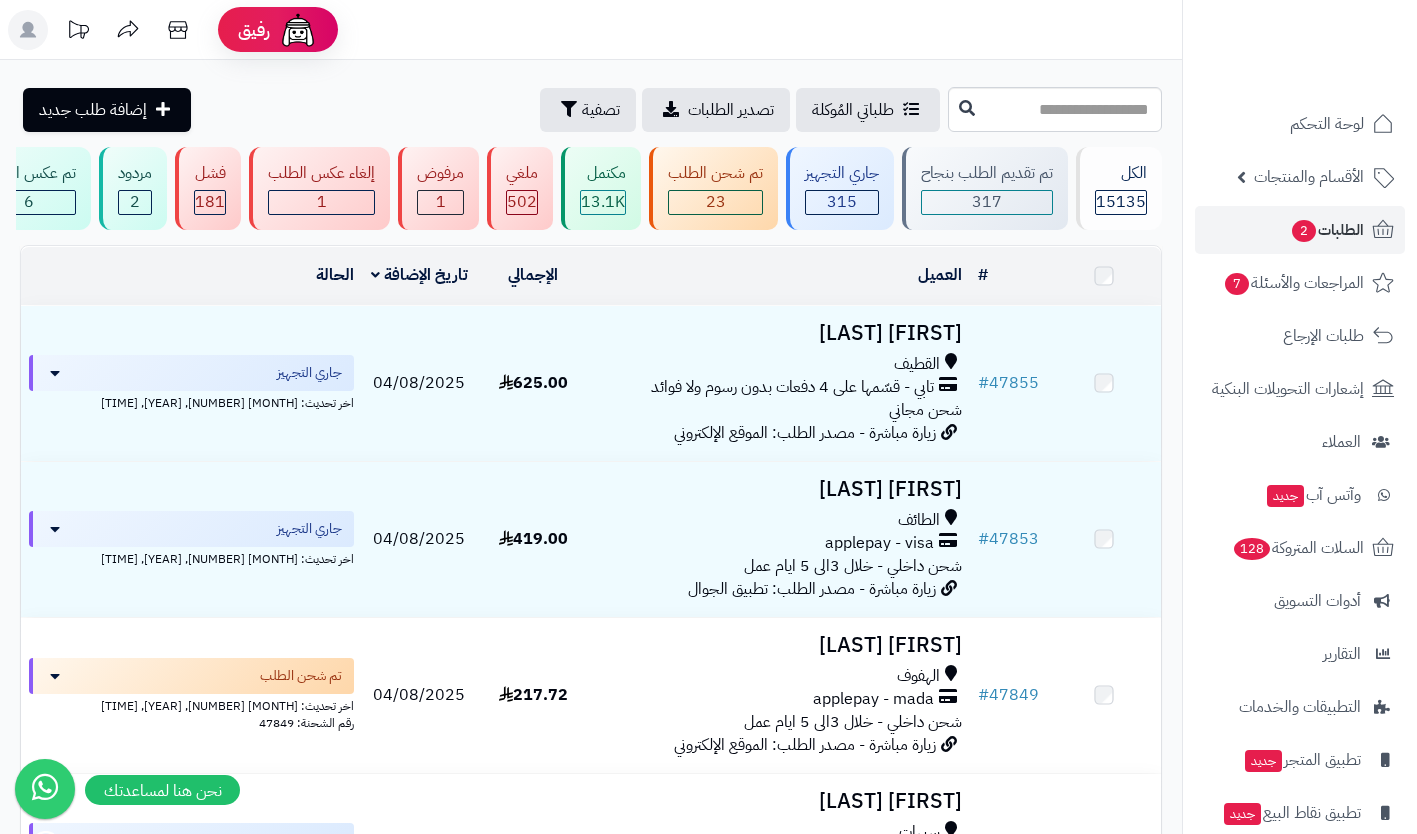 scroll, scrollTop: 0, scrollLeft: 0, axis: both 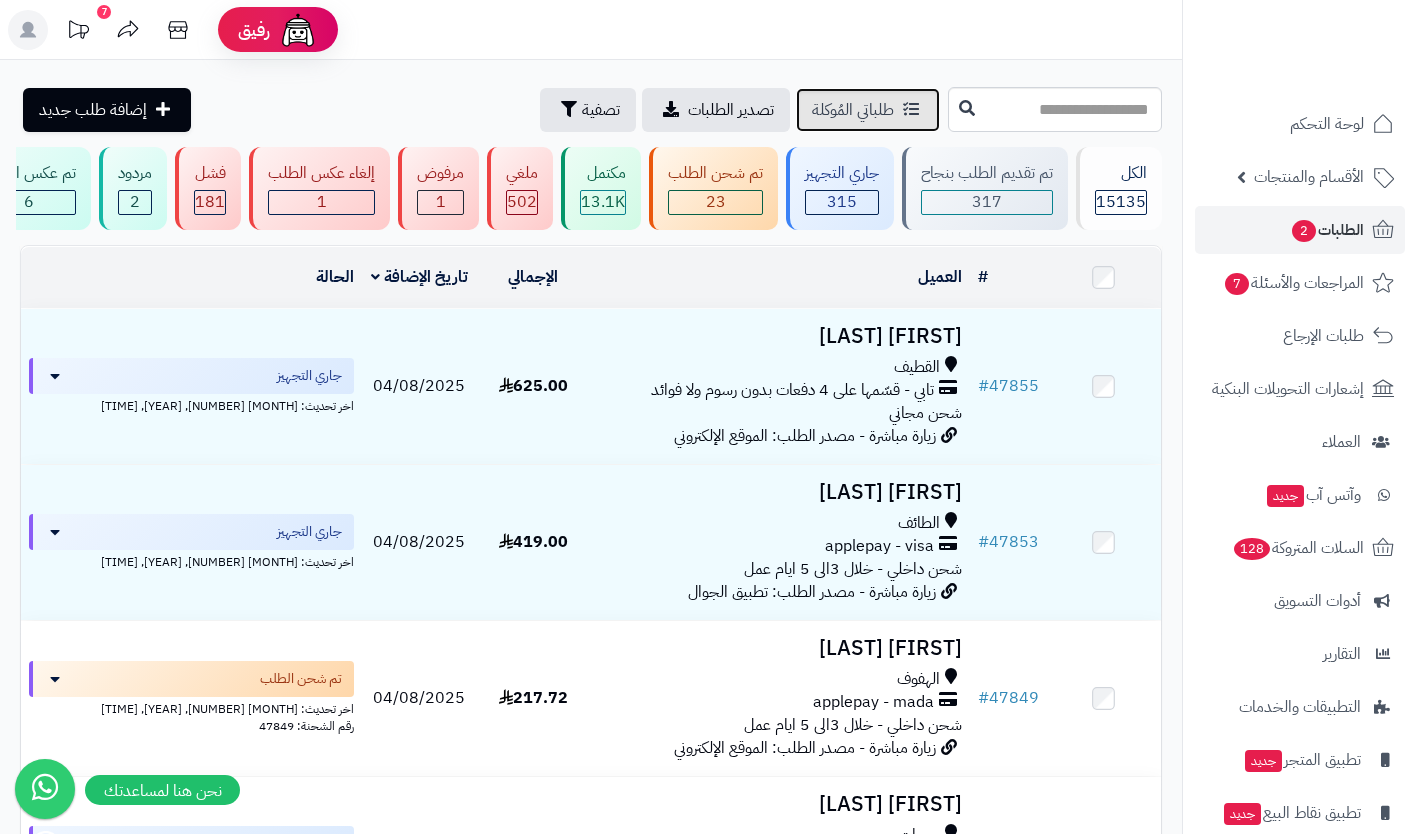 click on "طلباتي المُوكلة" at bounding box center (853, 110) 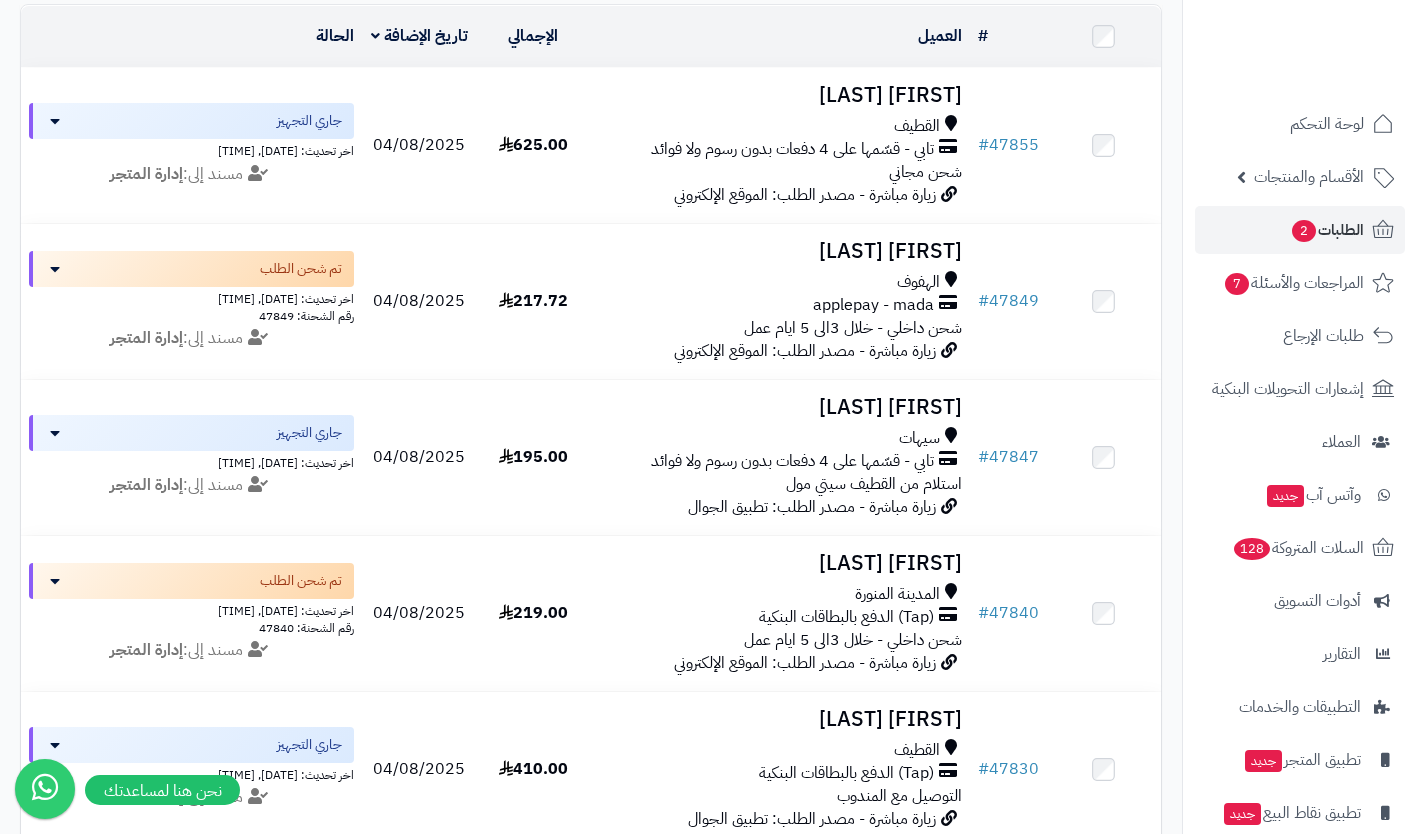 scroll, scrollTop: 243, scrollLeft: 0, axis: vertical 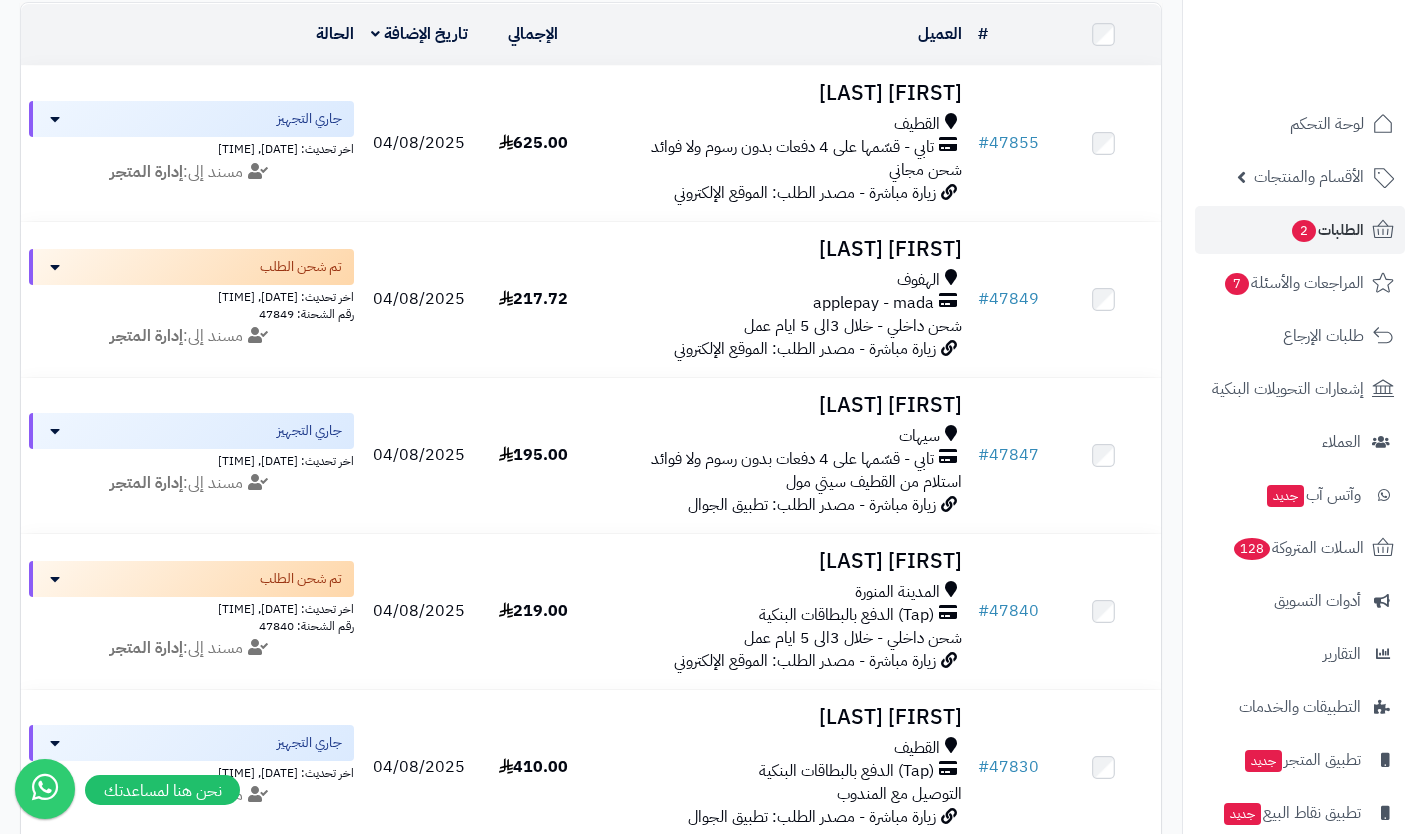 click on "تابي - قسّمها على 4 دفعات بدون رسوم ولا فوائد" at bounding box center [792, 147] 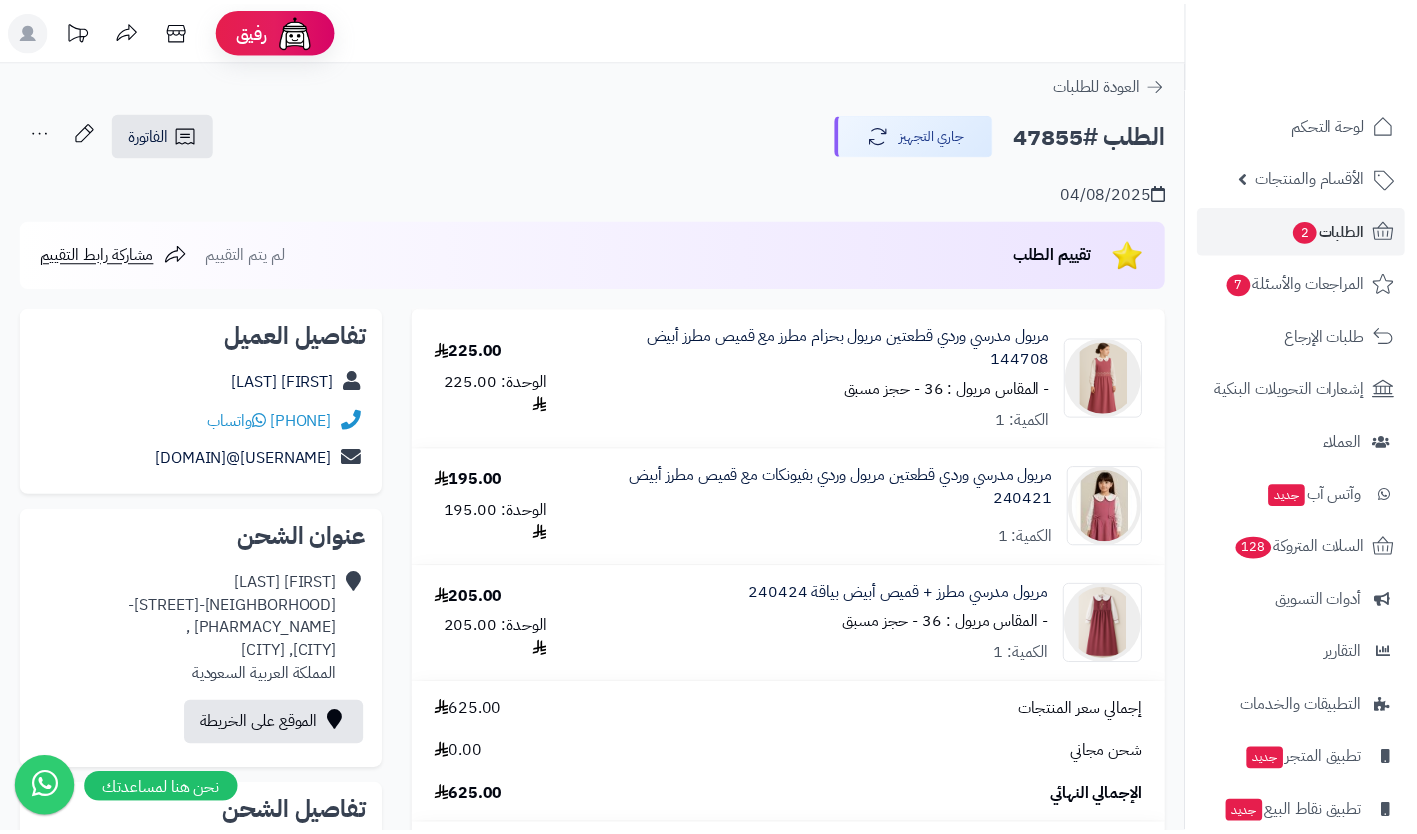 scroll, scrollTop: 0, scrollLeft: 0, axis: both 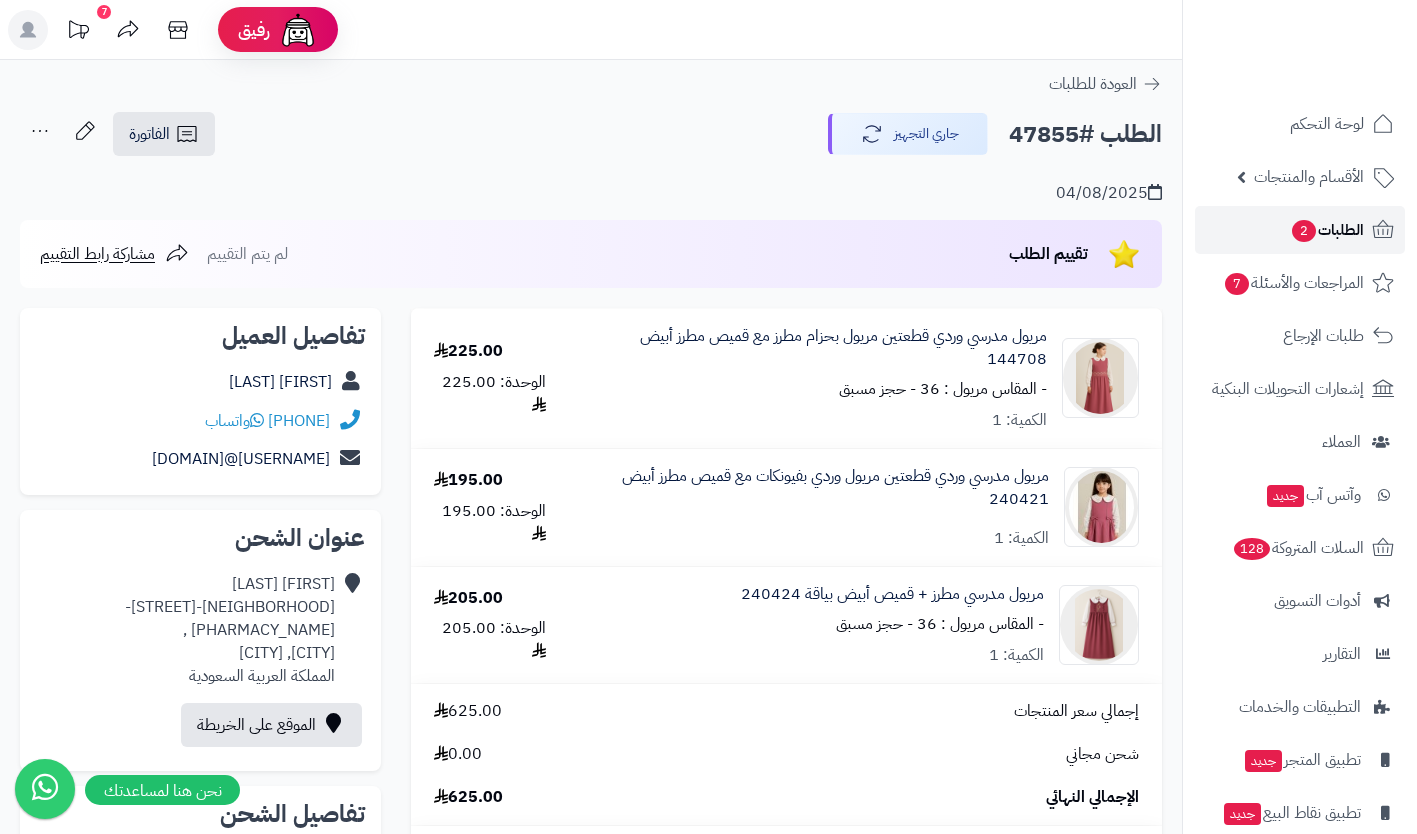click on "2" at bounding box center [1304, 231] 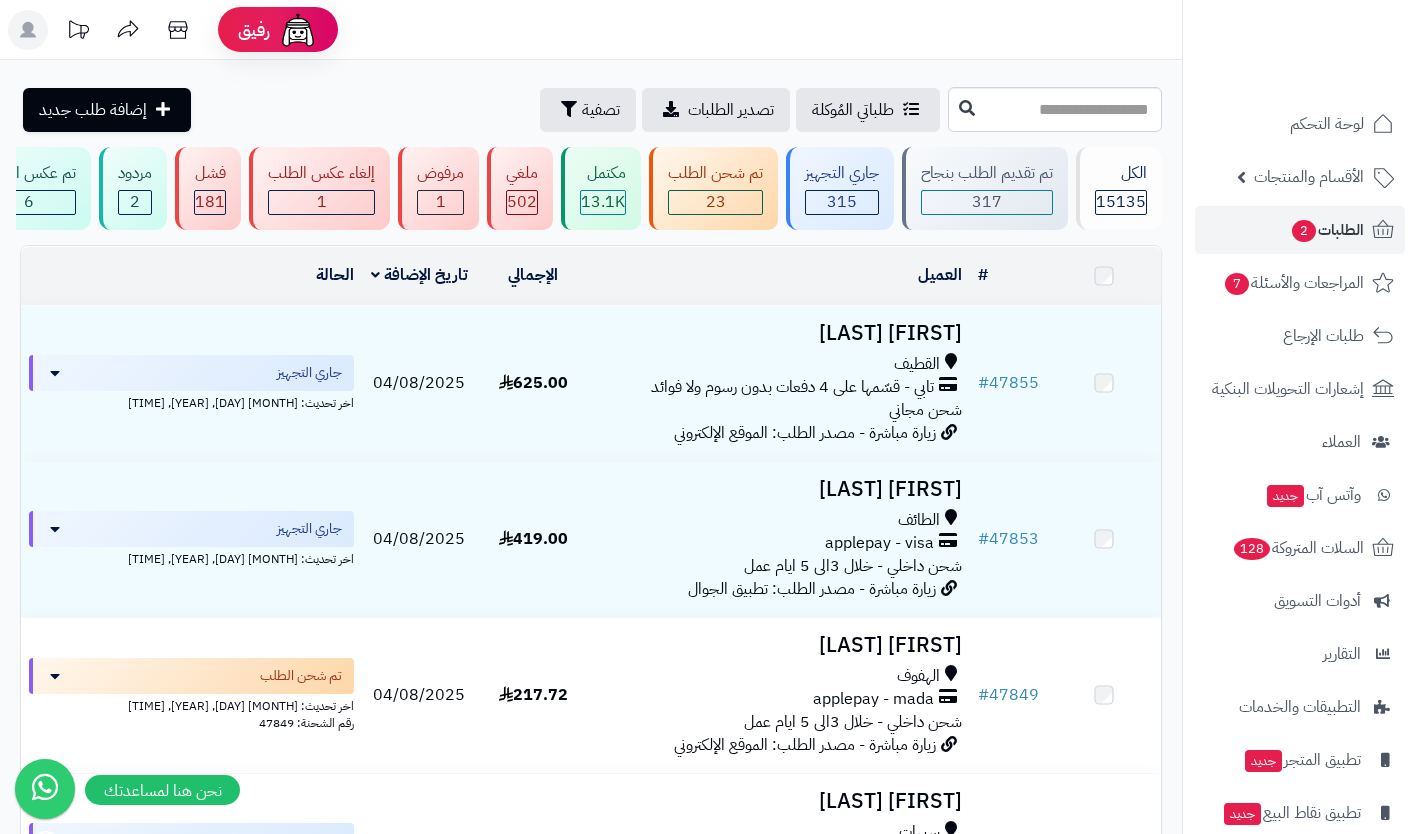 scroll, scrollTop: 0, scrollLeft: 0, axis: both 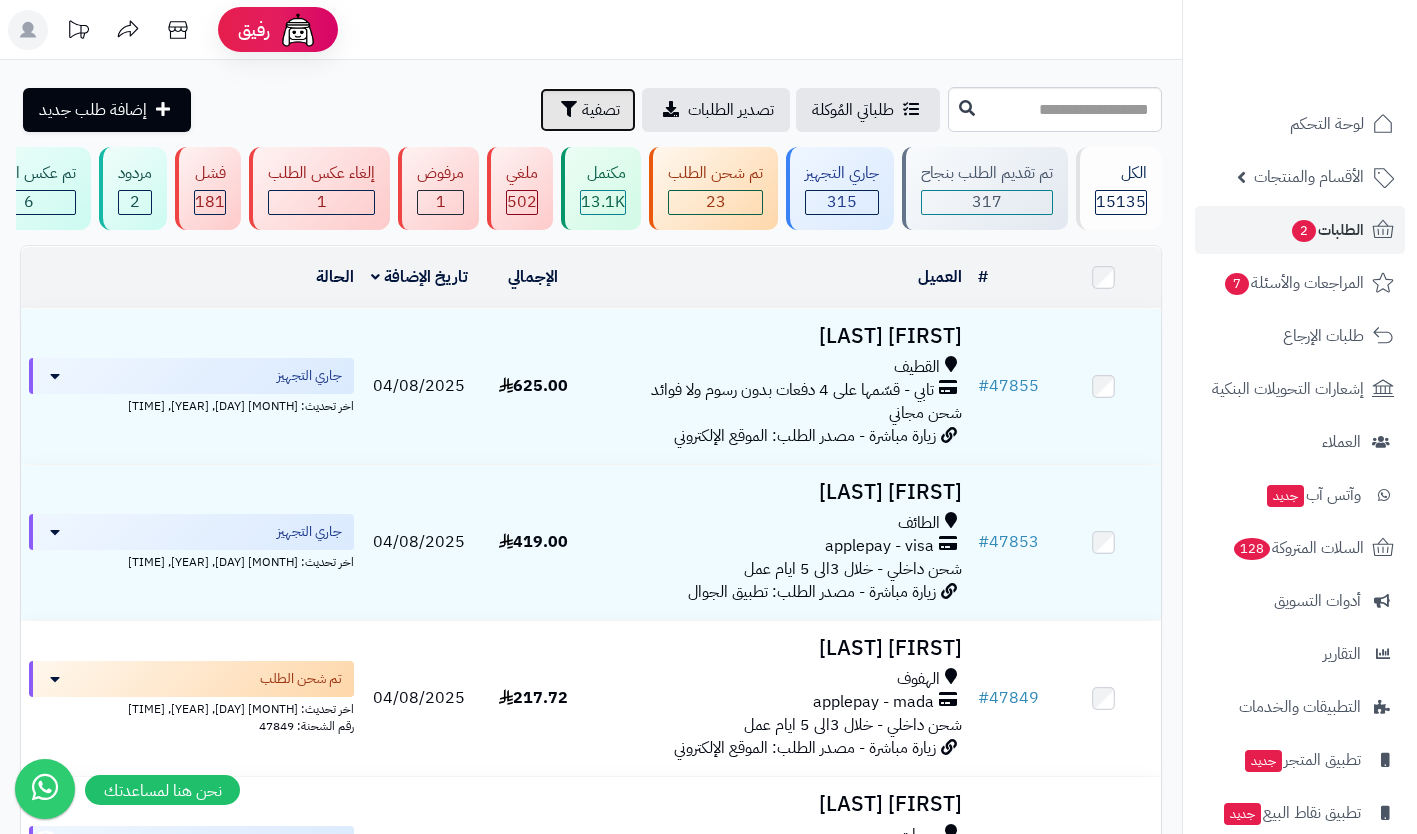 click on "تصفية" at bounding box center (601, 110) 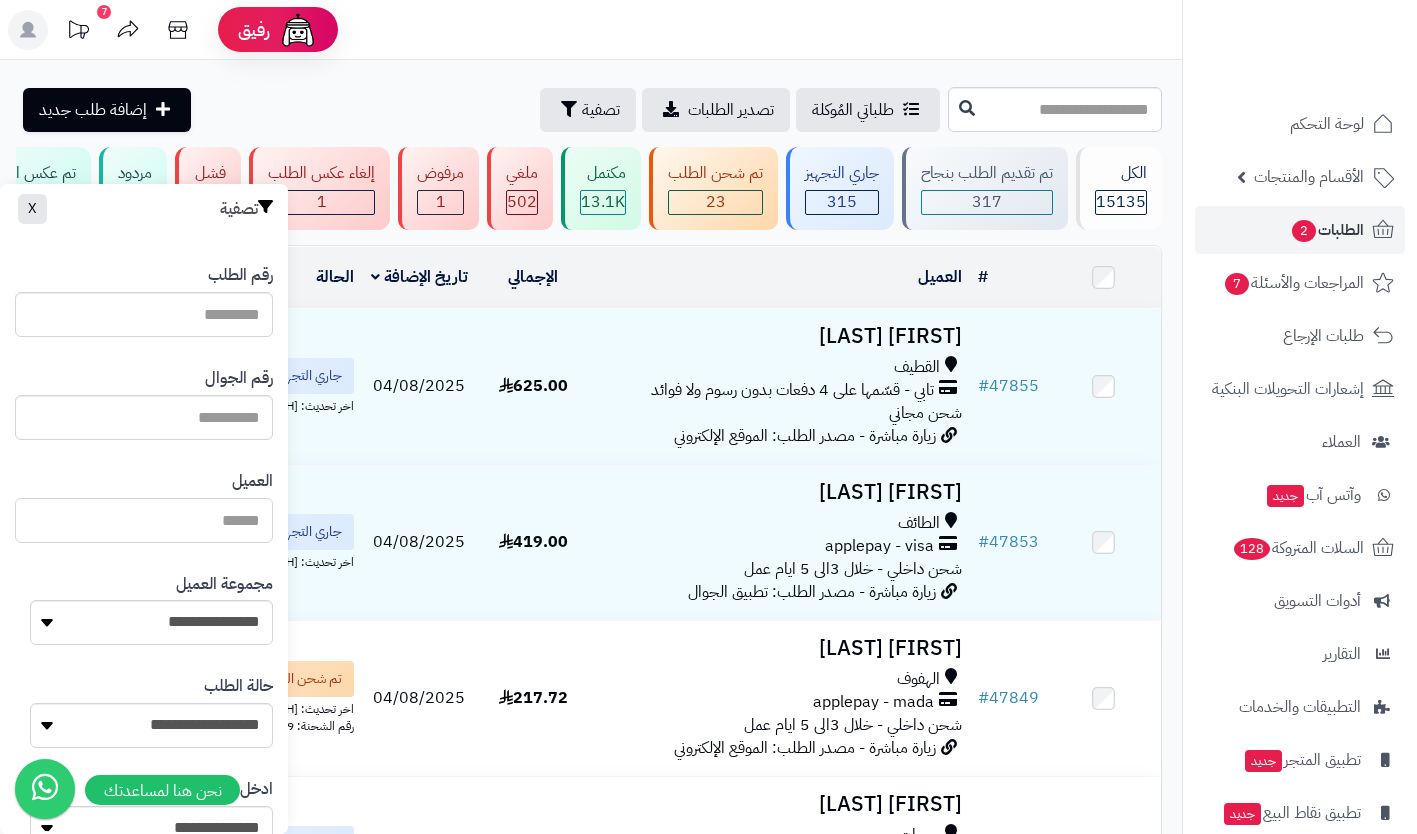 click on "العميل" at bounding box center (144, 520) 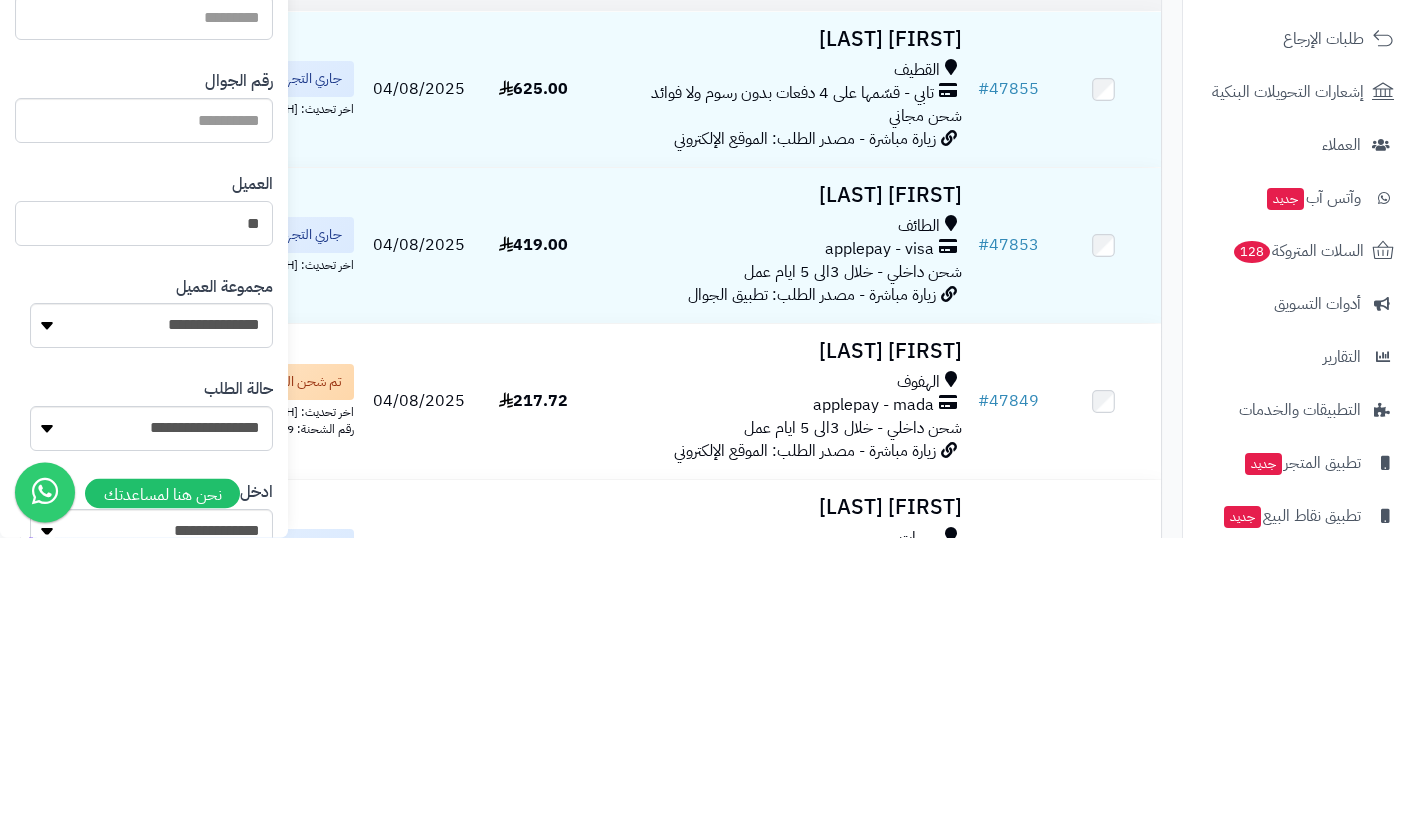 type on "*" 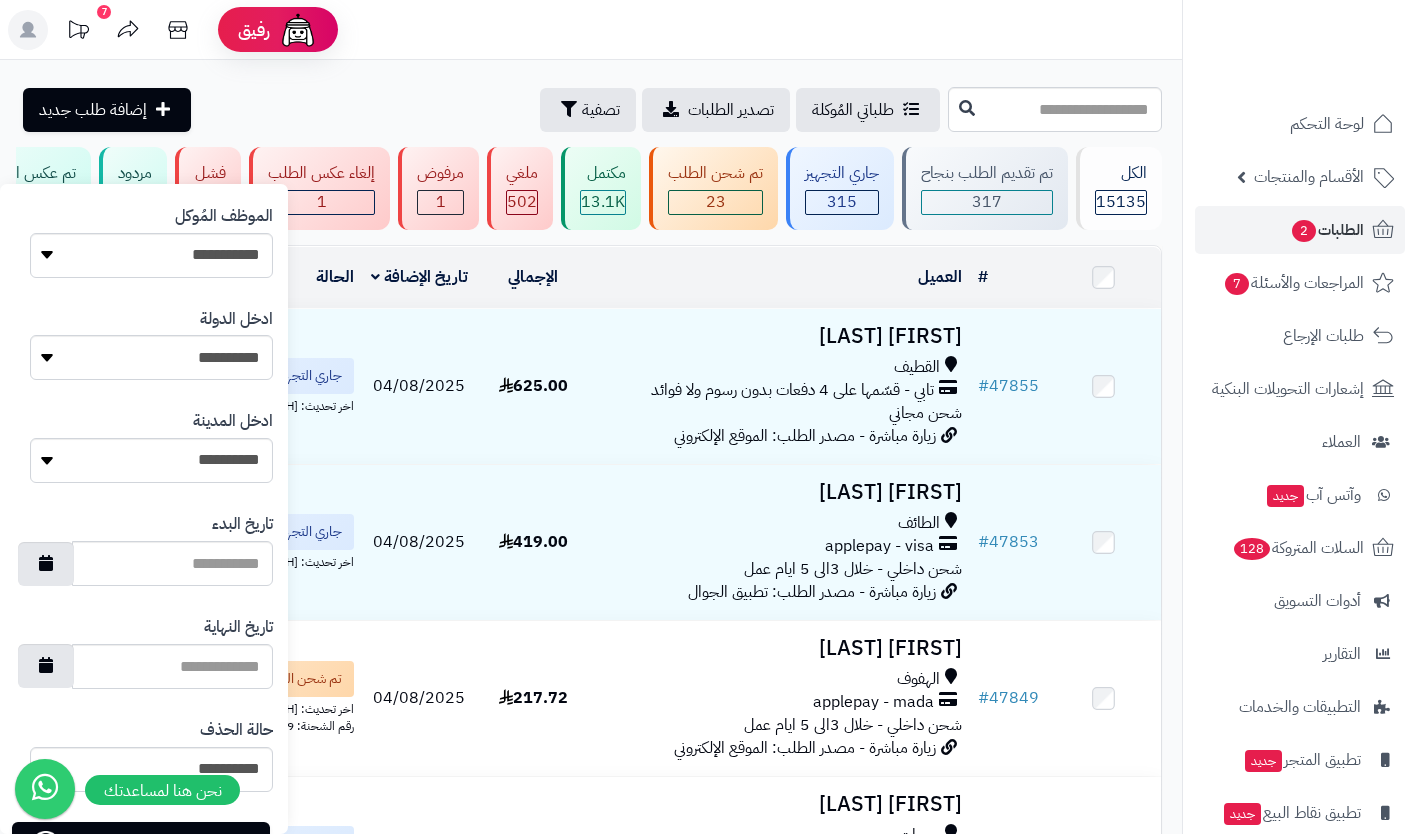 scroll, scrollTop: 961, scrollLeft: 0, axis: vertical 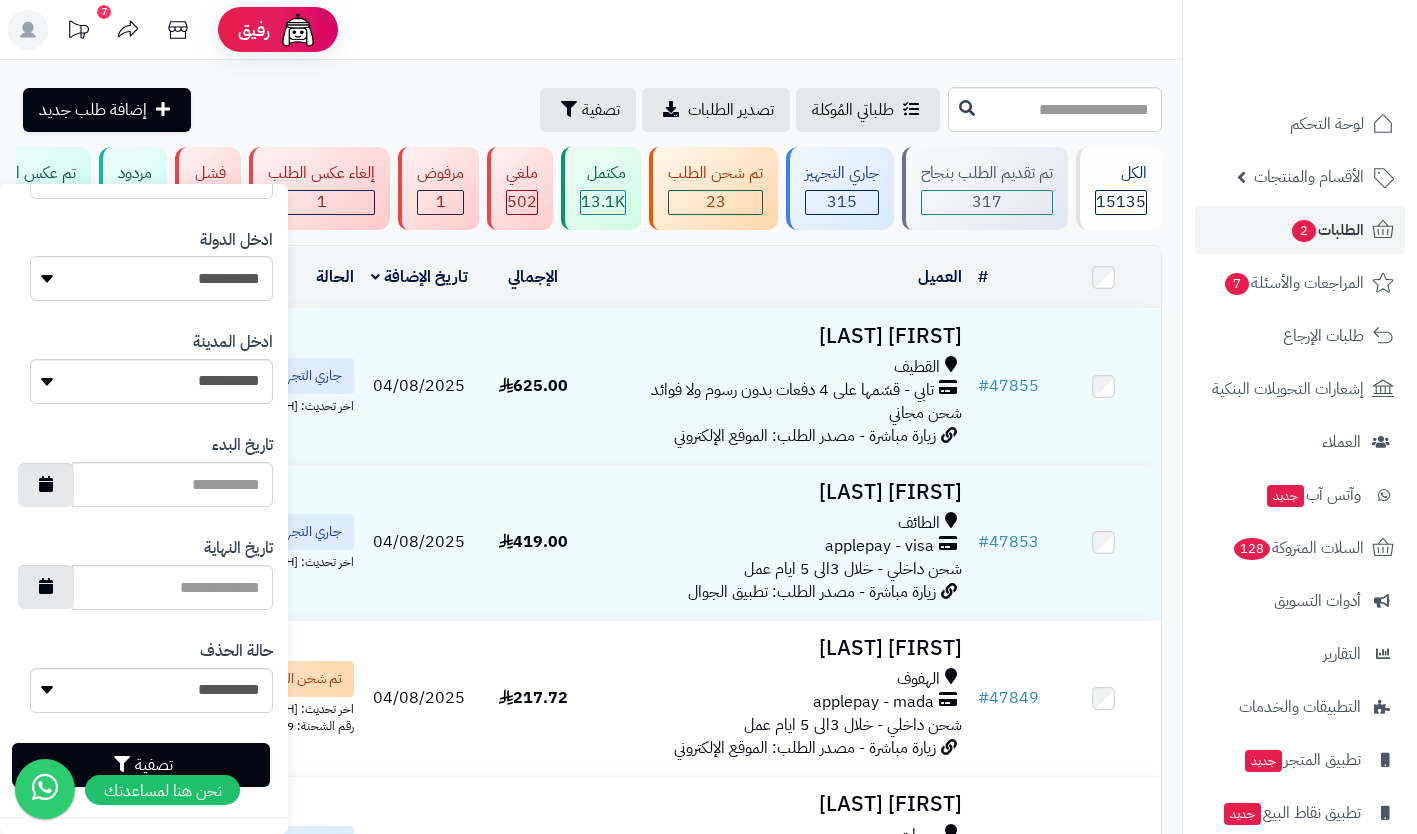type on "***" 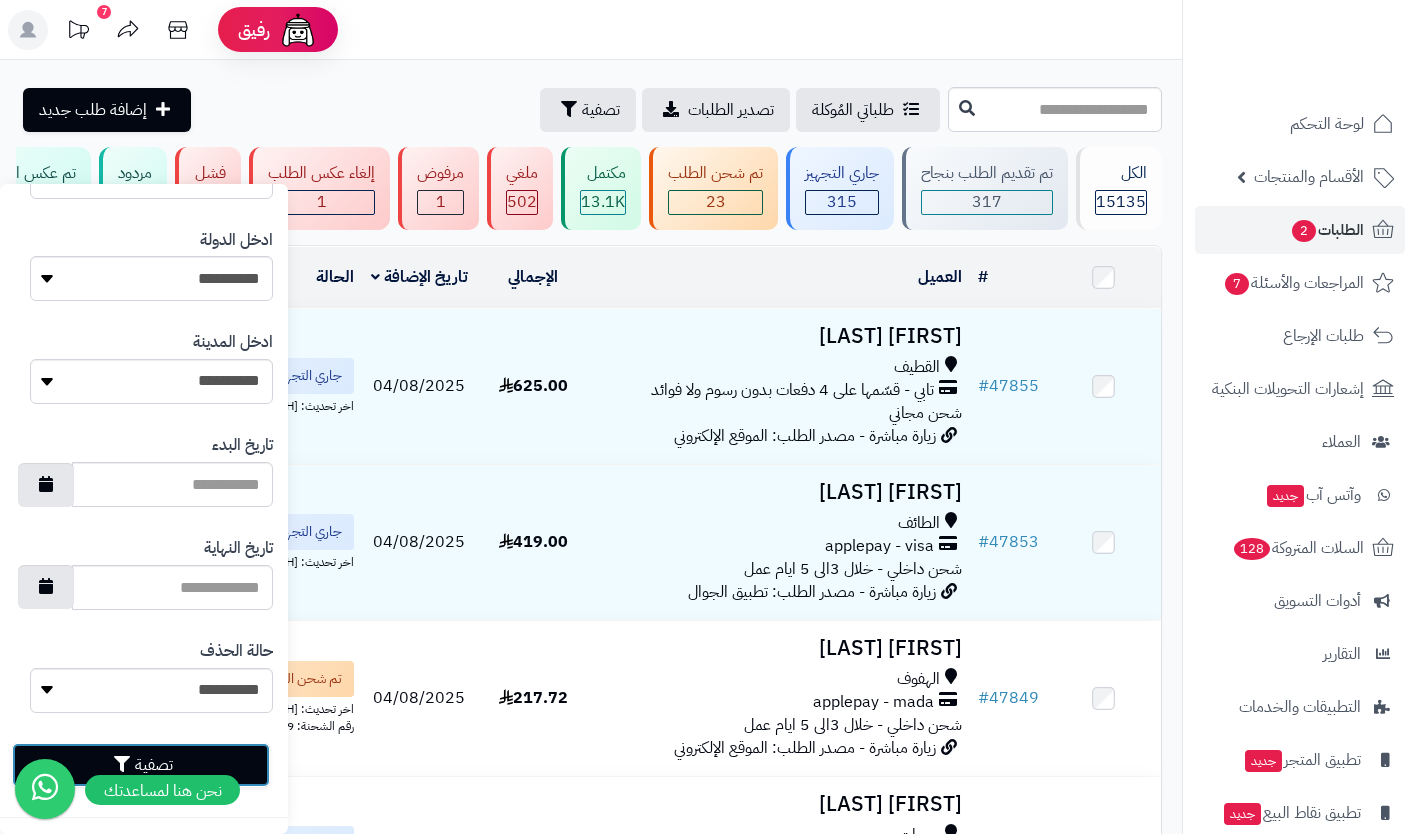 click on "تصفية" at bounding box center [141, 765] 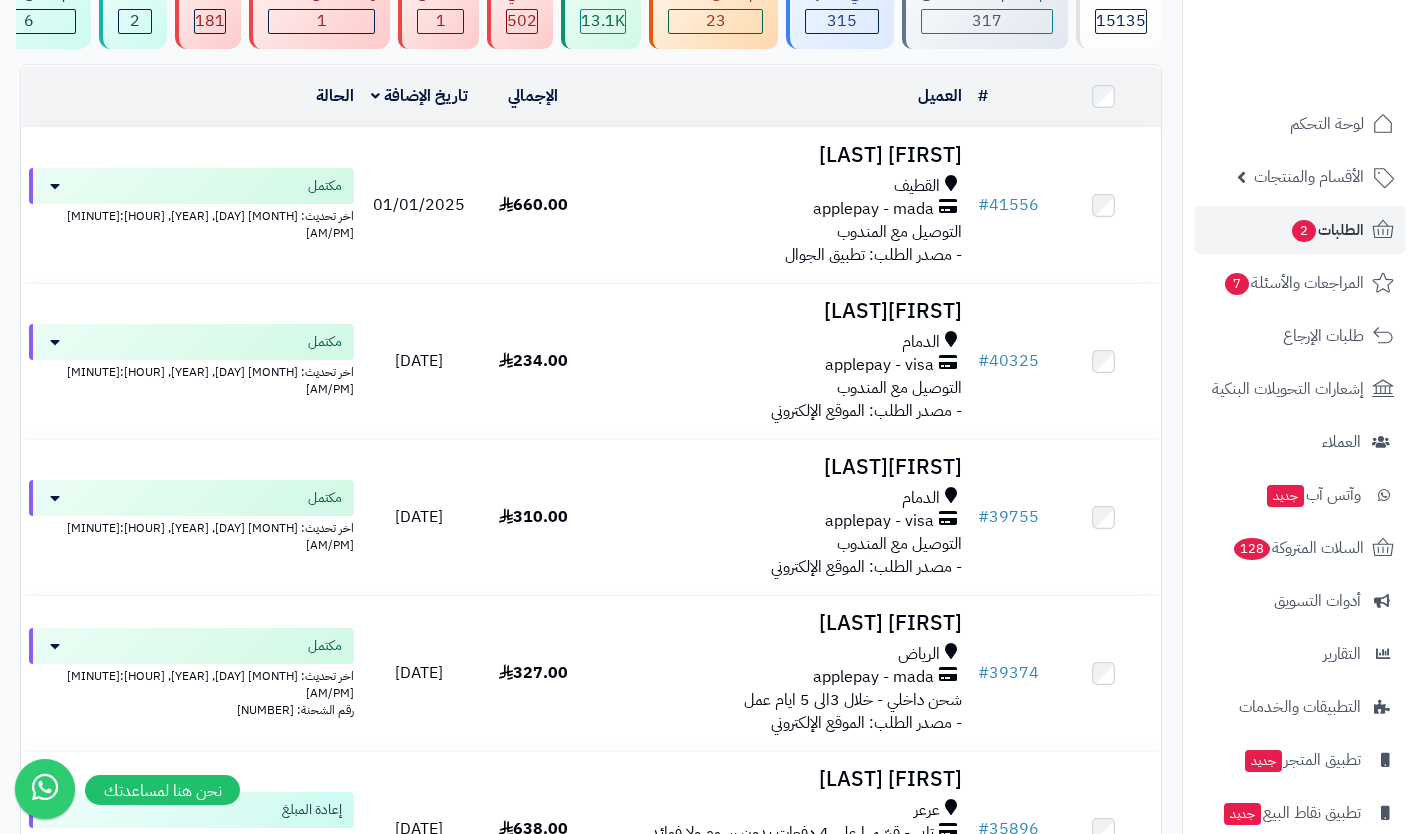 scroll, scrollTop: 0, scrollLeft: 0, axis: both 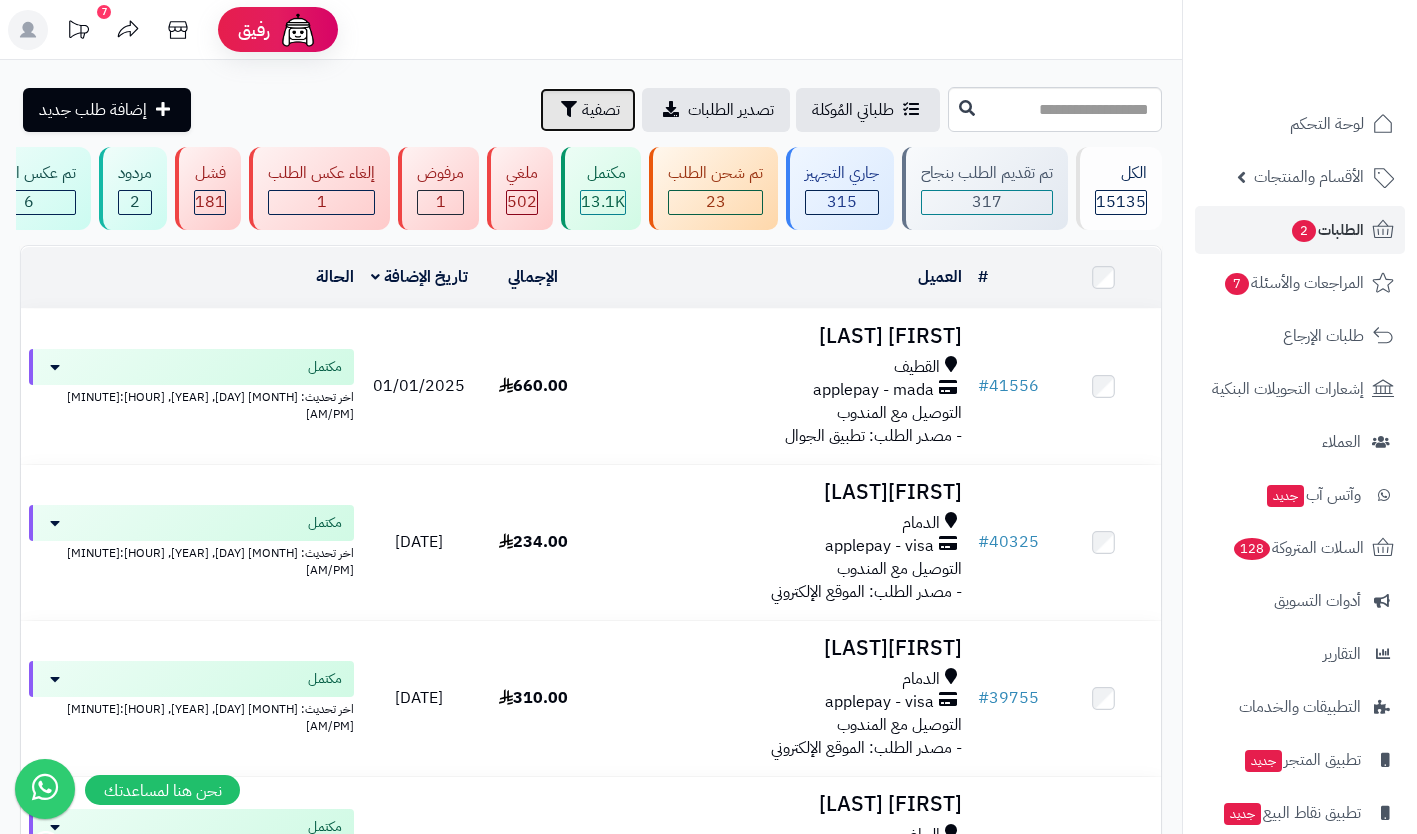 click on "تصفية" at bounding box center [601, 110] 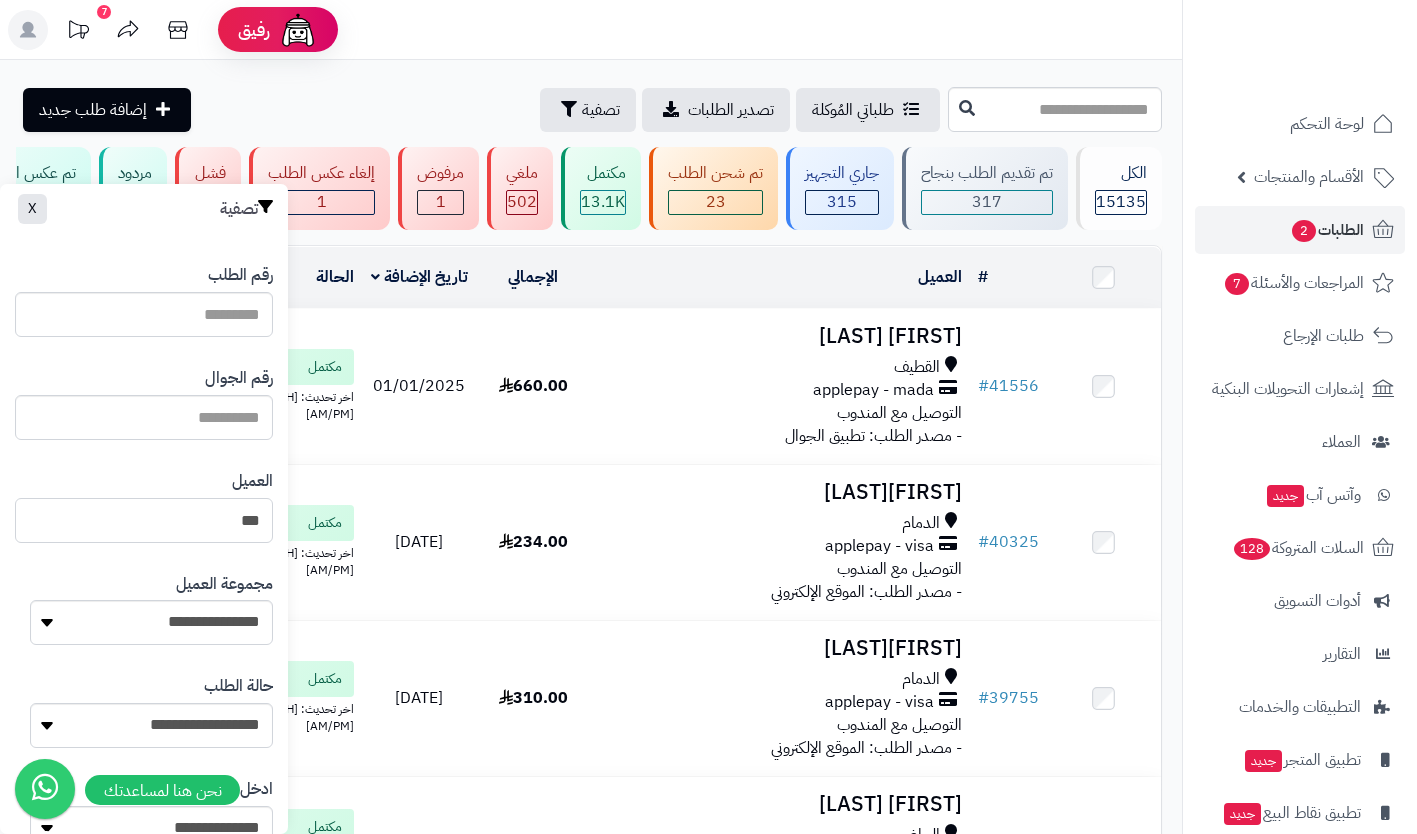 click on "***" at bounding box center [144, 520] 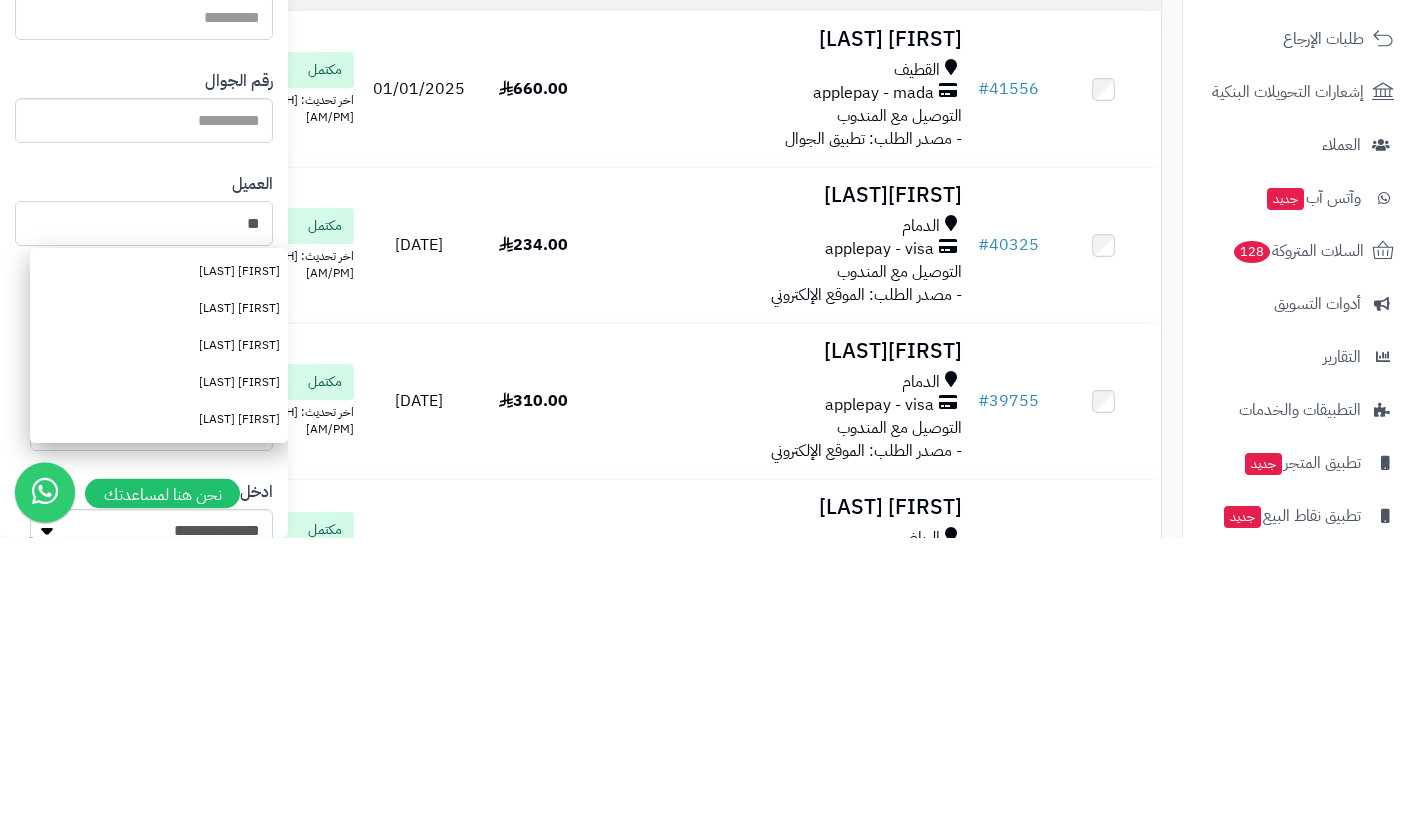 type on "*" 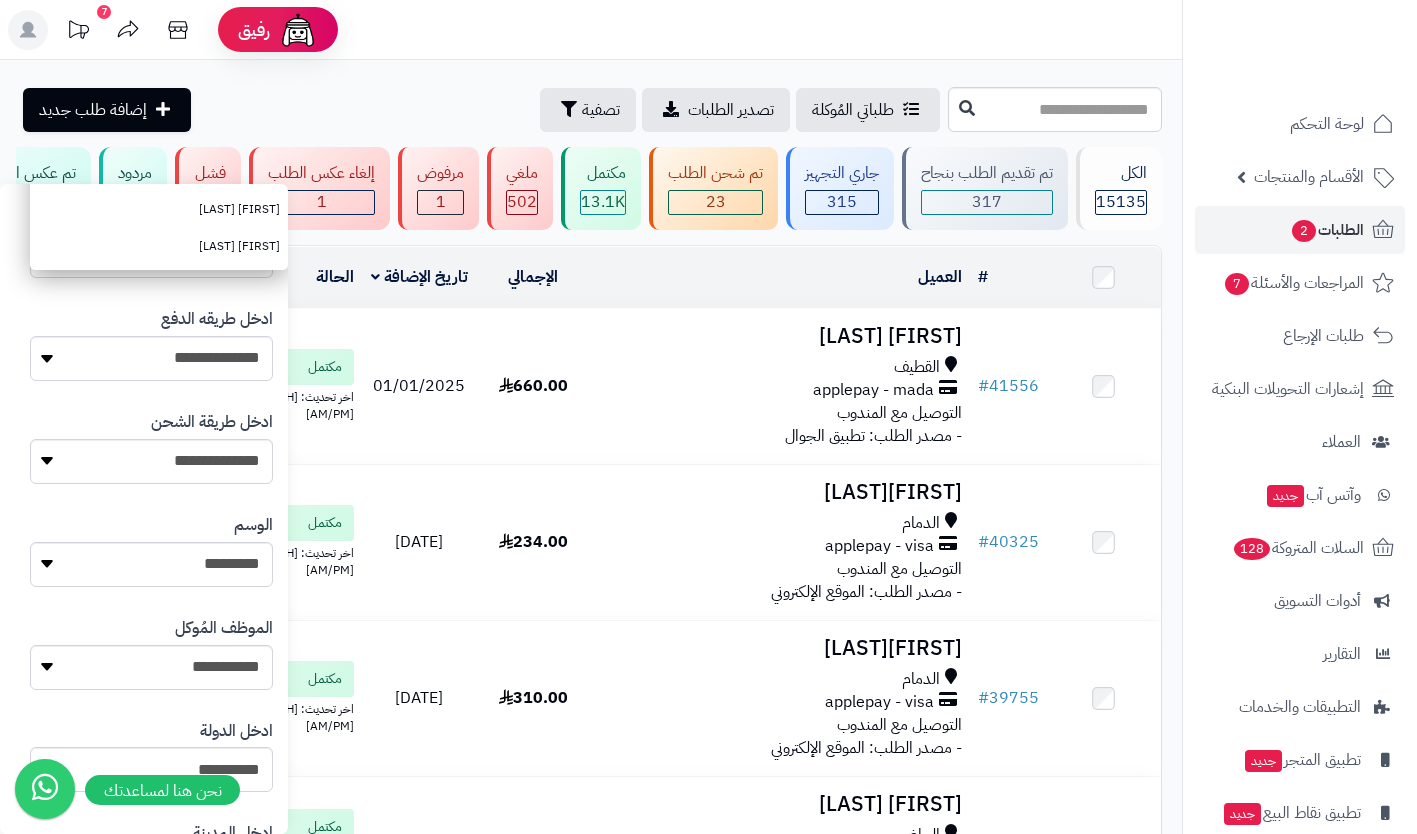 scroll, scrollTop: 961, scrollLeft: 0, axis: vertical 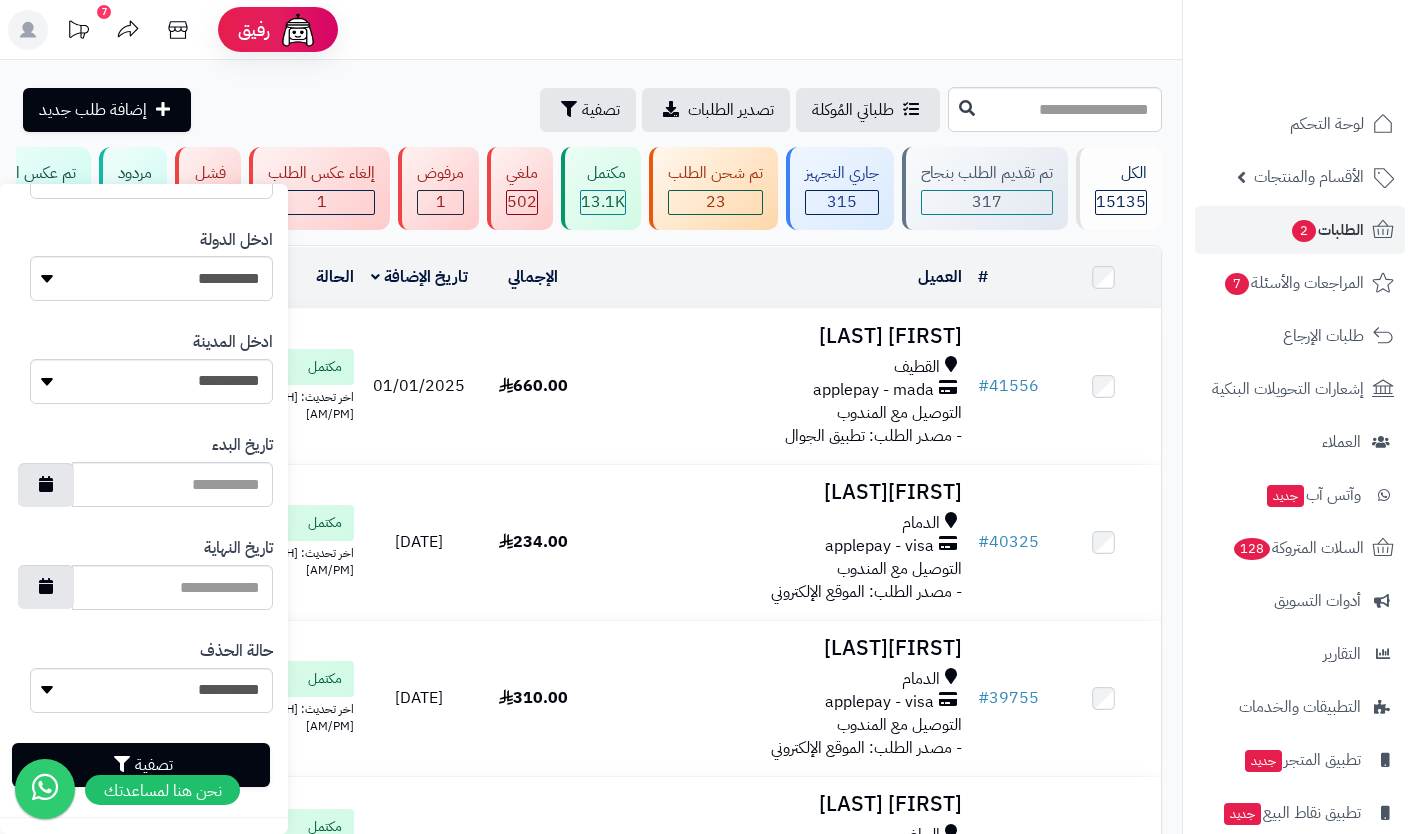 type on "***" 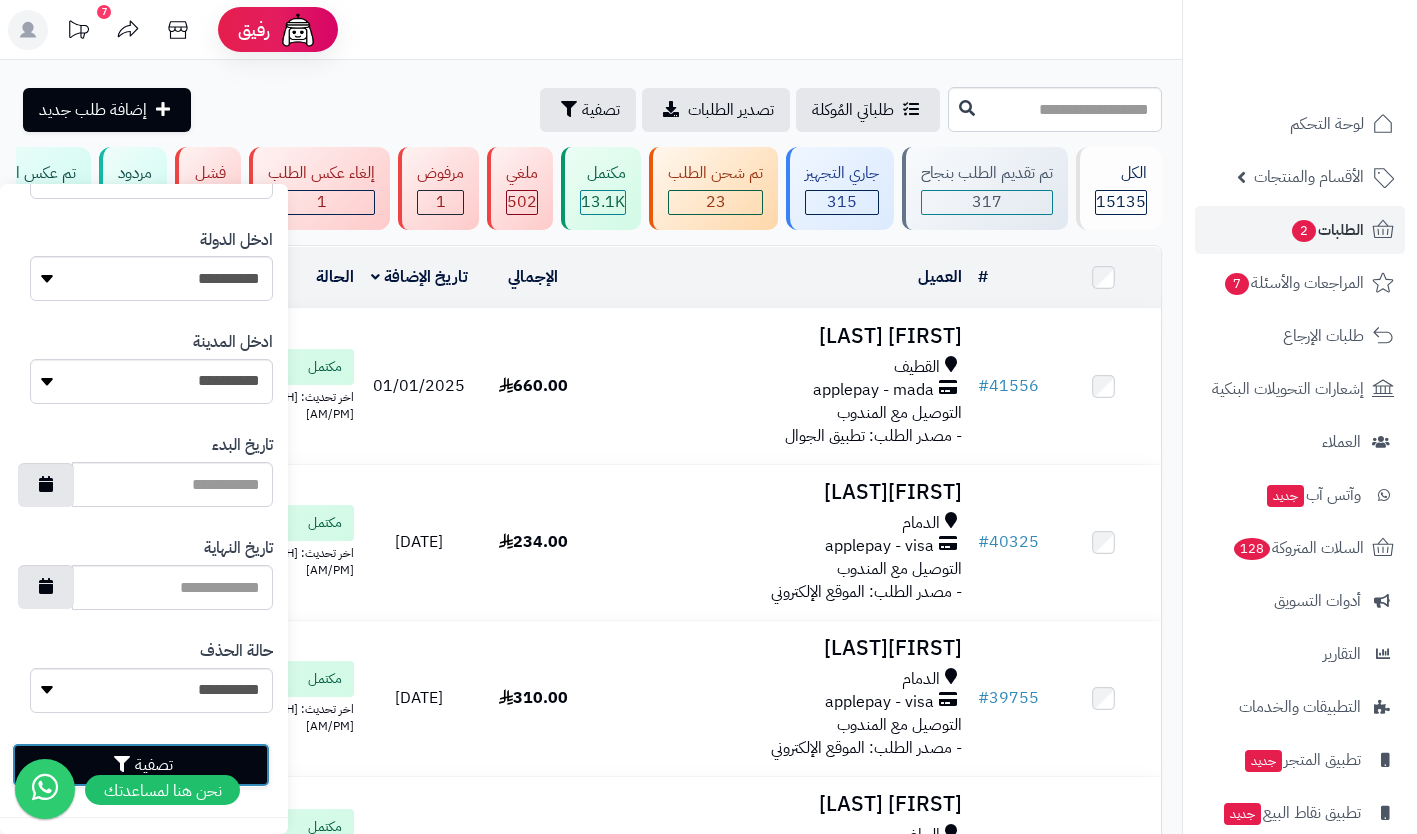 click on "تصفية" at bounding box center [141, 765] 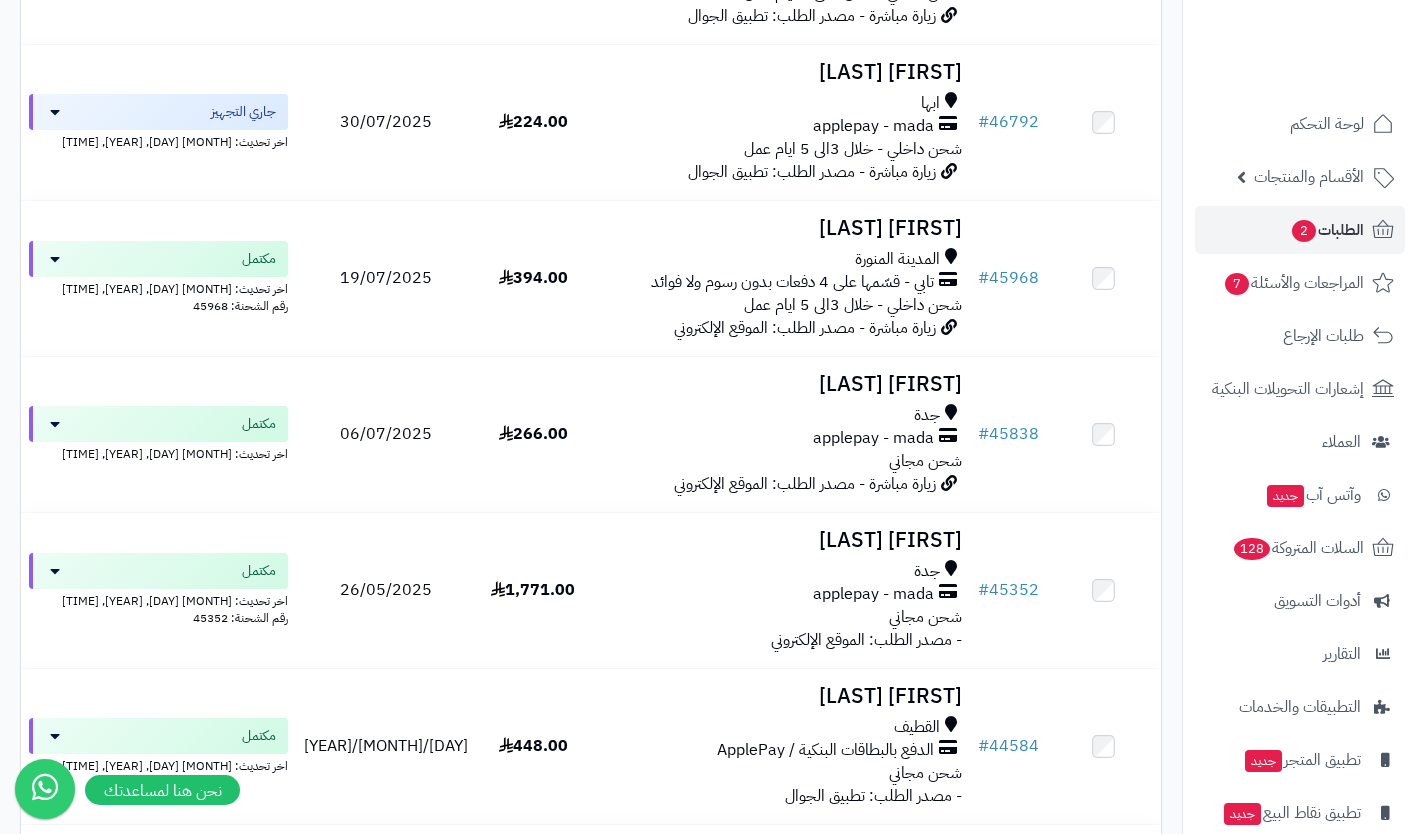 scroll, scrollTop: 591, scrollLeft: 0, axis: vertical 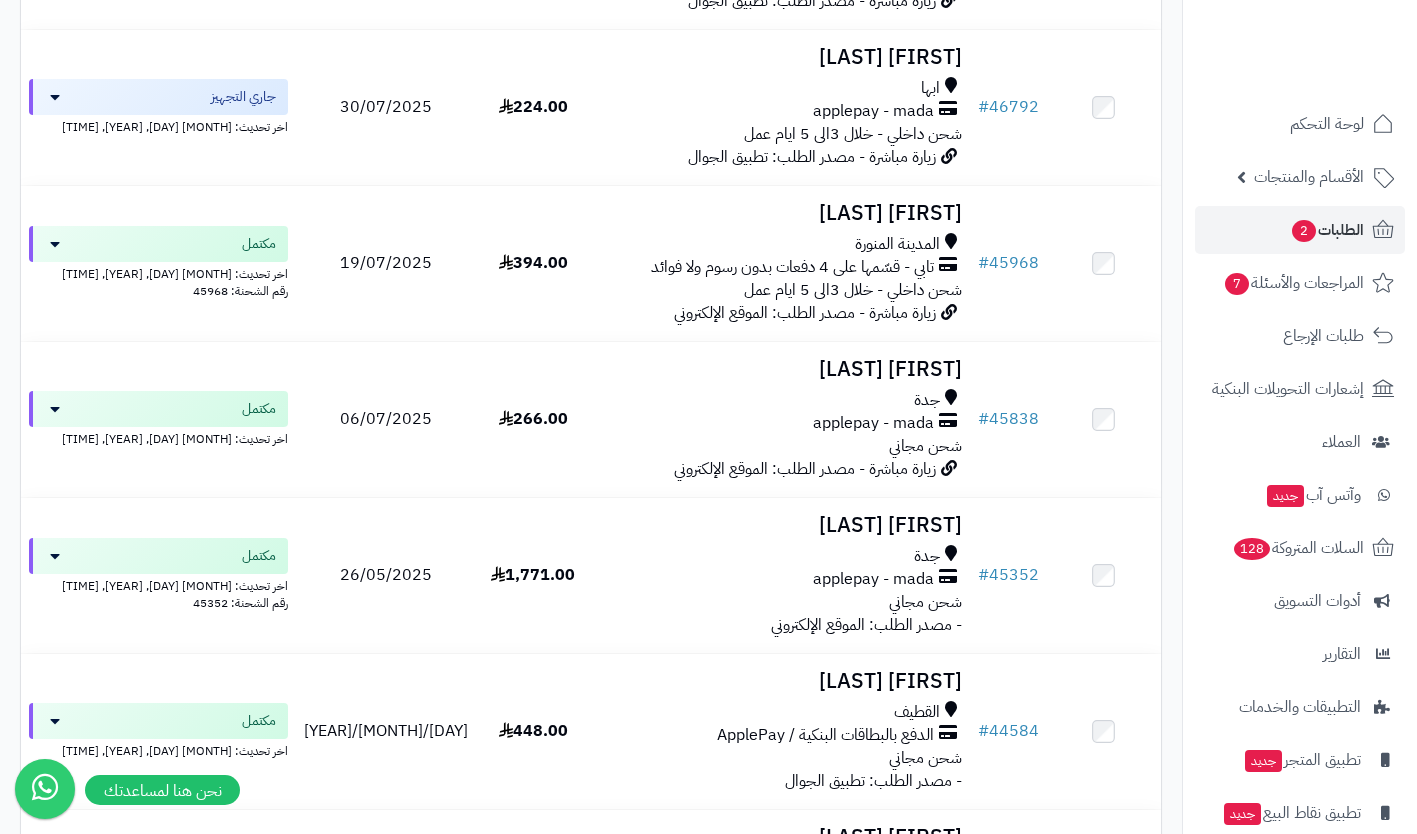 click on "applepay - mada" at bounding box center (780, 423) 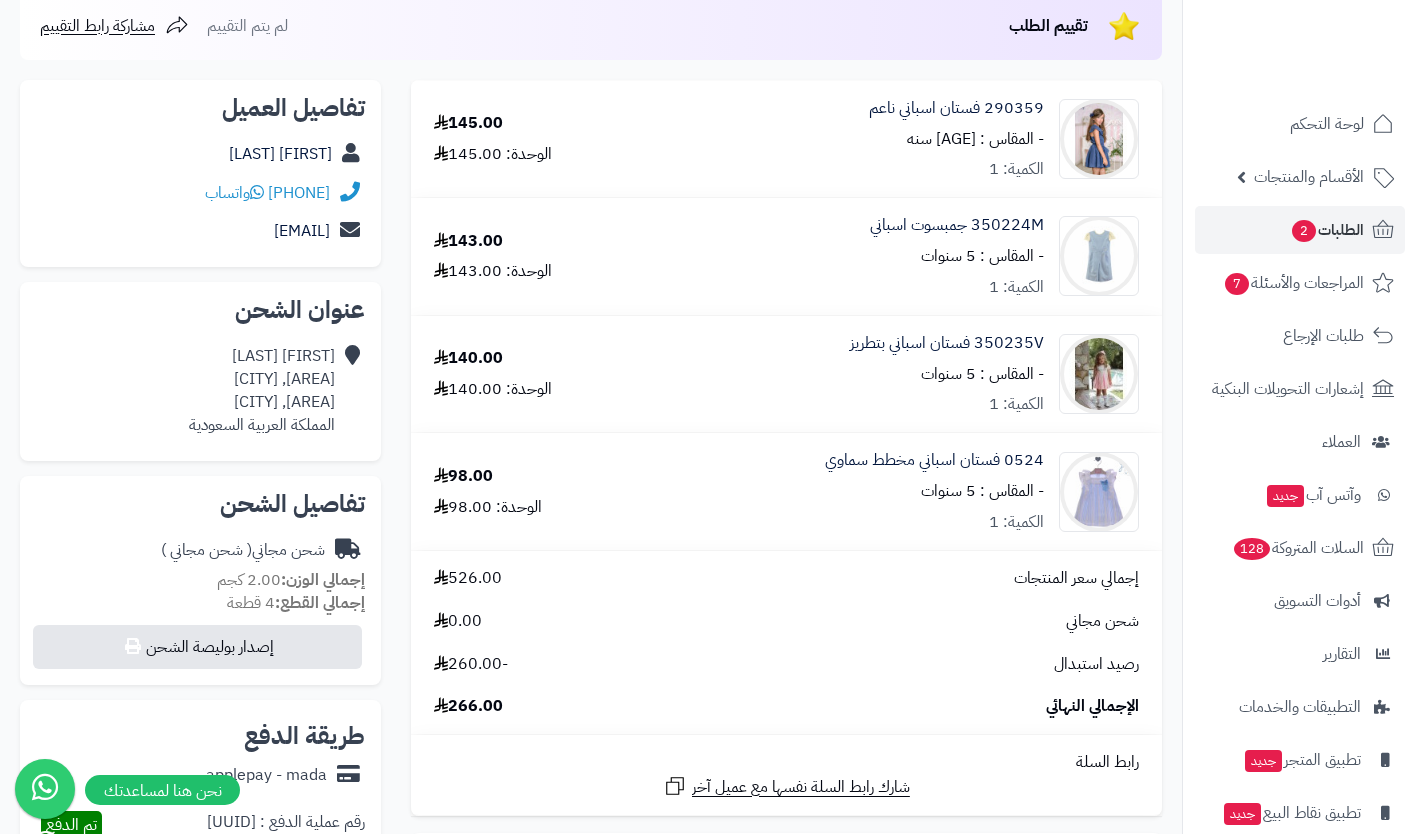 scroll, scrollTop: 240, scrollLeft: 0, axis: vertical 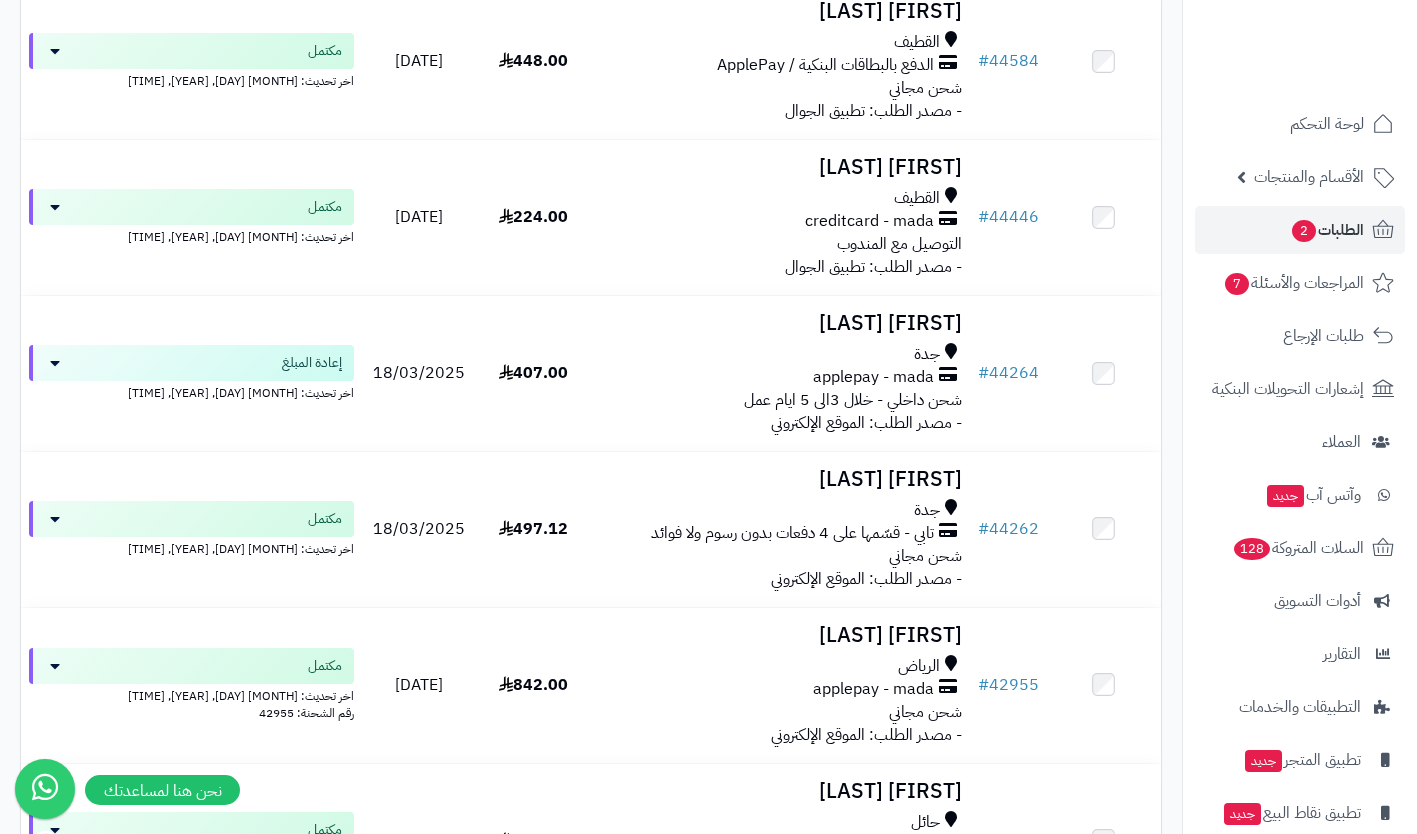click on "applepay - mada" at bounding box center [873, 689] 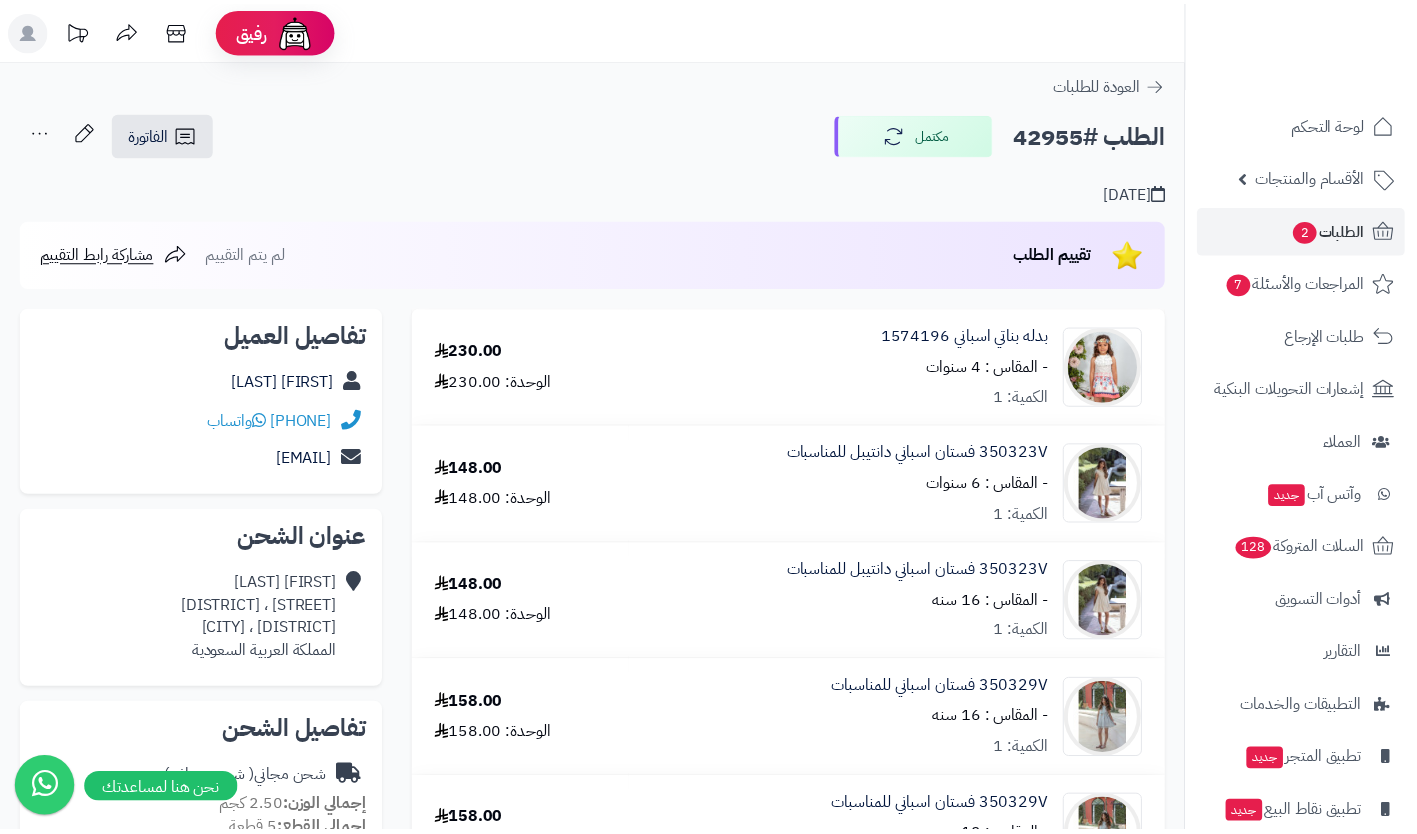 scroll, scrollTop: 0, scrollLeft: 0, axis: both 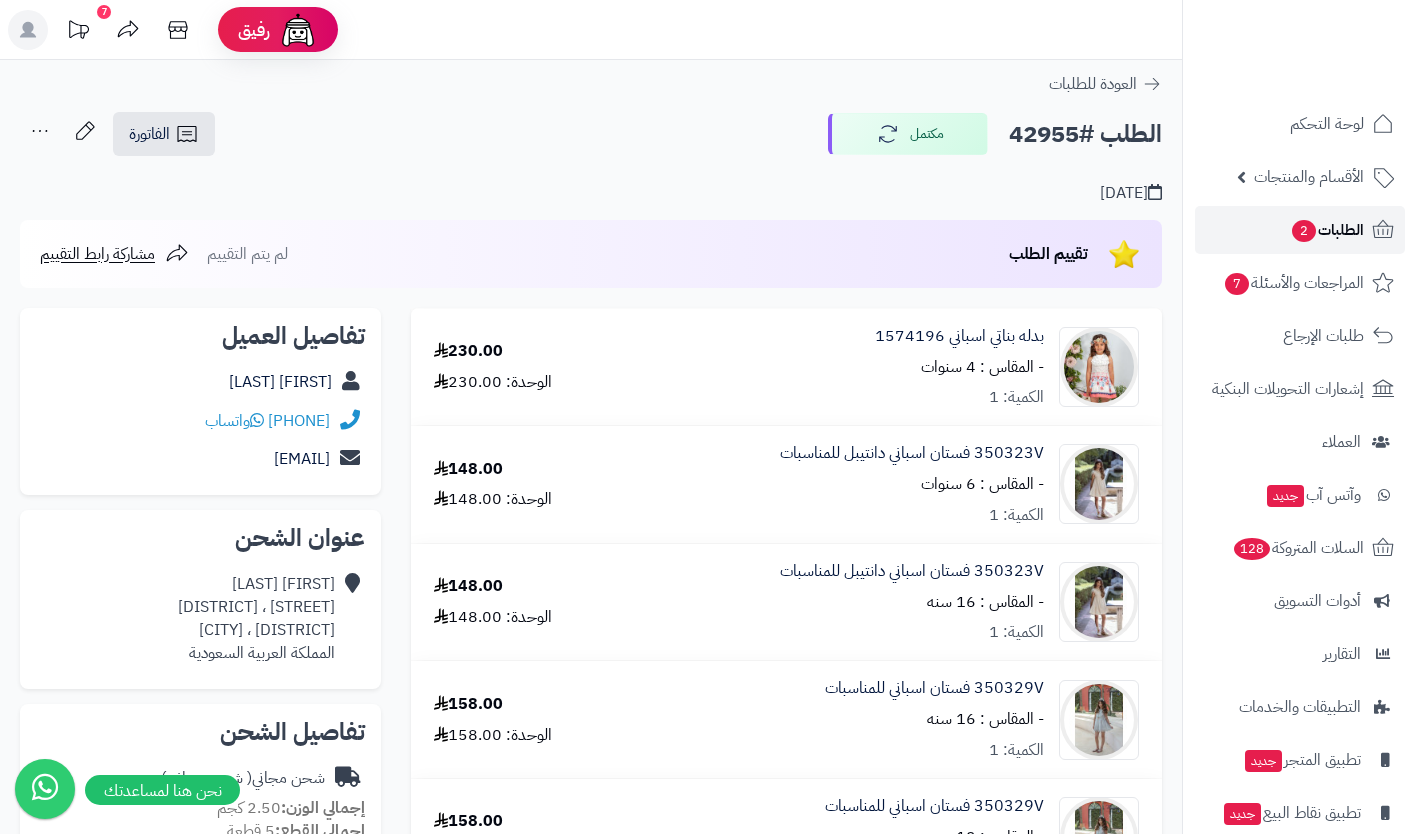 click on "الطلبات  2" at bounding box center [1327, 230] 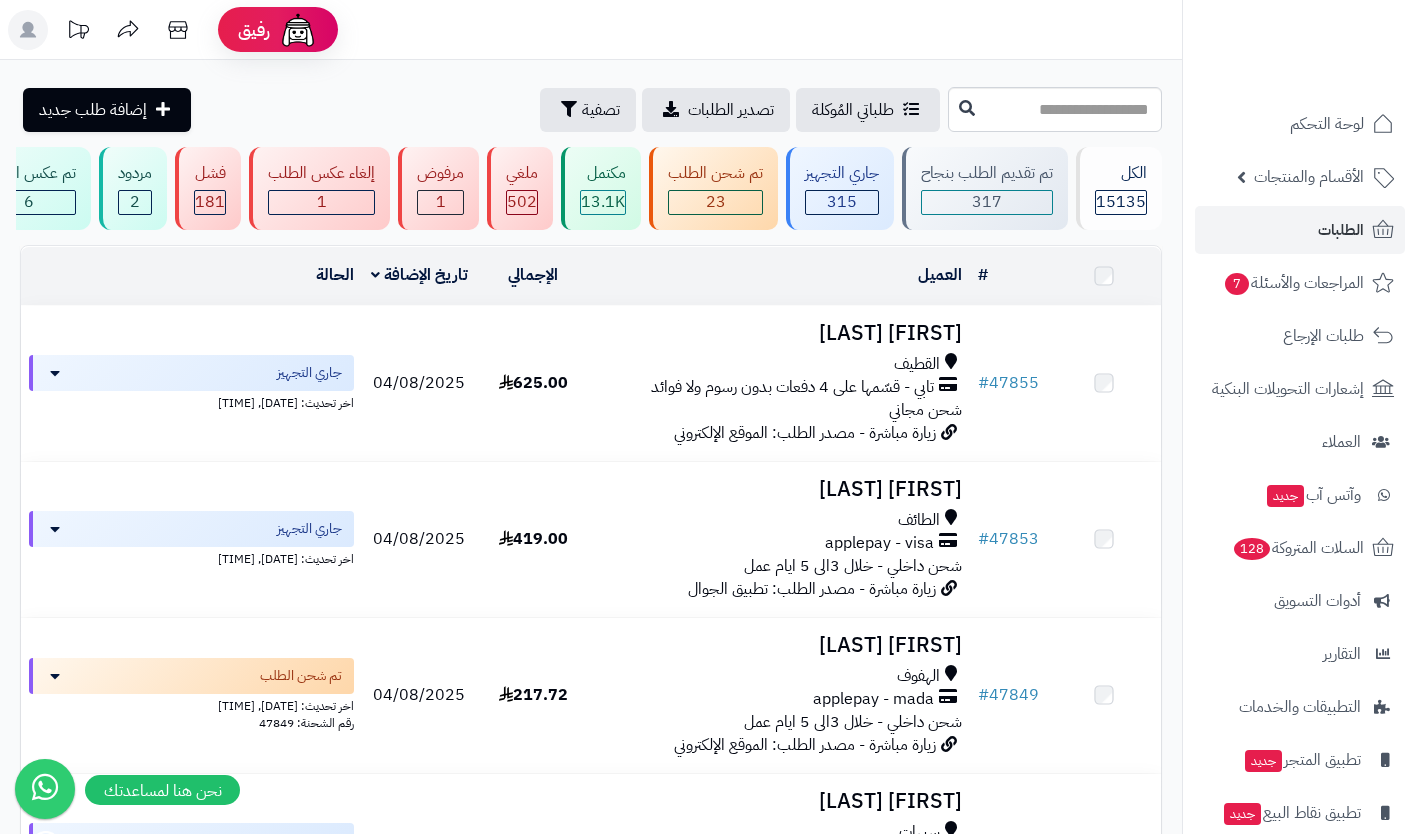 scroll, scrollTop: 0, scrollLeft: 0, axis: both 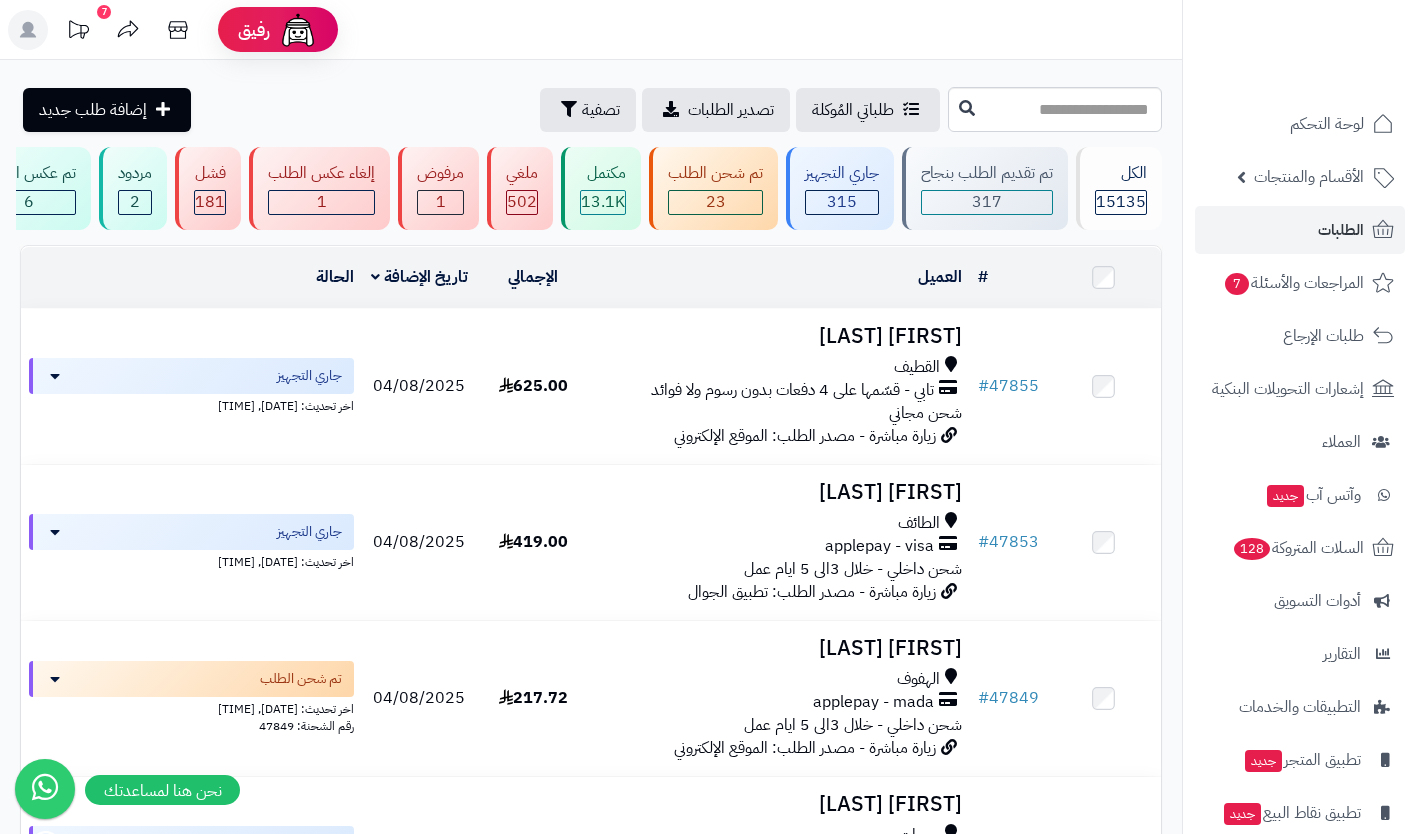 click on "applepay - visa" at bounding box center (879, 546) 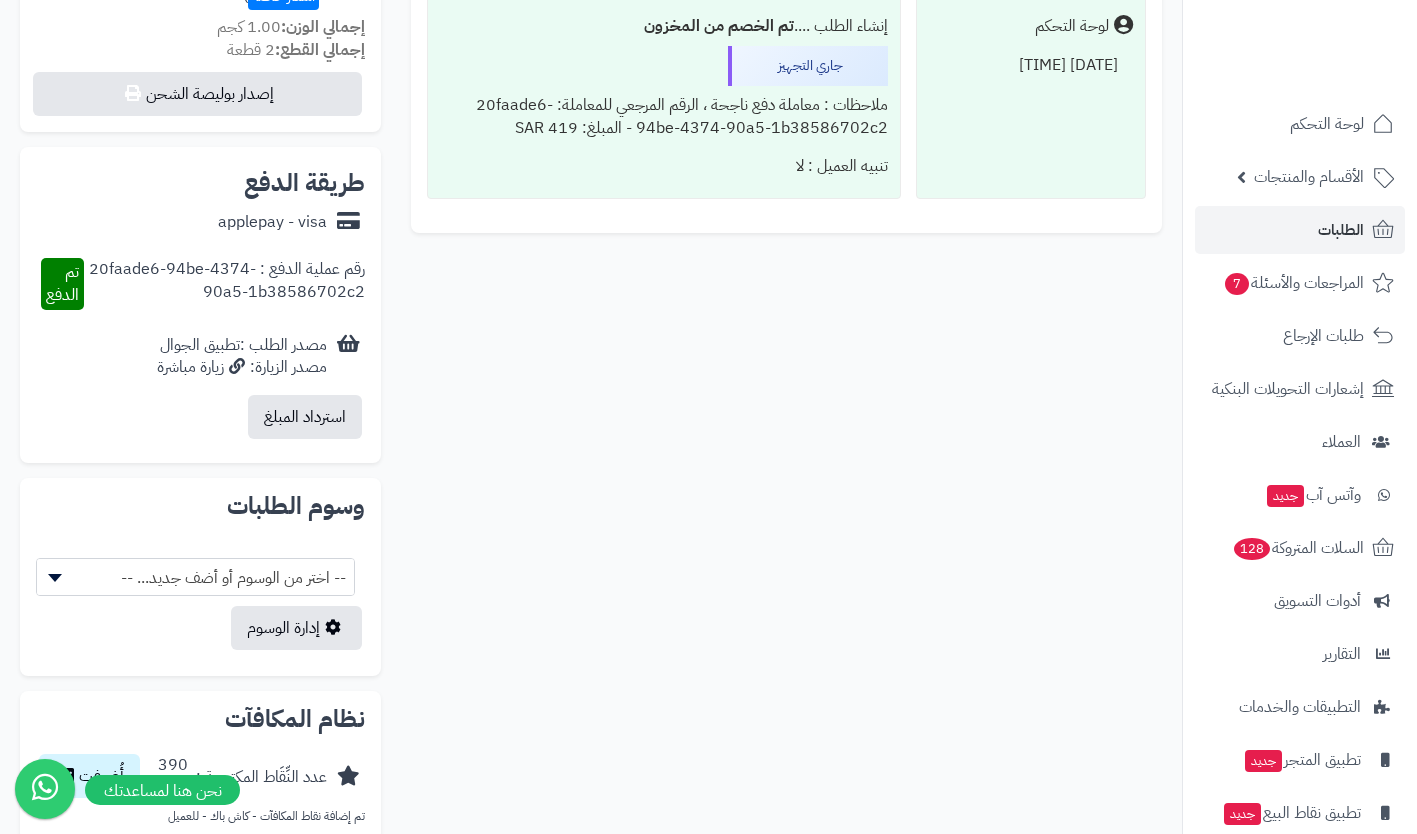 scroll, scrollTop: 867, scrollLeft: 0, axis: vertical 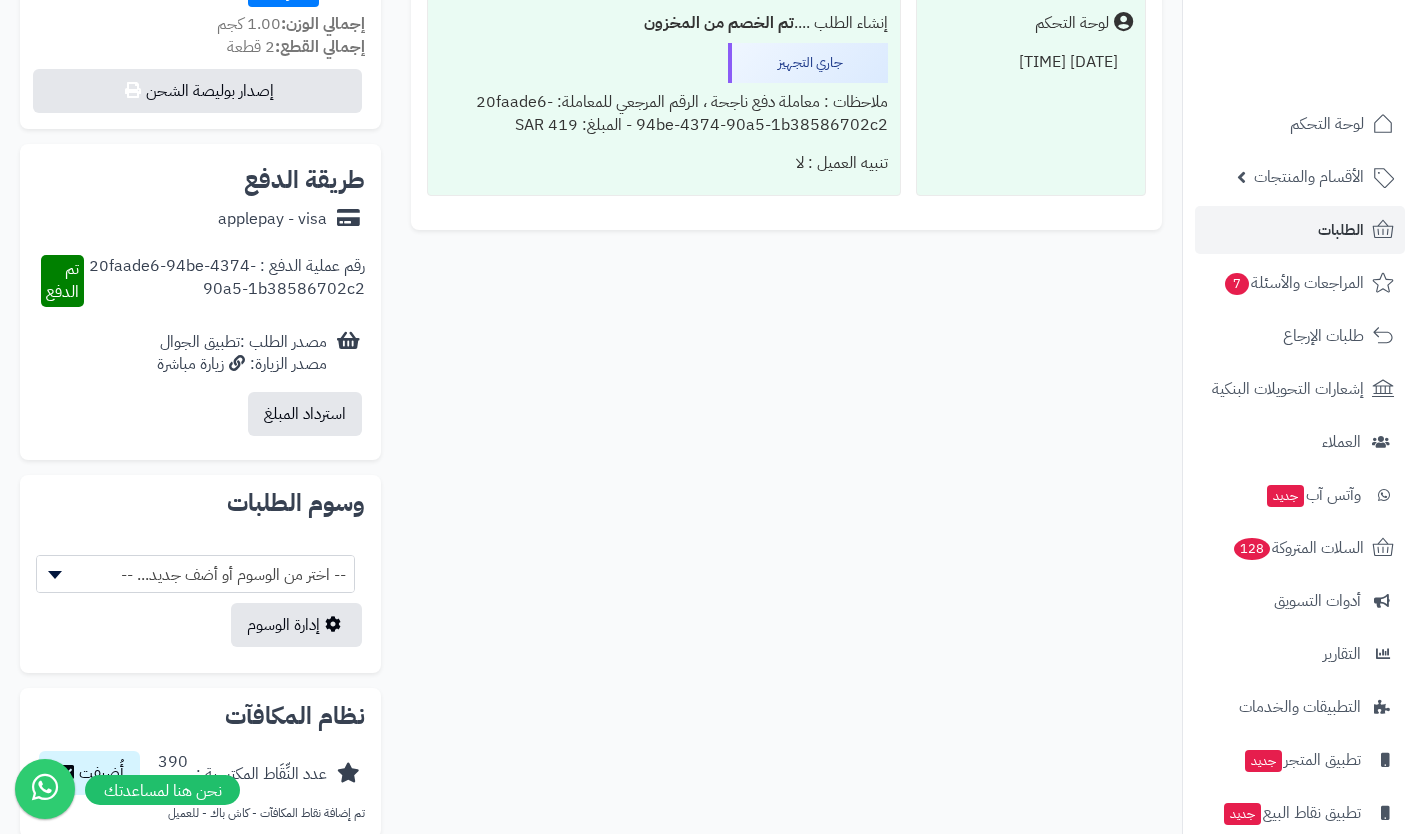 click on "الطلبات" at bounding box center (1341, 230) 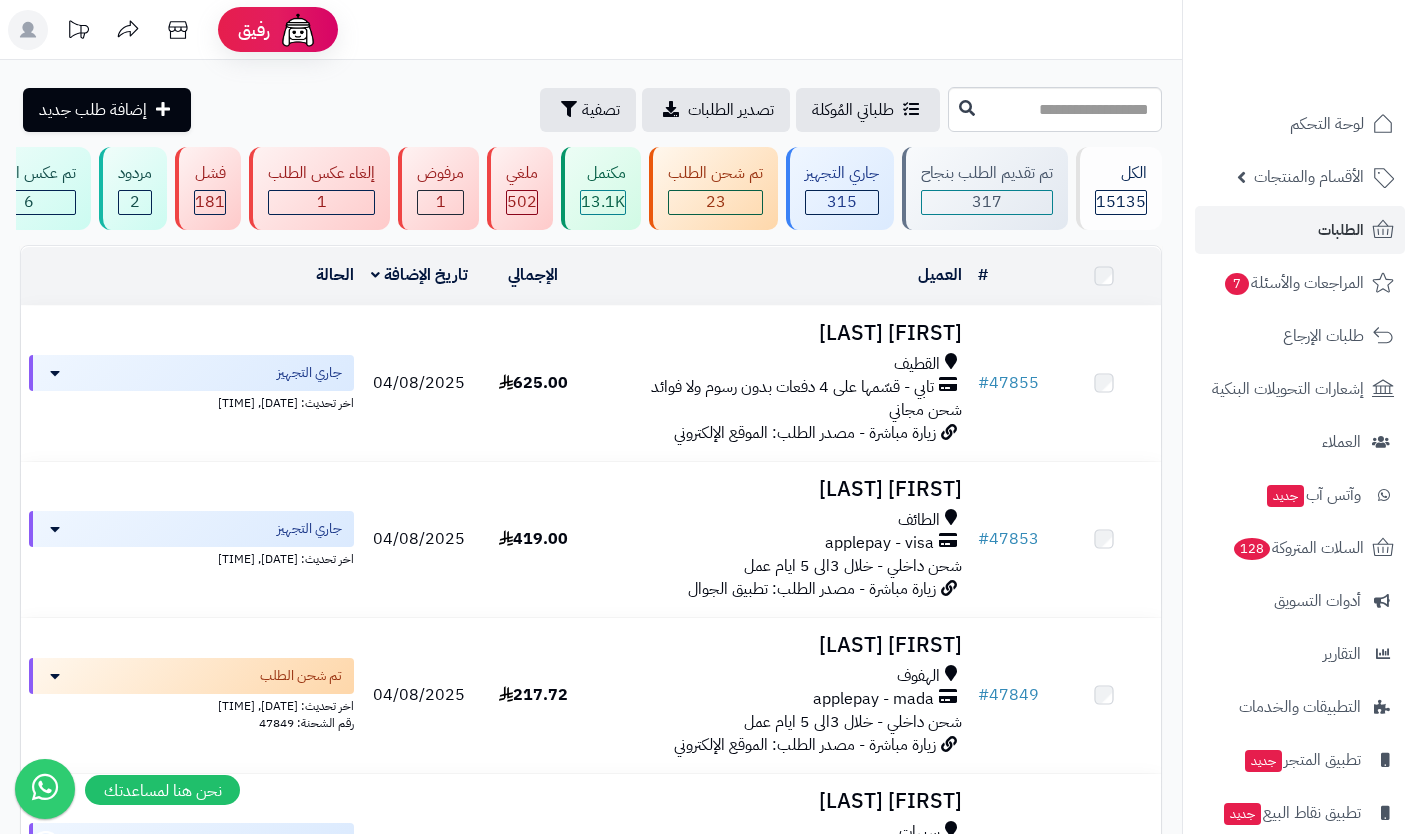 scroll, scrollTop: 0, scrollLeft: 0, axis: both 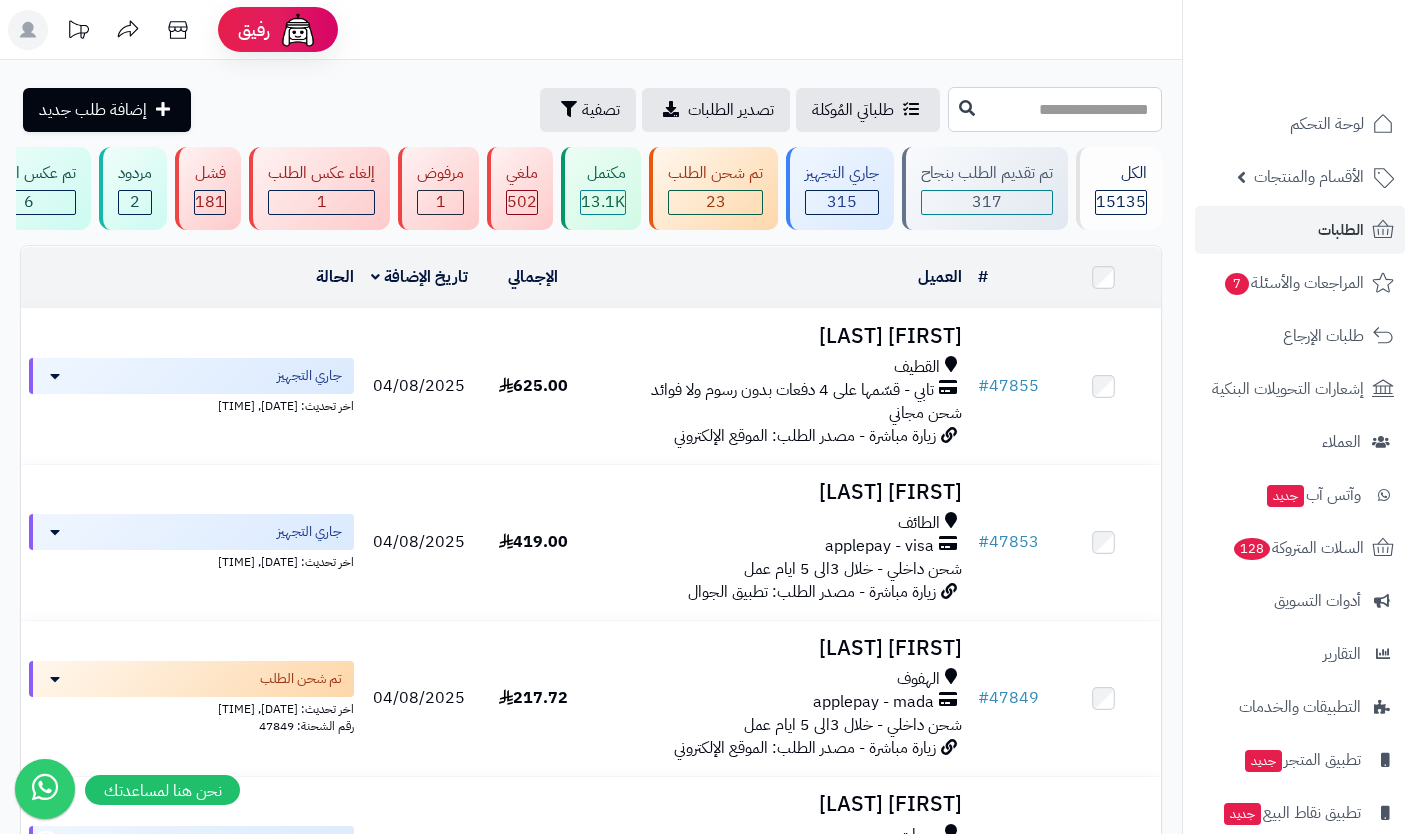 click at bounding box center (1055, 109) 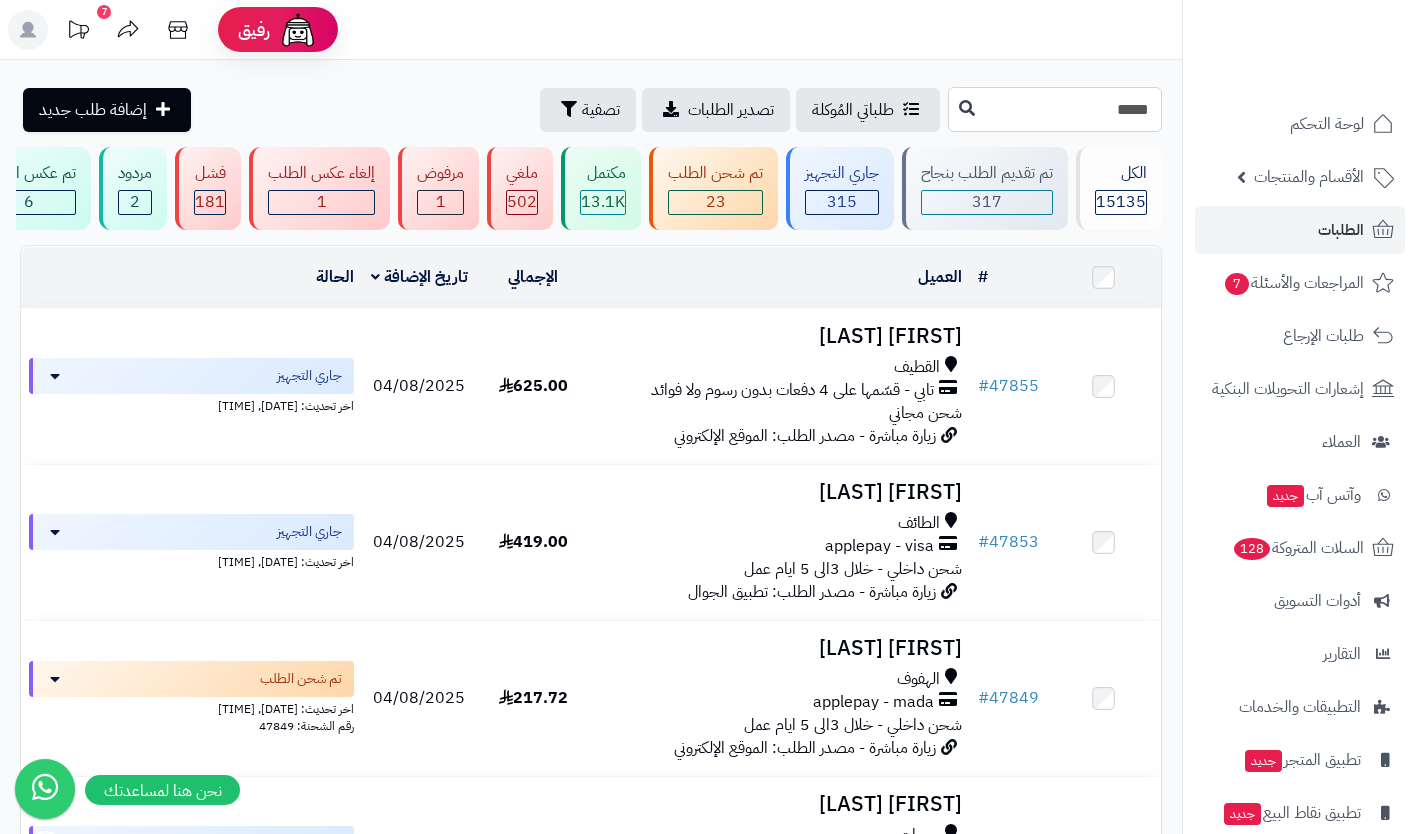 type on "*****" 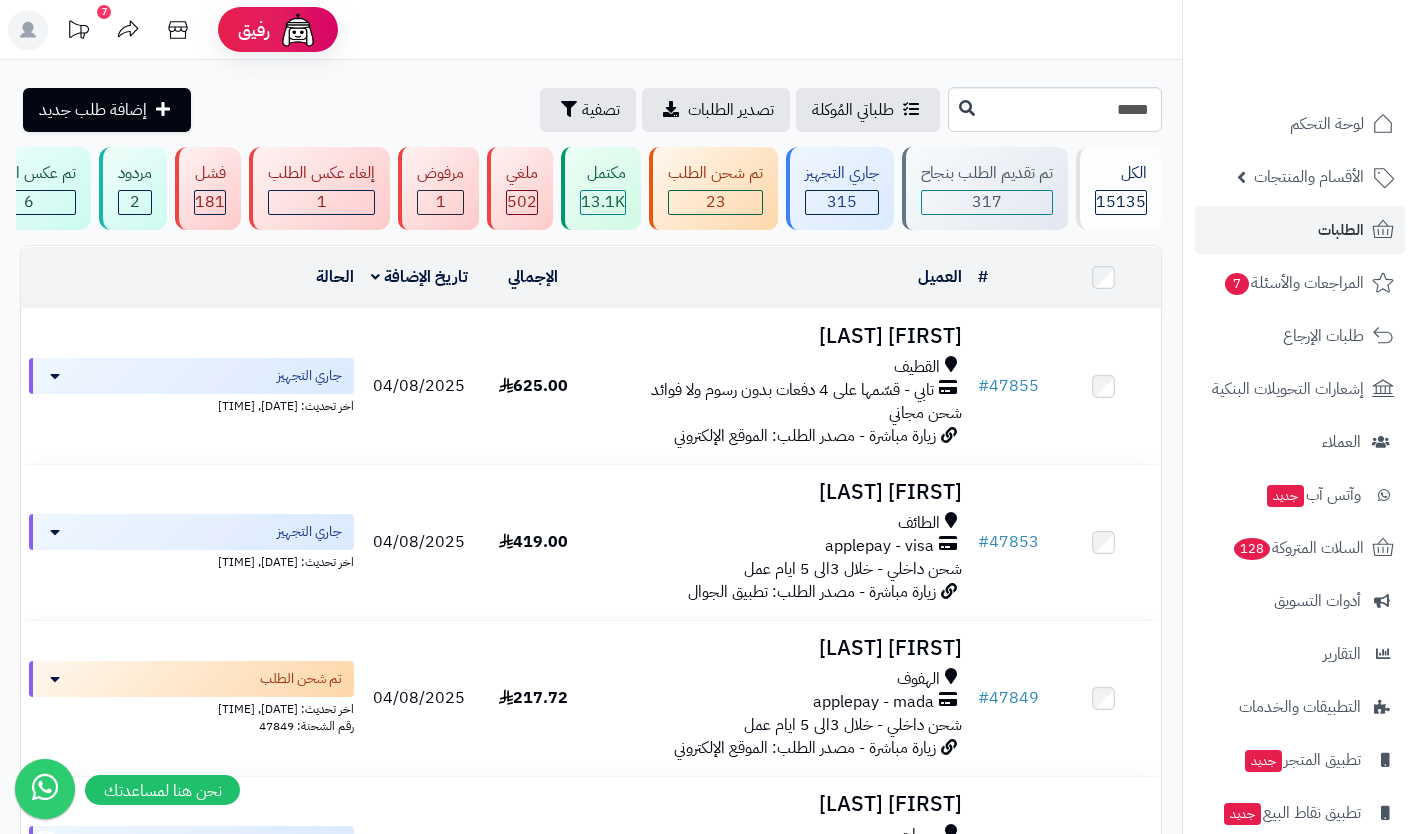 click at bounding box center [967, 108] 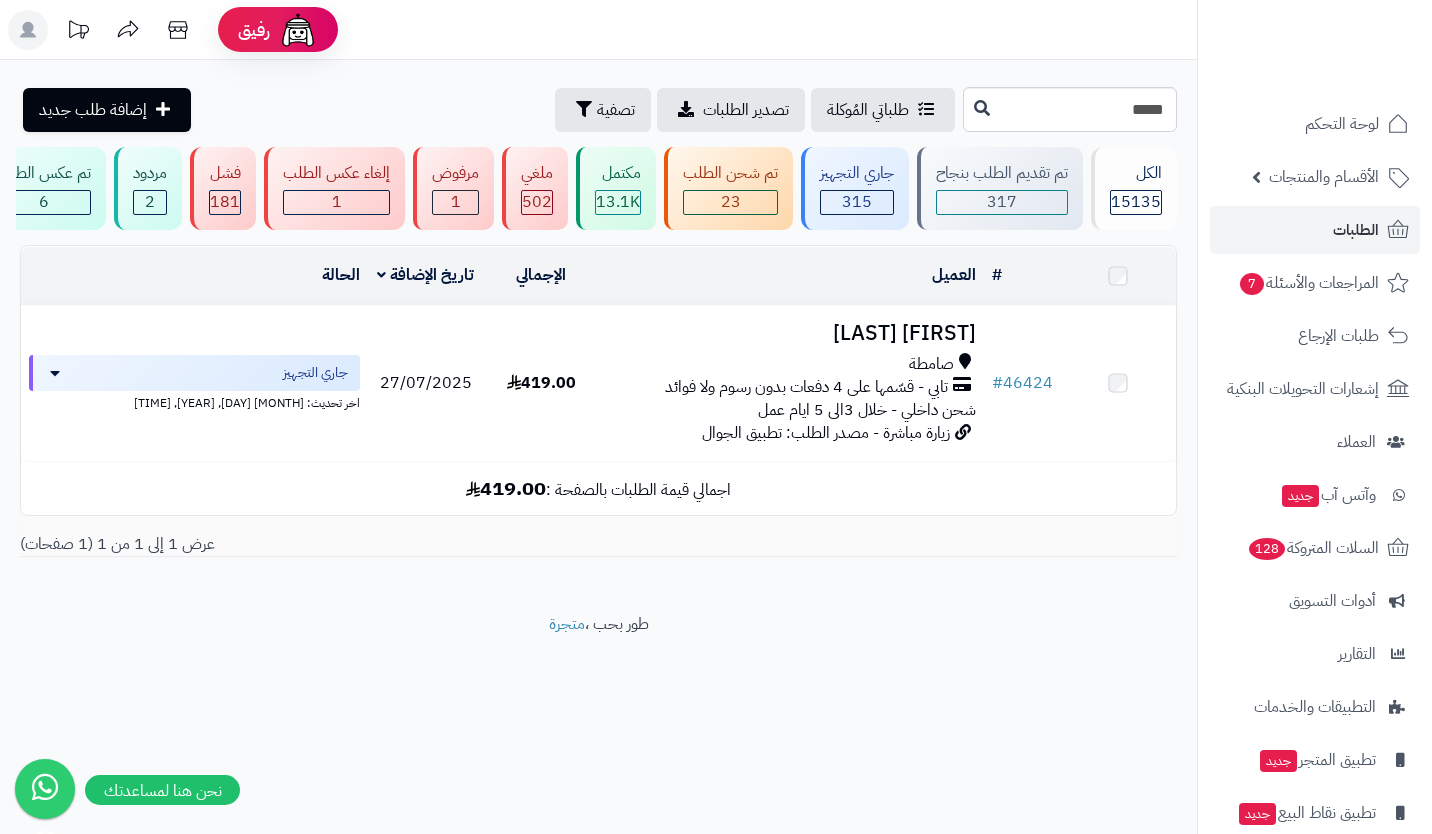 scroll, scrollTop: 0, scrollLeft: 0, axis: both 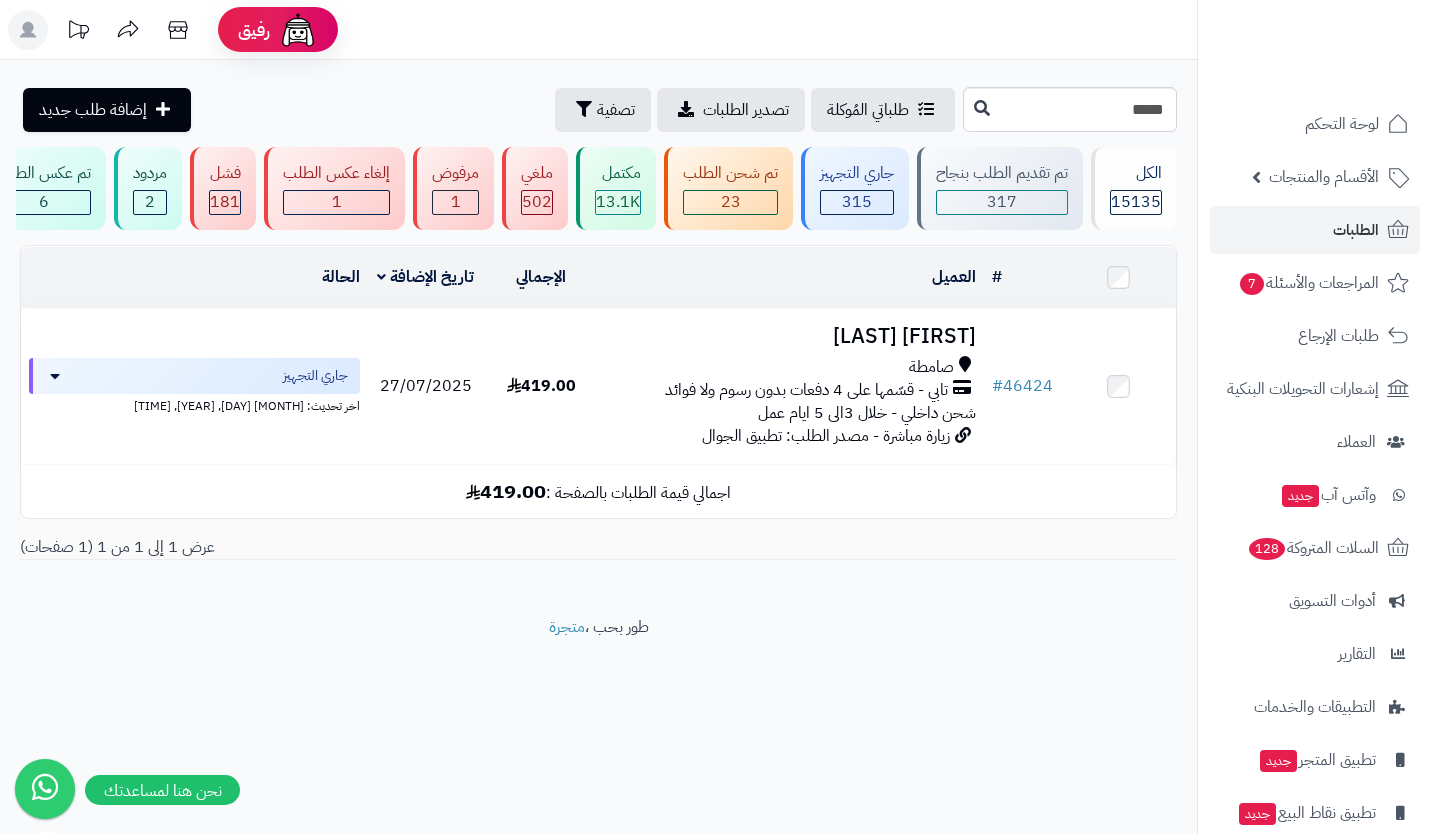 click on "شحن داخلي  - خلال 3الى 5 ايام عمل" at bounding box center (867, 413) 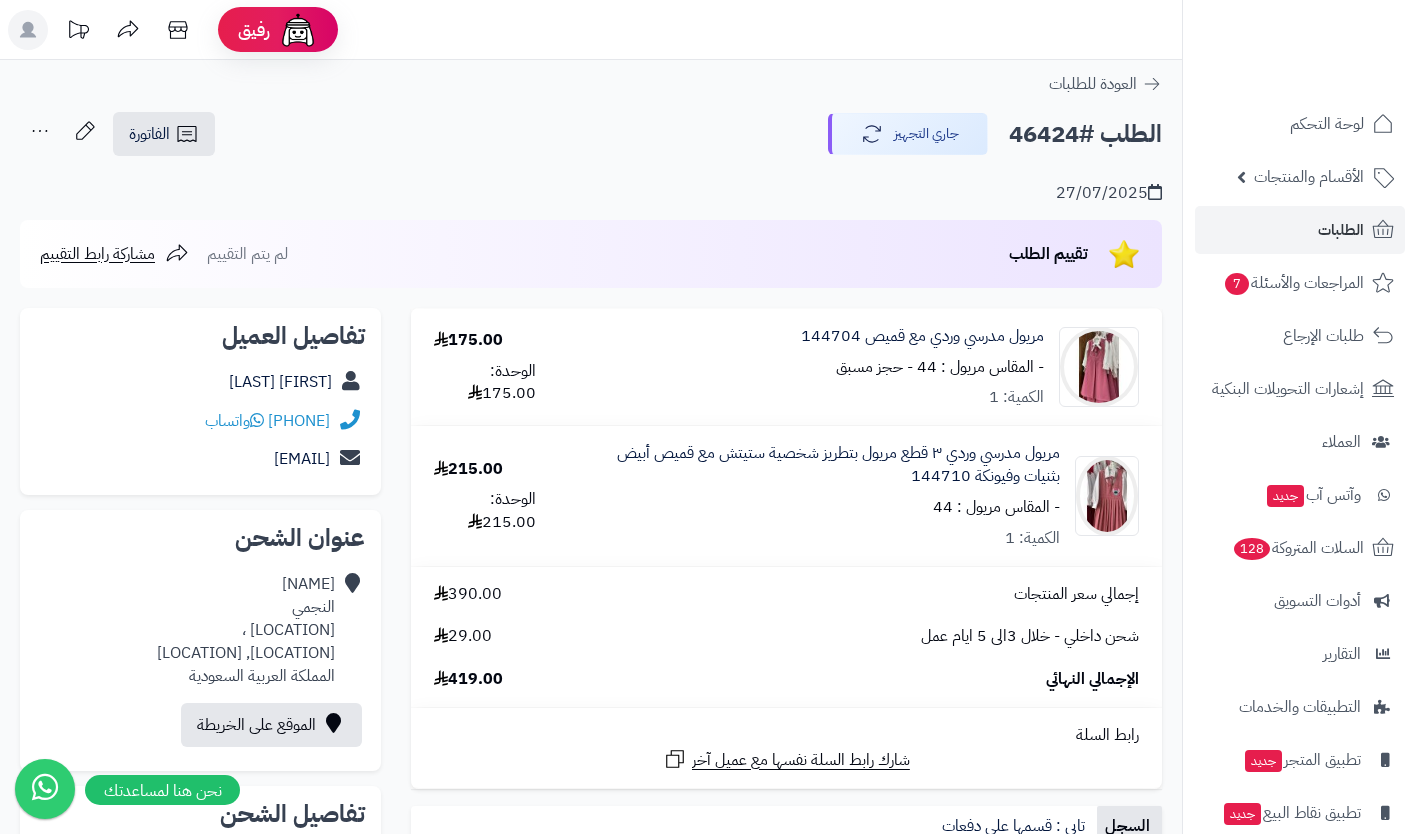 scroll, scrollTop: 0, scrollLeft: 0, axis: both 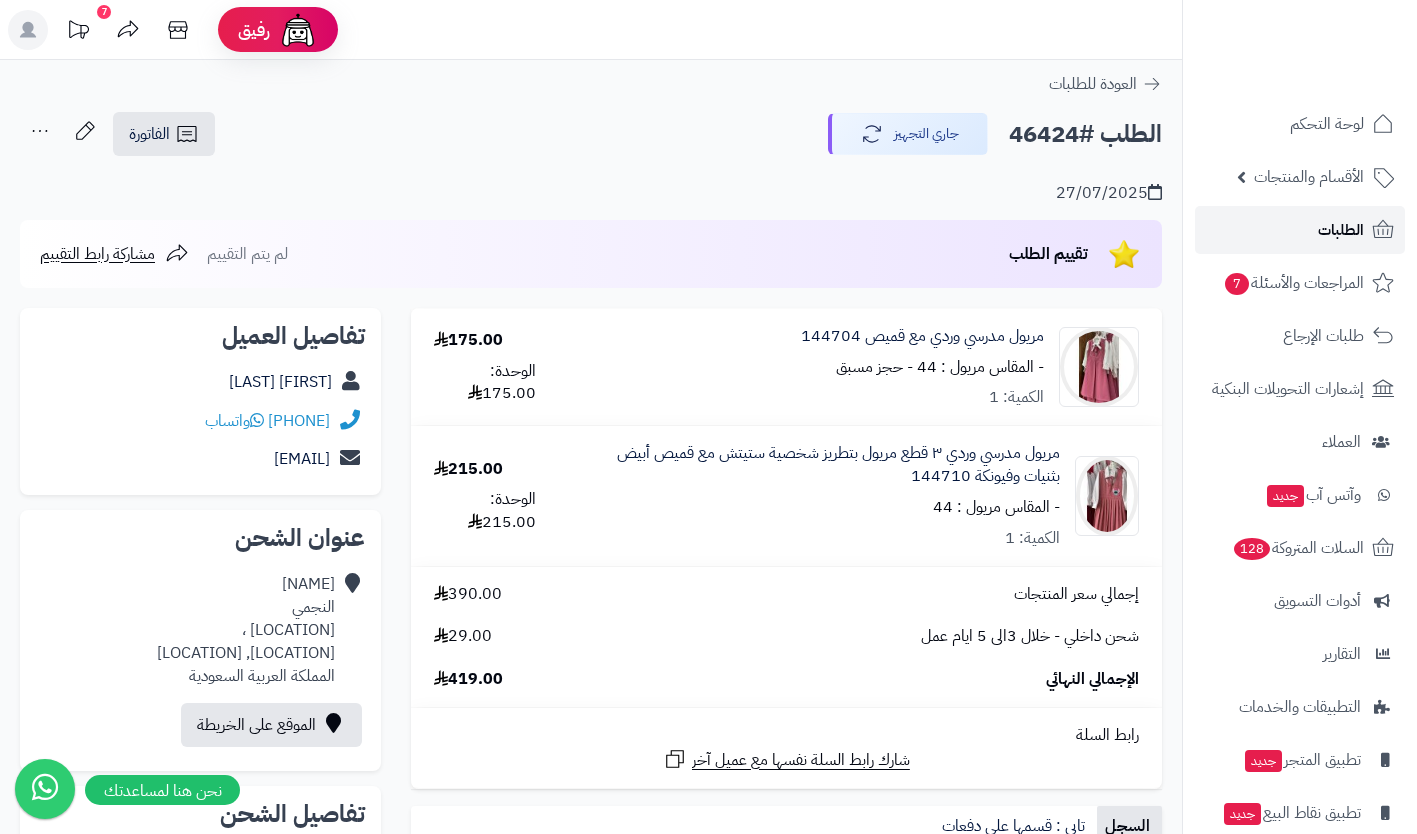 click on "الطلبات" at bounding box center (1341, 230) 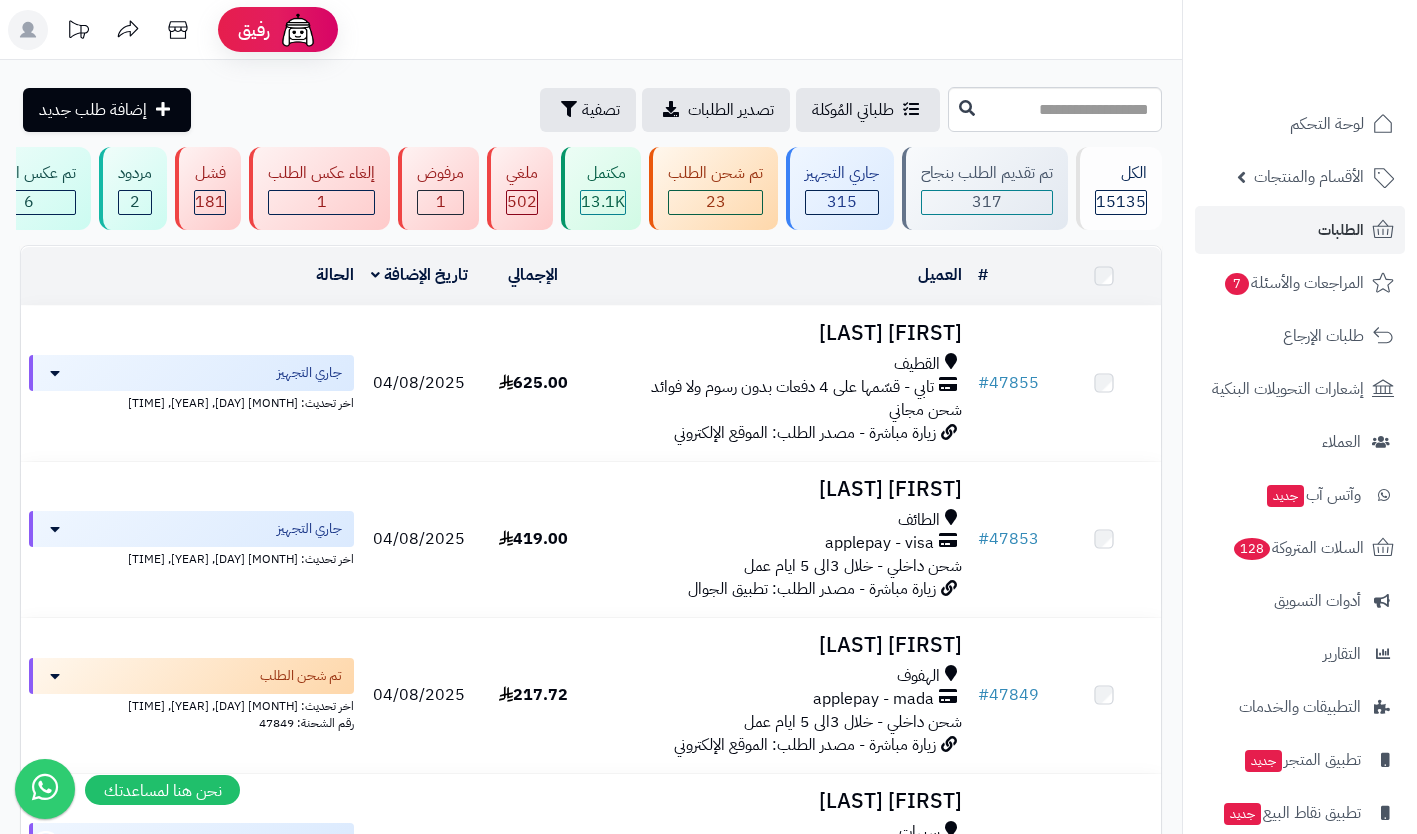 scroll, scrollTop: 0, scrollLeft: 0, axis: both 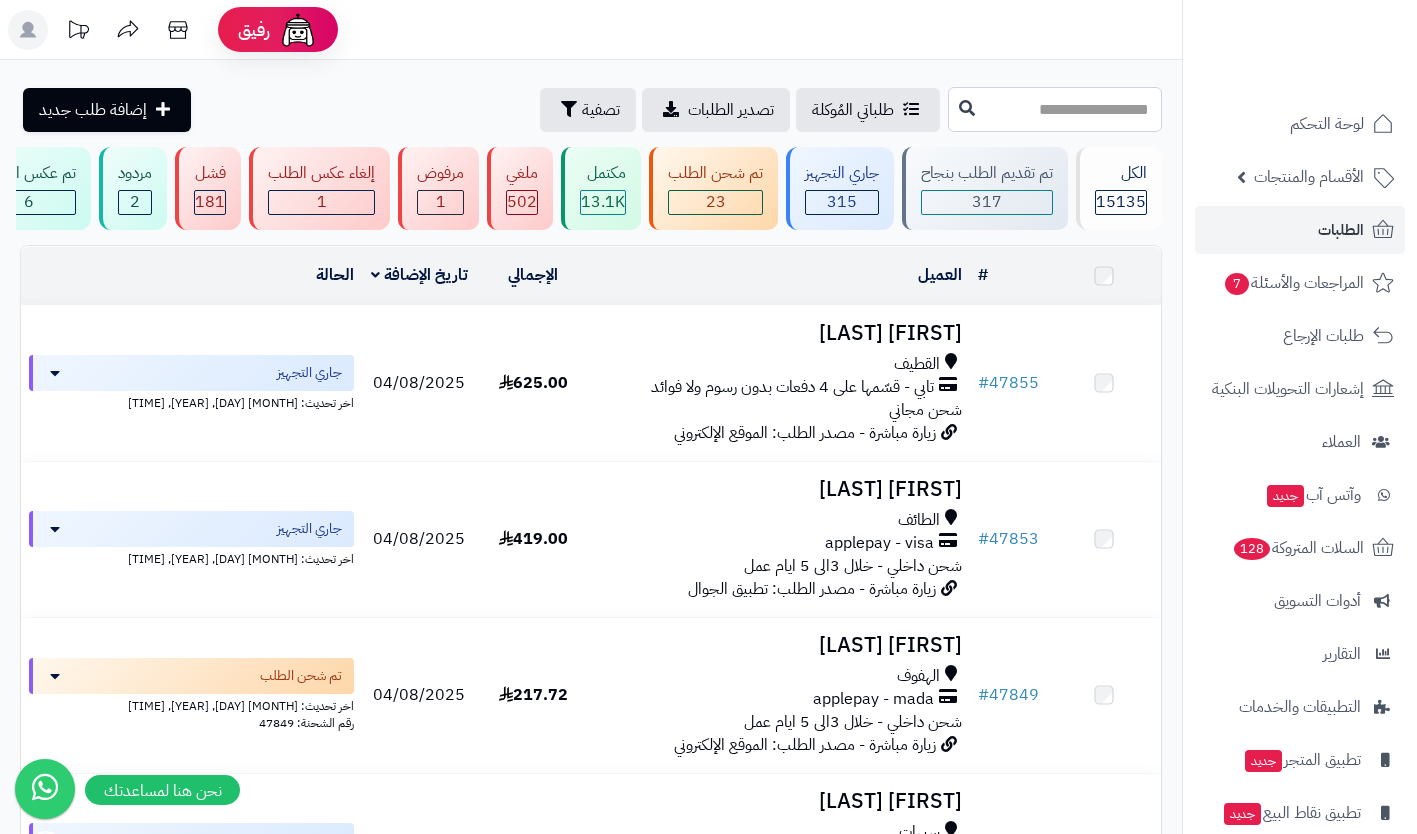 click at bounding box center [1055, 109] 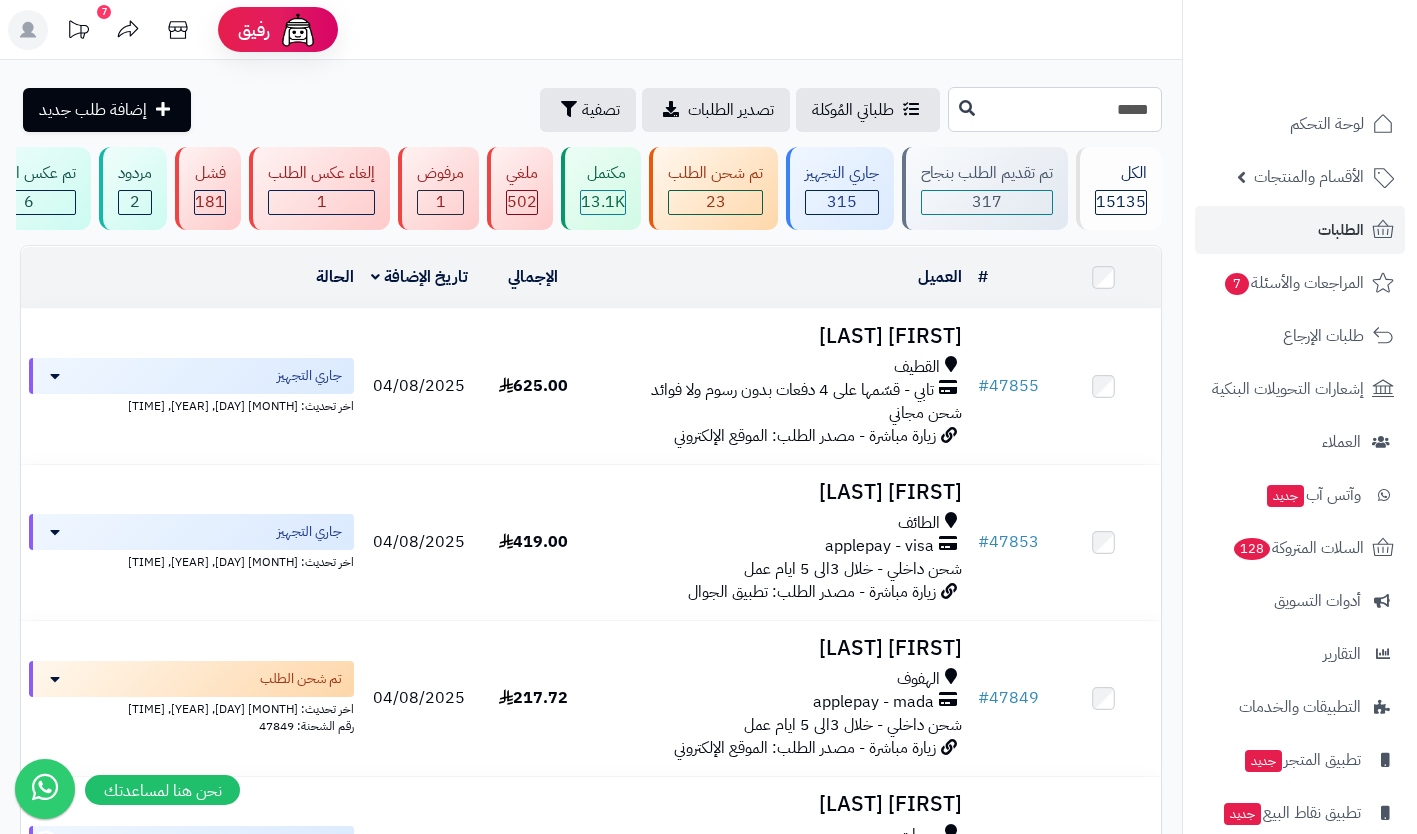 type on "*****" 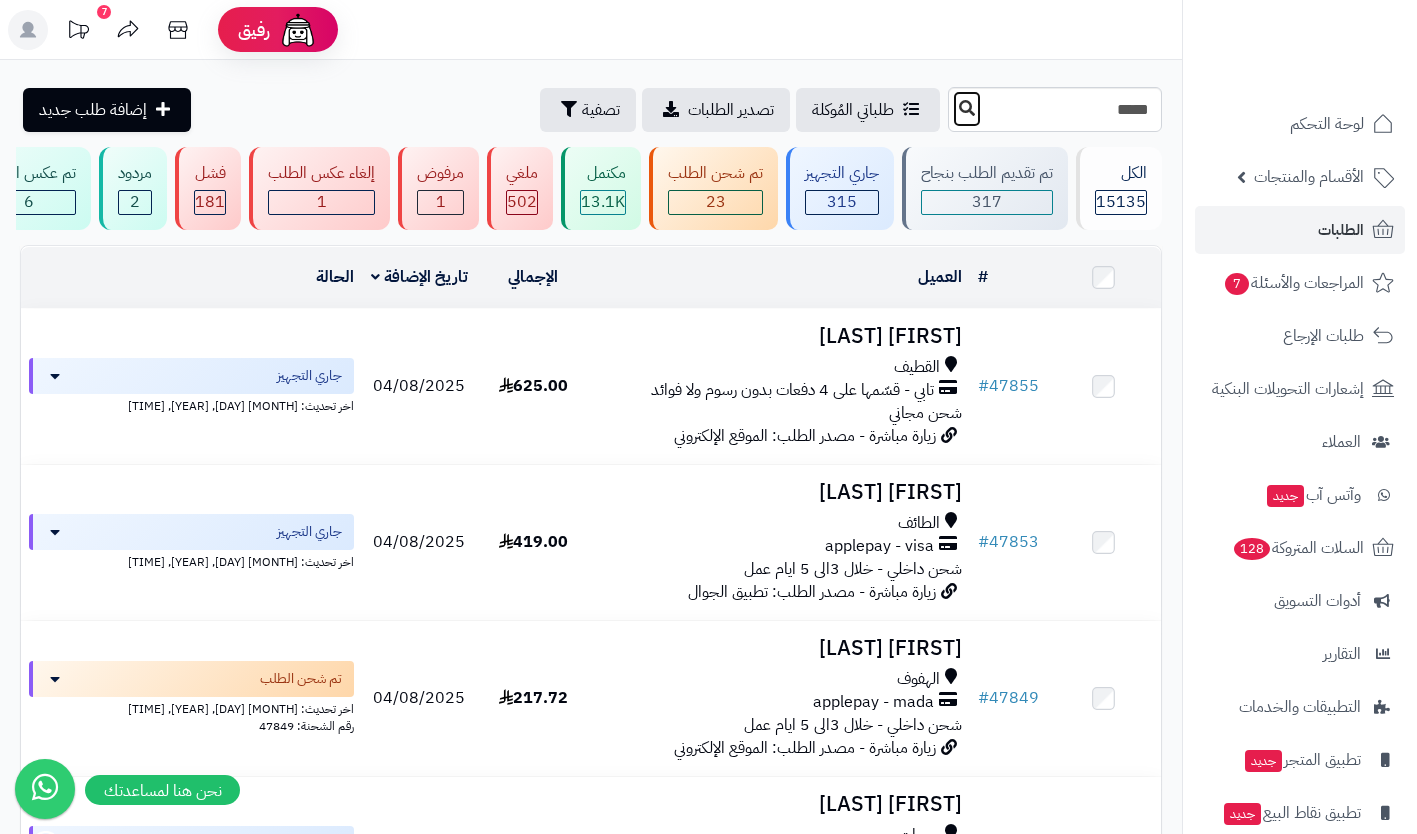 click at bounding box center (967, 108) 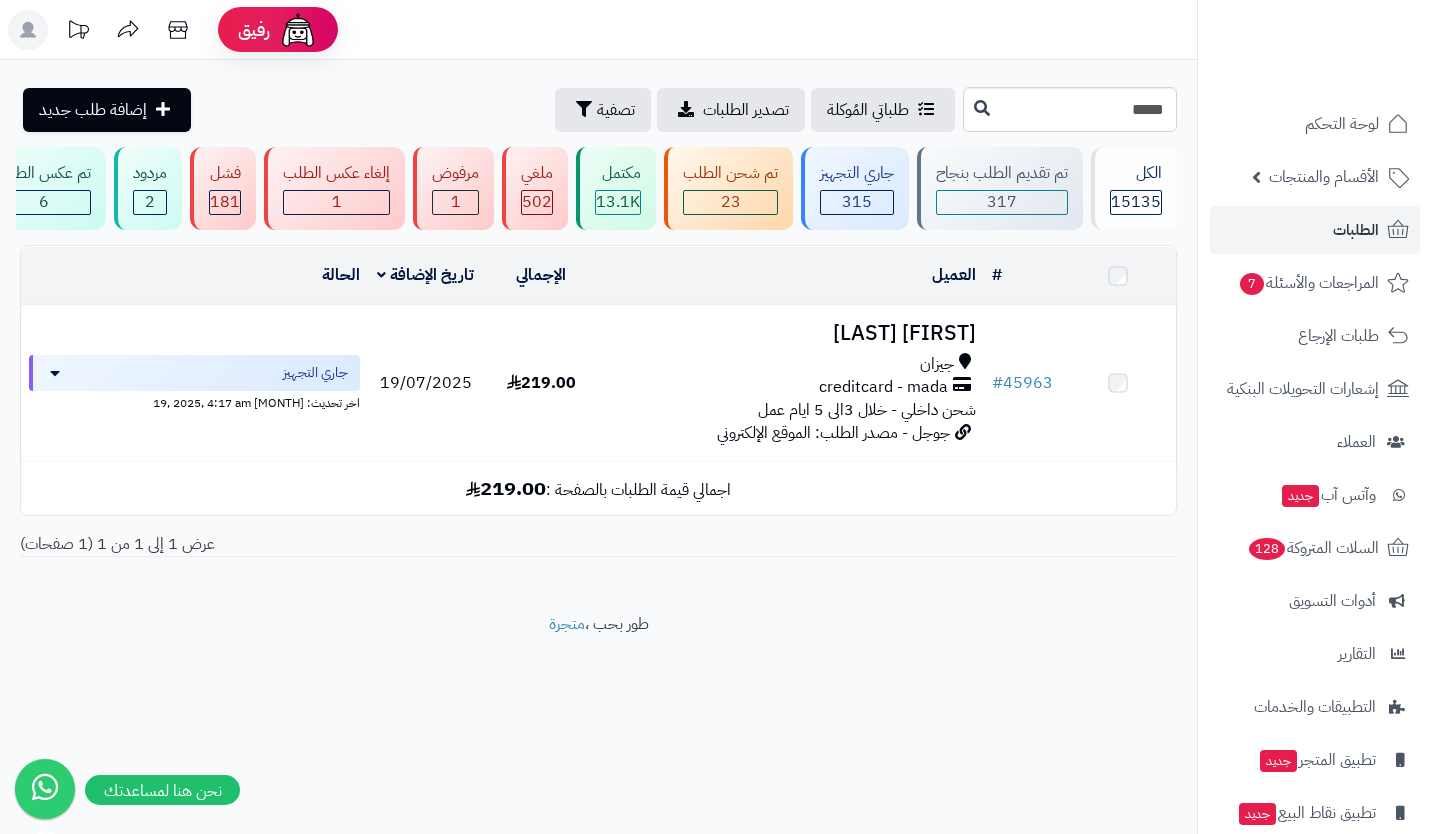 scroll, scrollTop: 0, scrollLeft: 0, axis: both 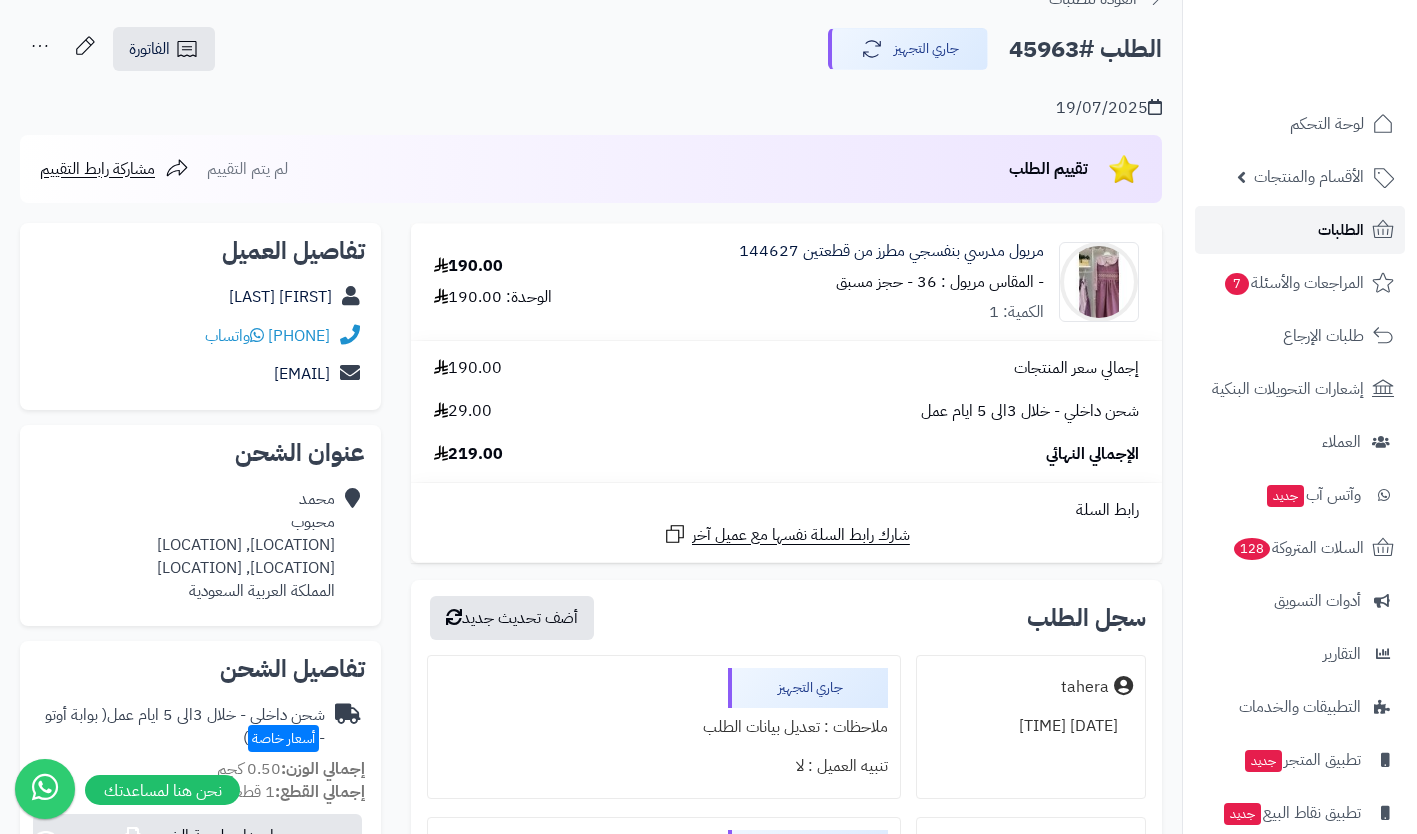 click on "الطلبات" at bounding box center [1341, 230] 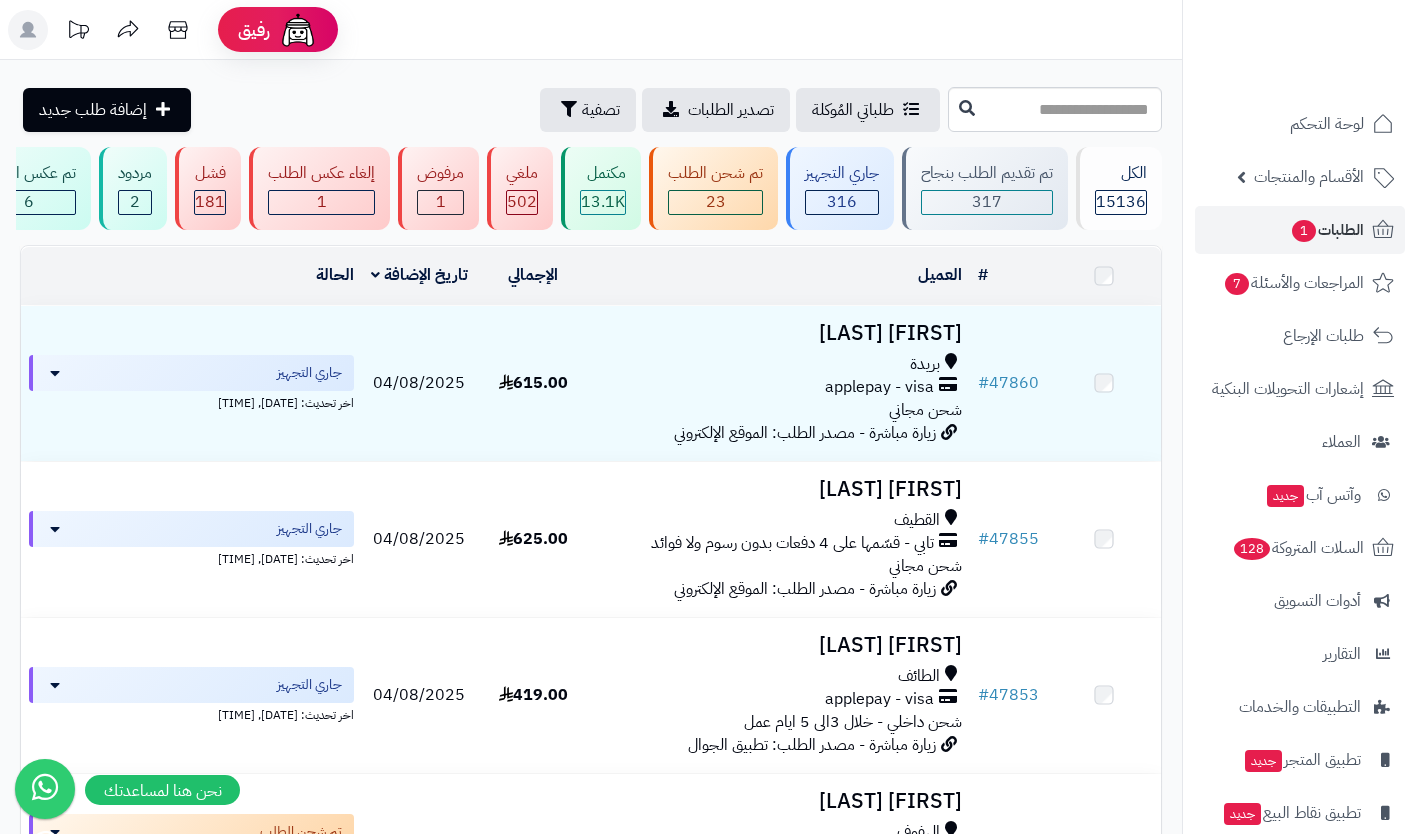 scroll, scrollTop: 0, scrollLeft: 0, axis: both 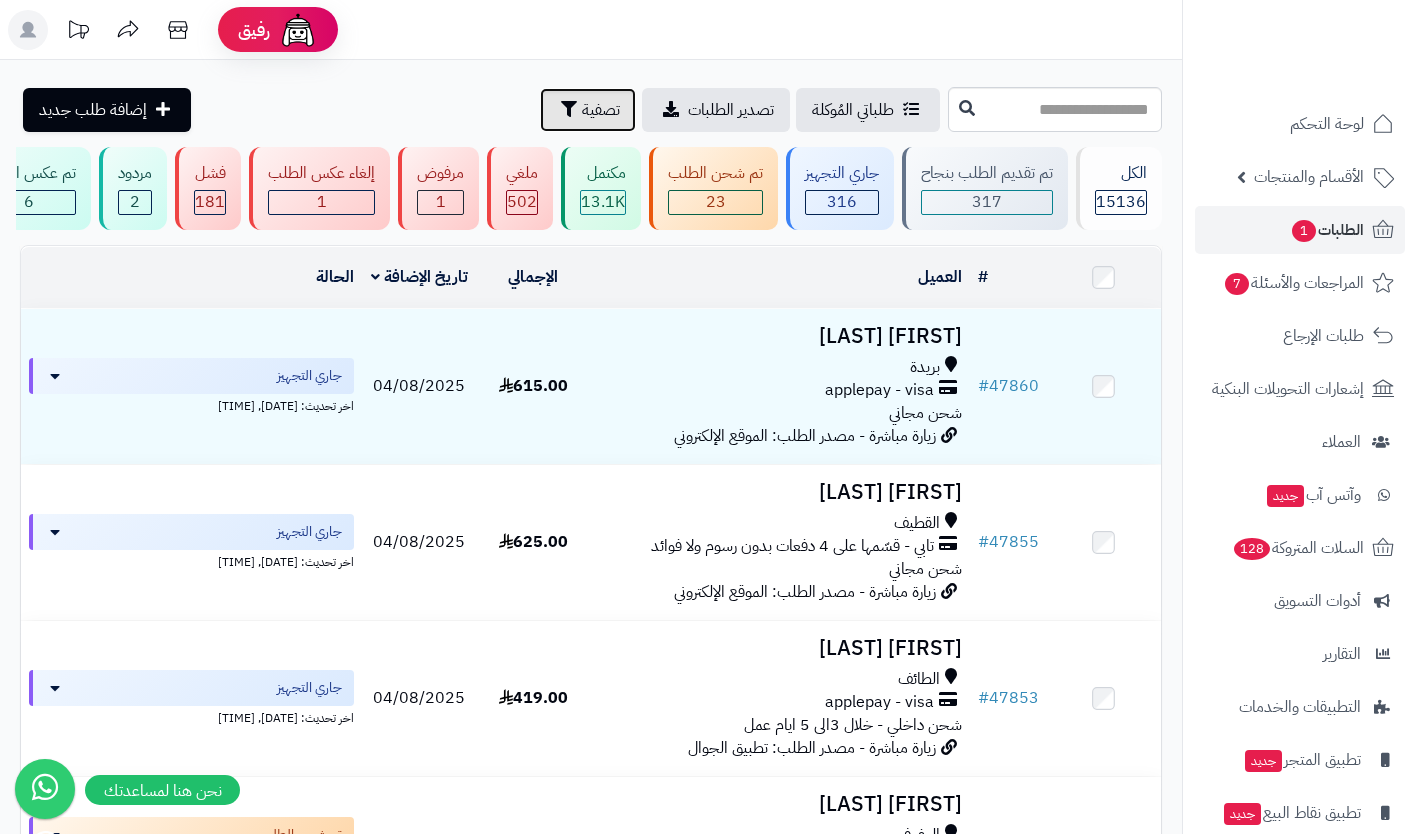 click on "تصفية" at bounding box center (601, 110) 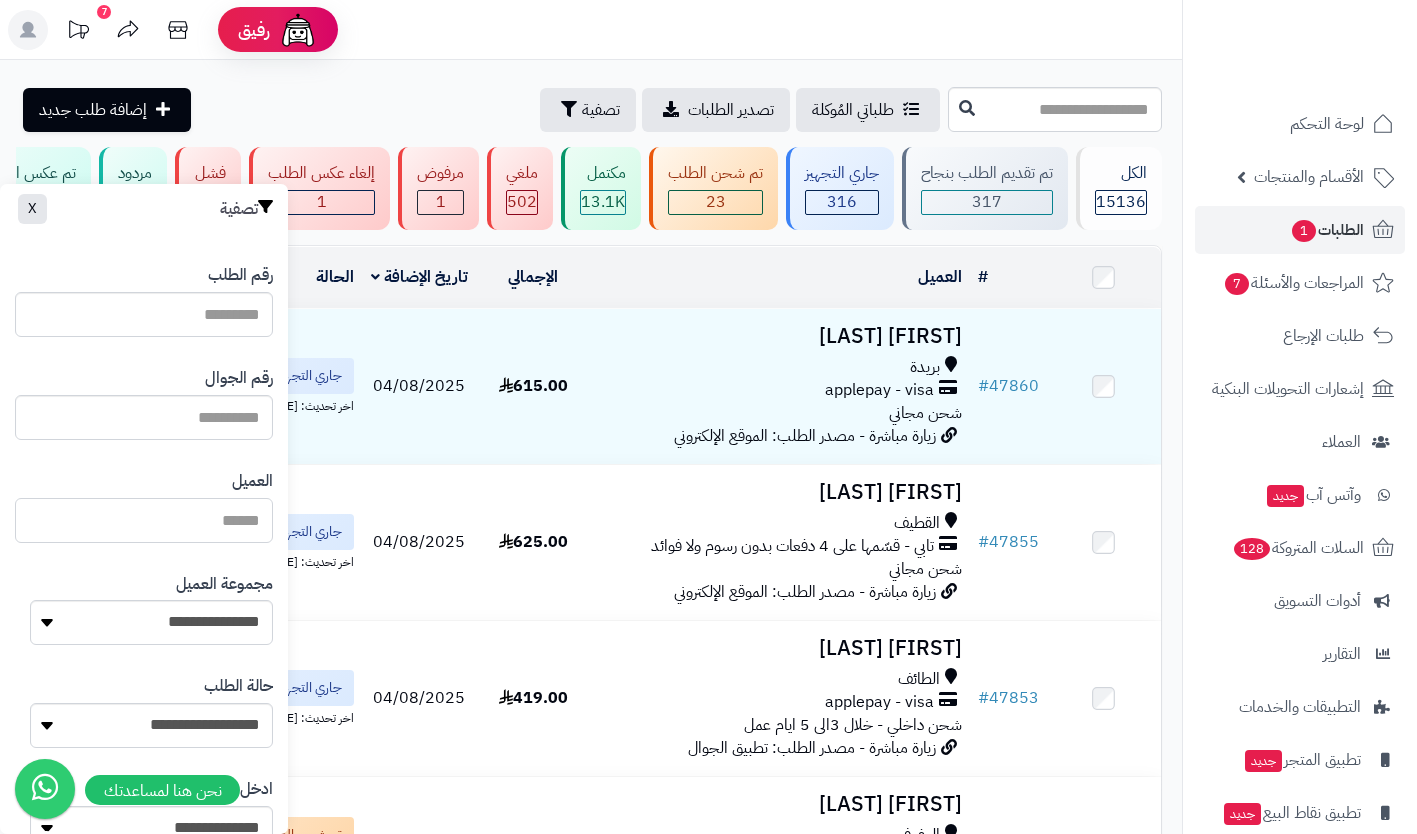 click on "العميل" at bounding box center [144, 520] 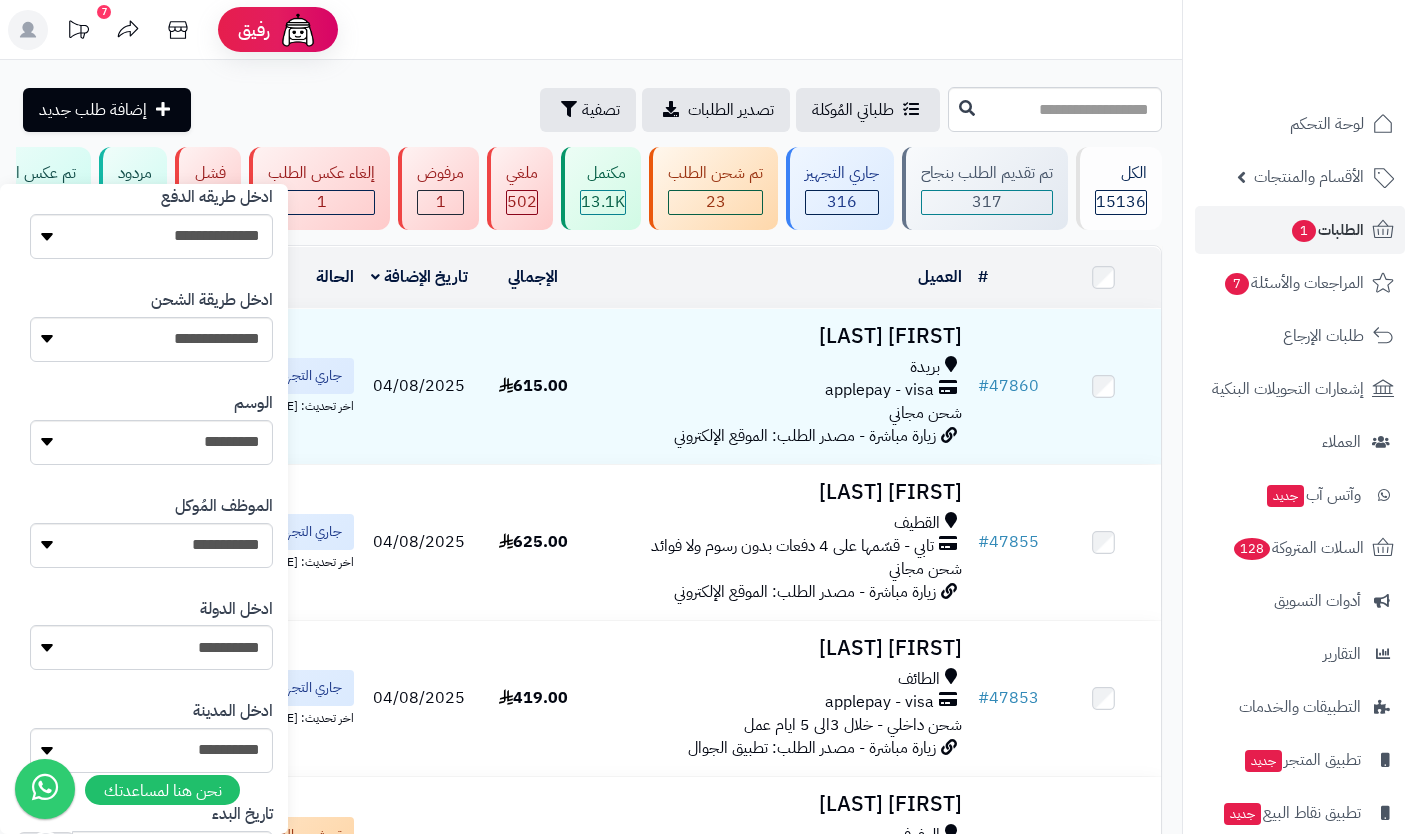 scroll, scrollTop: 961, scrollLeft: 0, axis: vertical 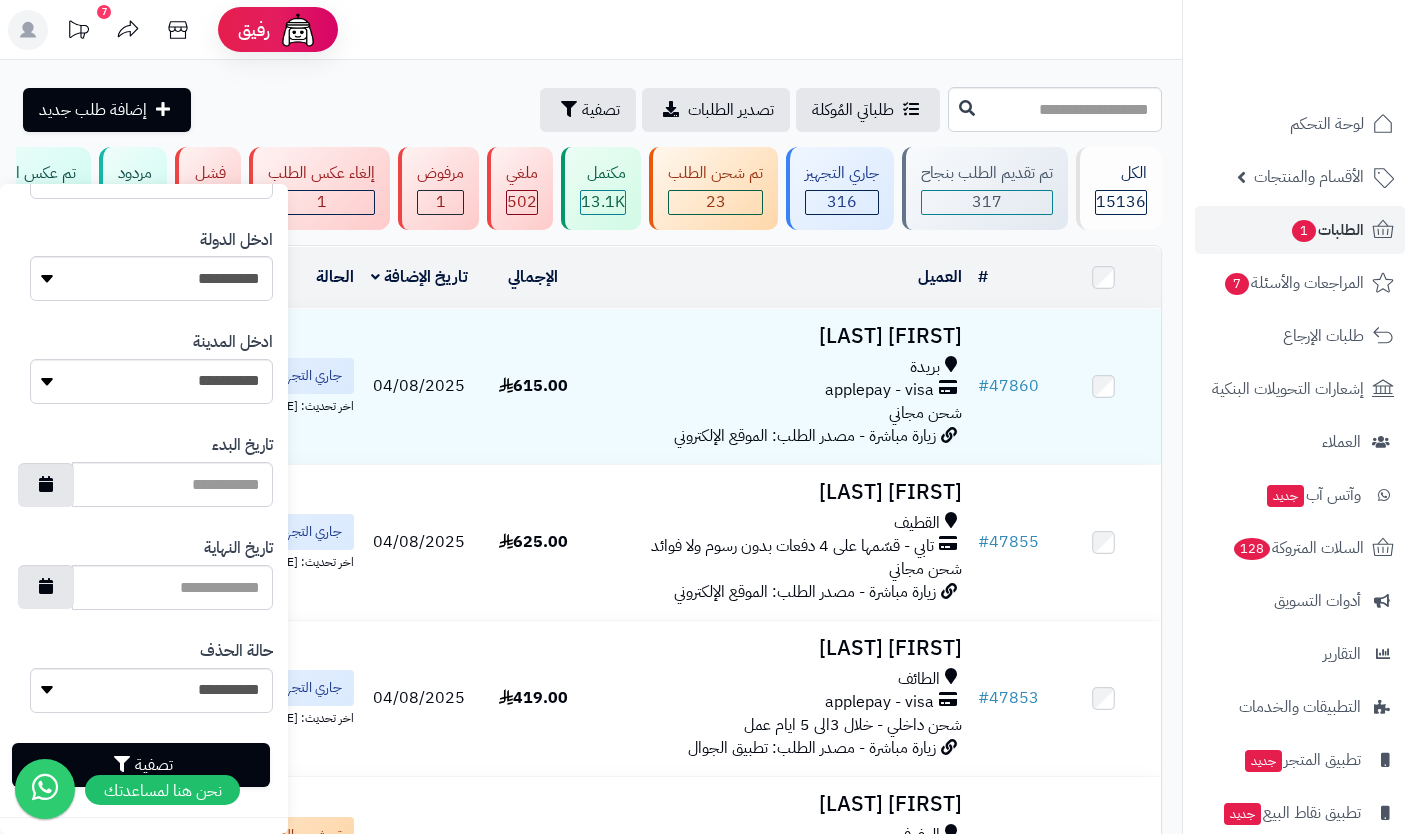 type on "****" 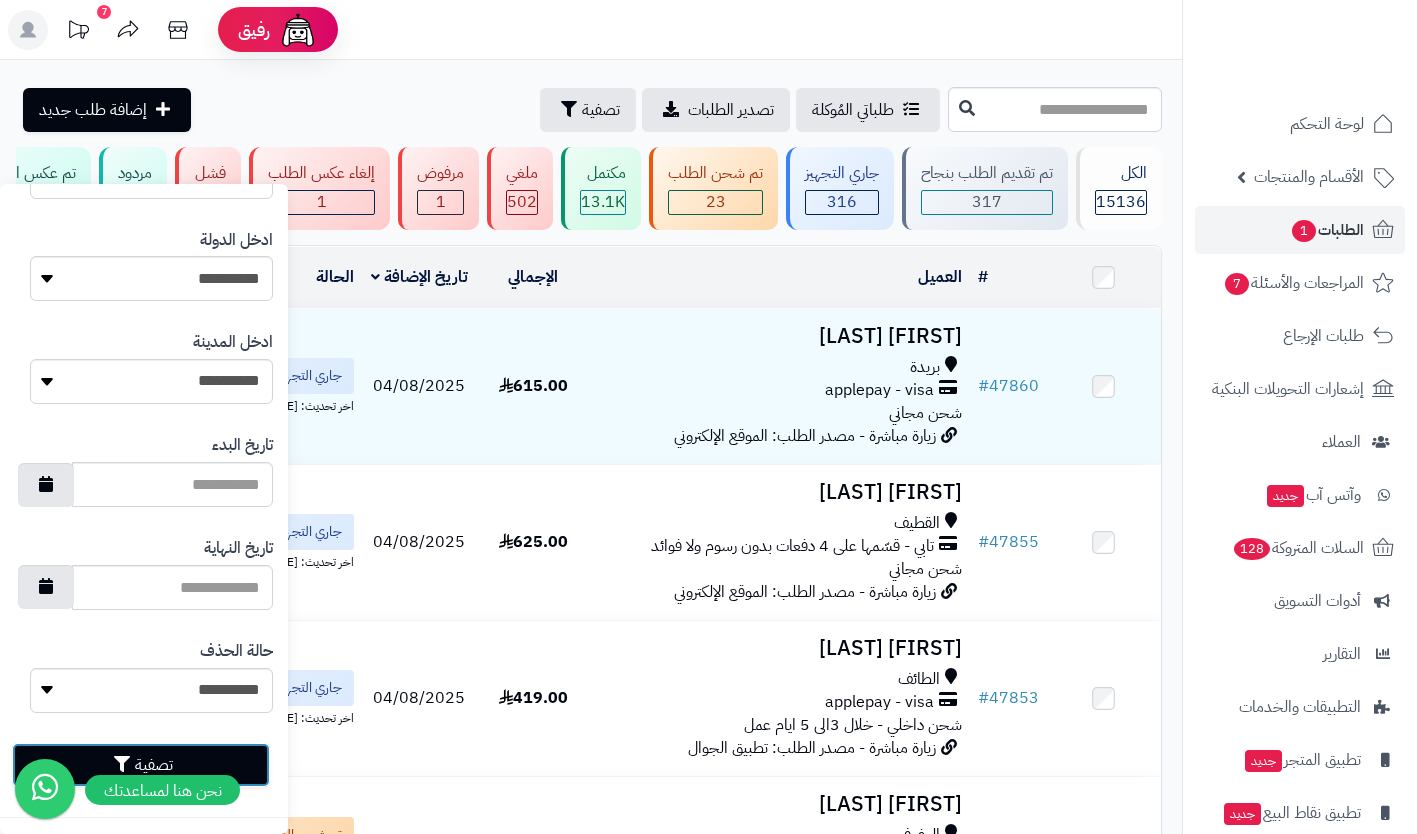click on "تصفية" at bounding box center [141, 765] 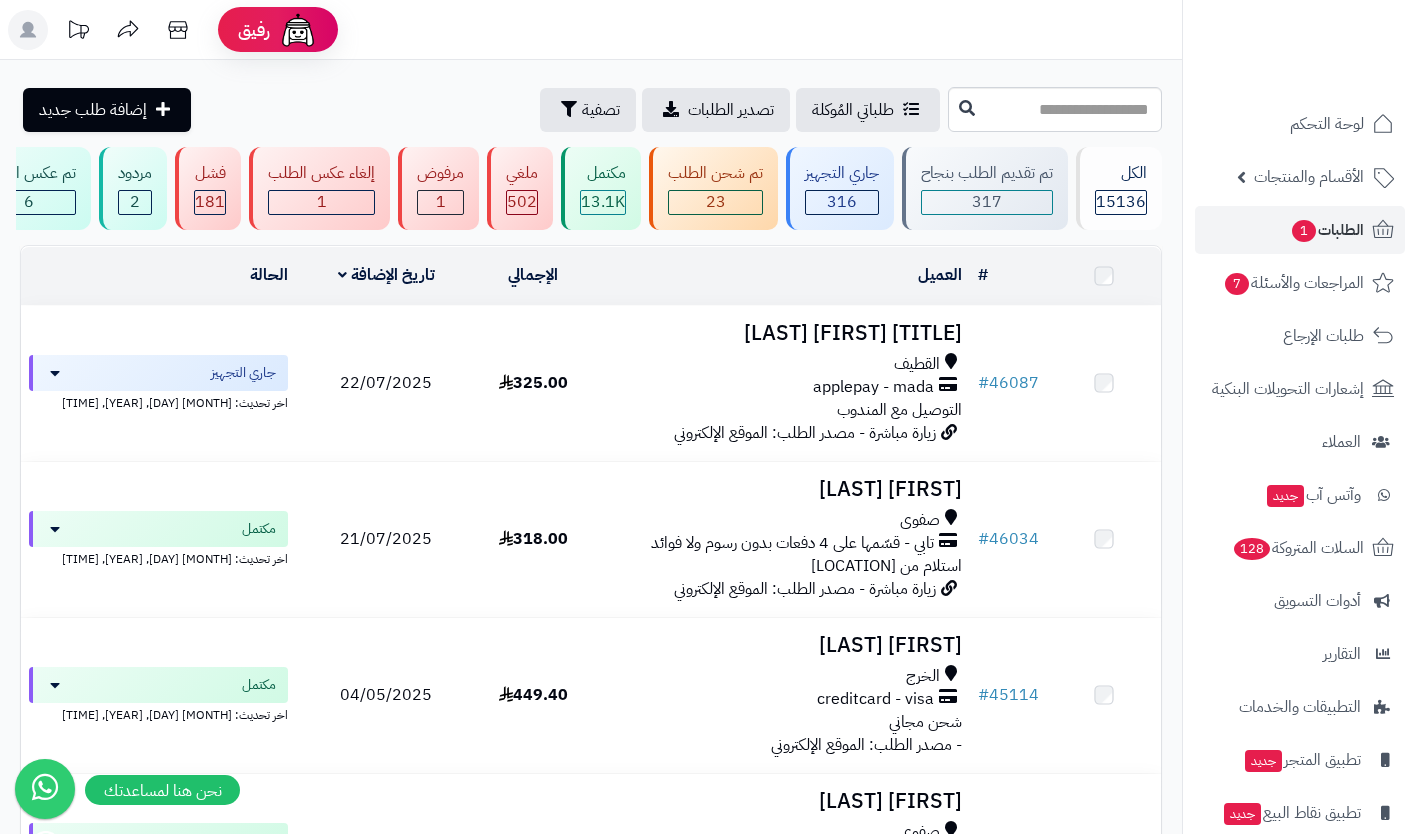 scroll, scrollTop: 0, scrollLeft: 0, axis: both 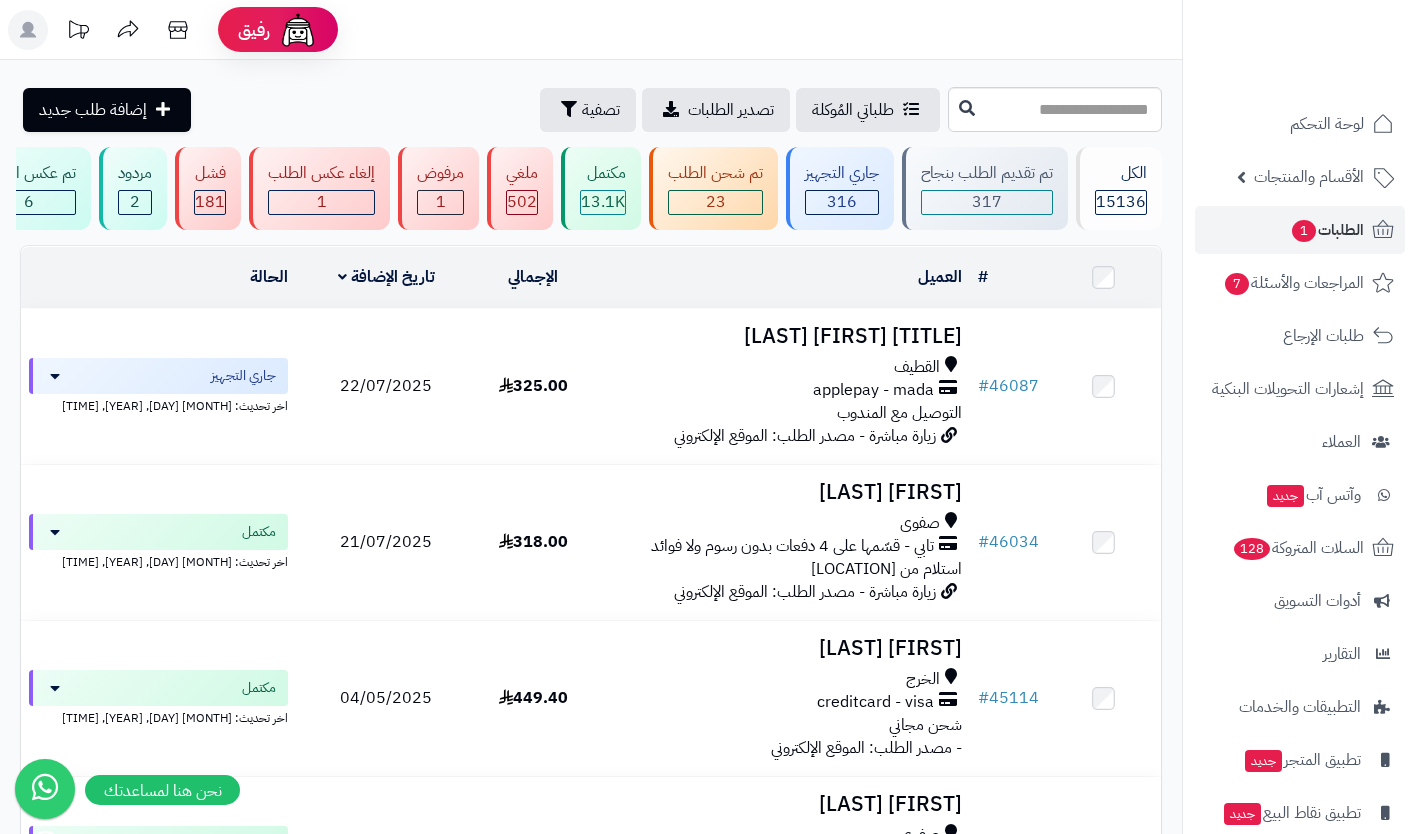 click on "التوصيل مع المندوب" at bounding box center (899, 413) 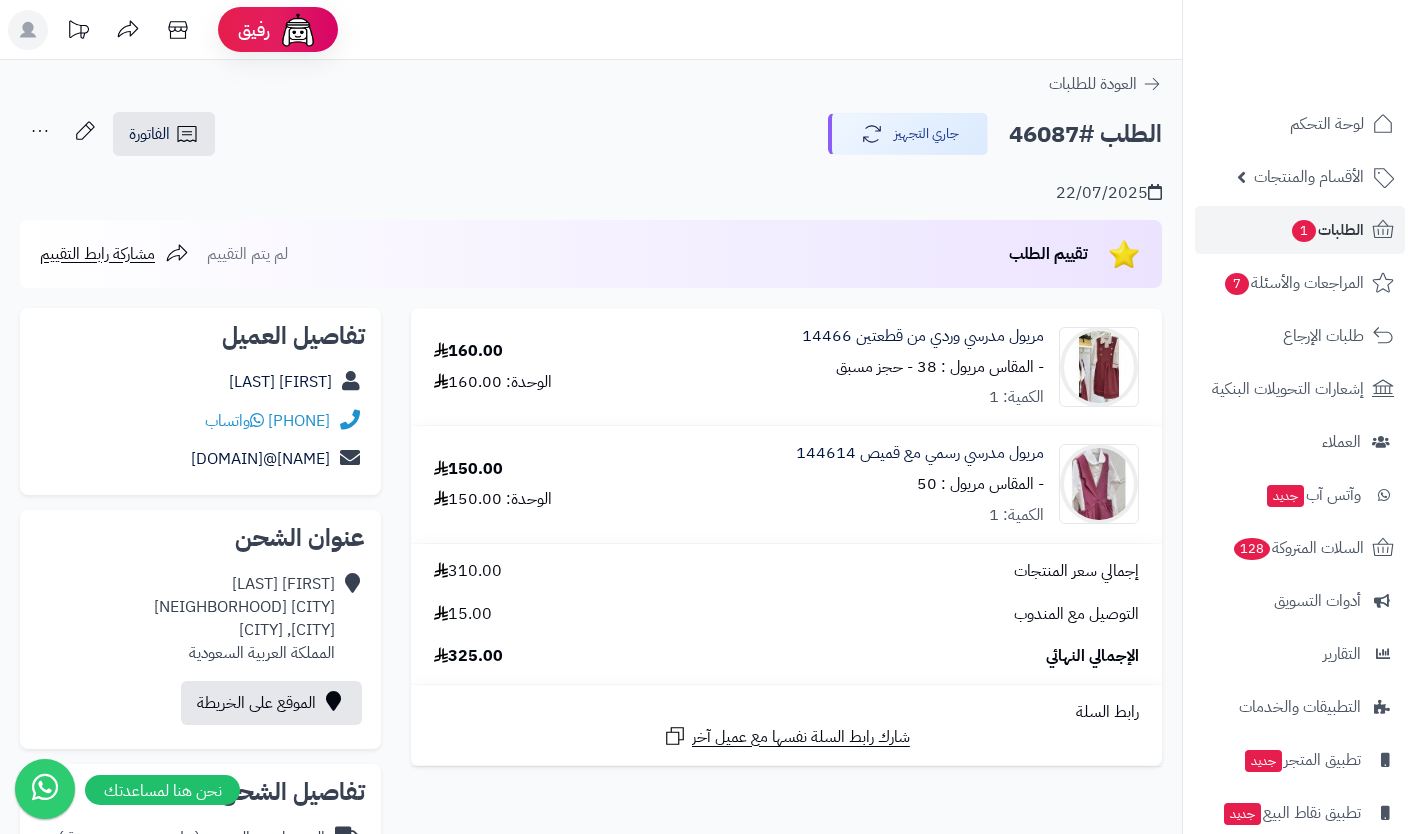 scroll, scrollTop: 0, scrollLeft: 0, axis: both 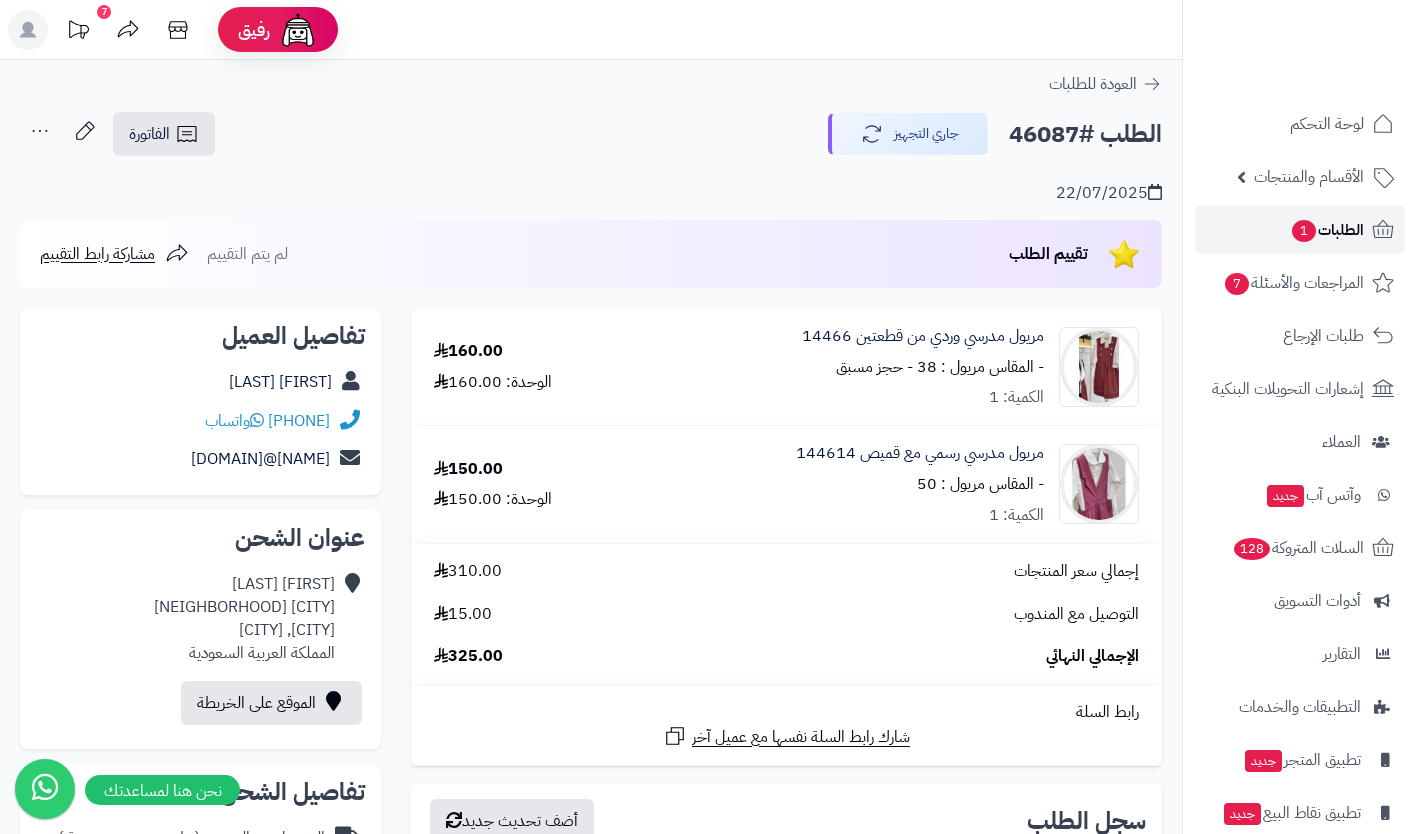 click on "الطلبات  1" at bounding box center [1327, 230] 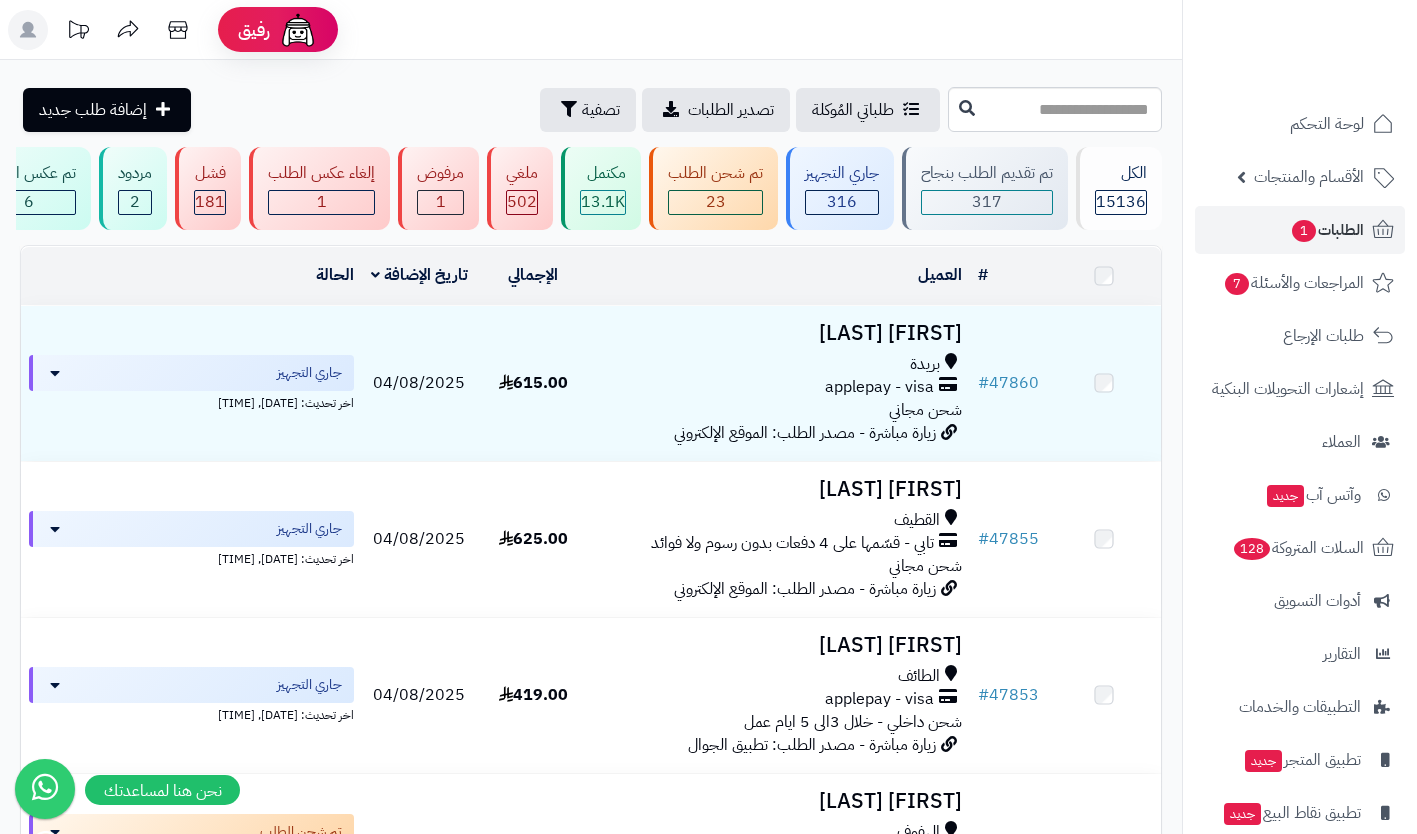 scroll, scrollTop: 0, scrollLeft: 0, axis: both 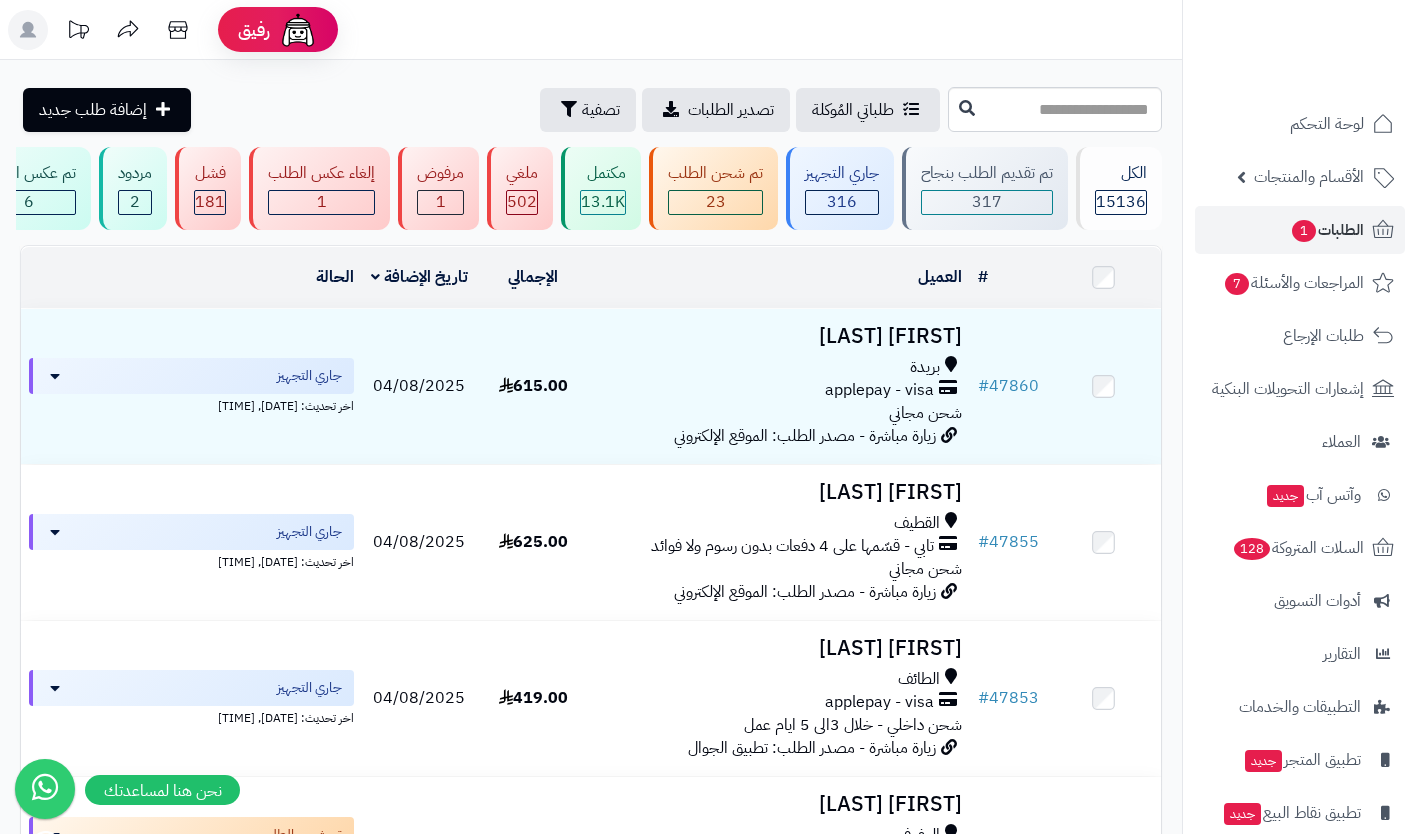 click on "applepay - visa" at bounding box center [879, 390] 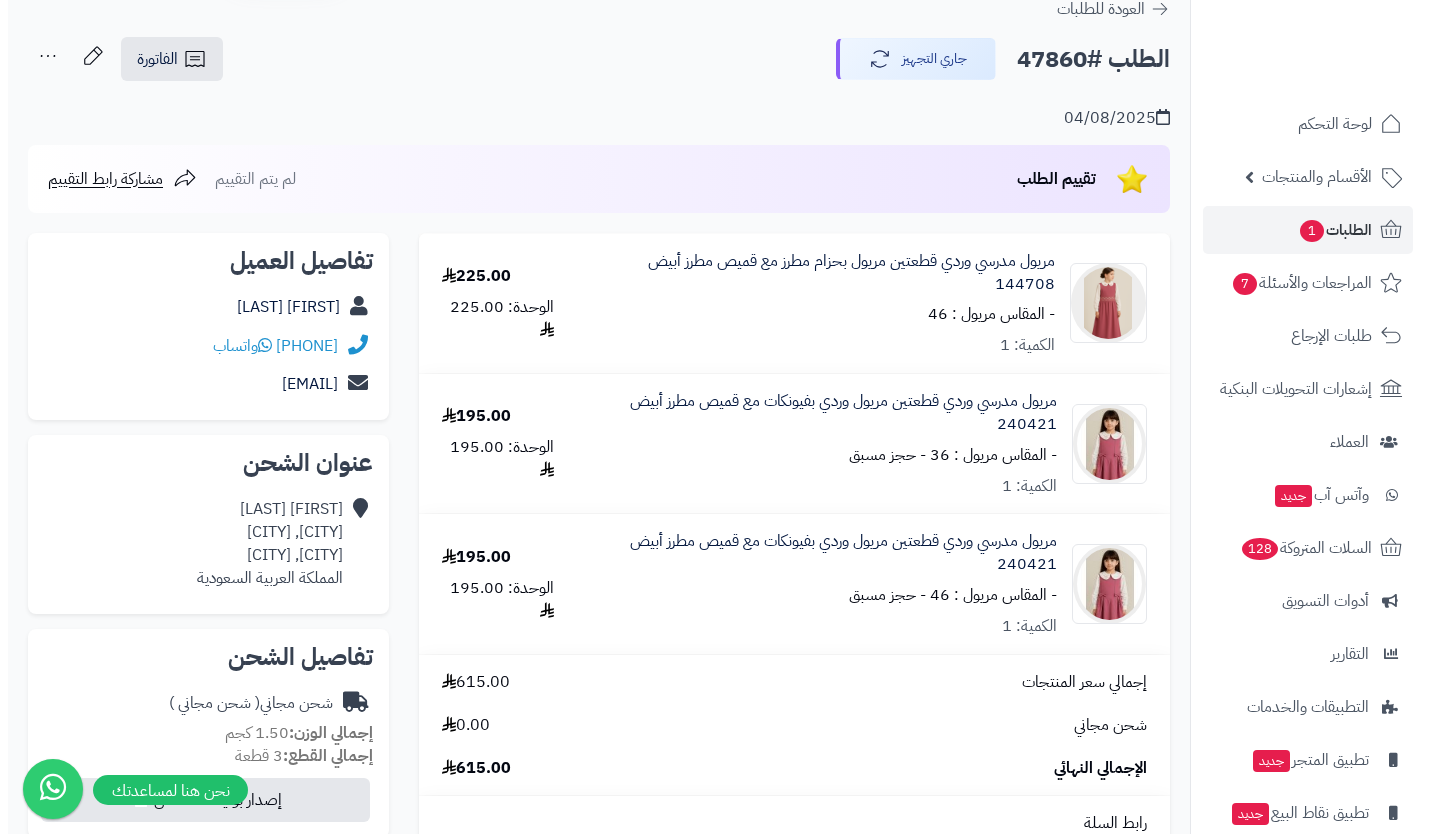 scroll, scrollTop: 0, scrollLeft: 0, axis: both 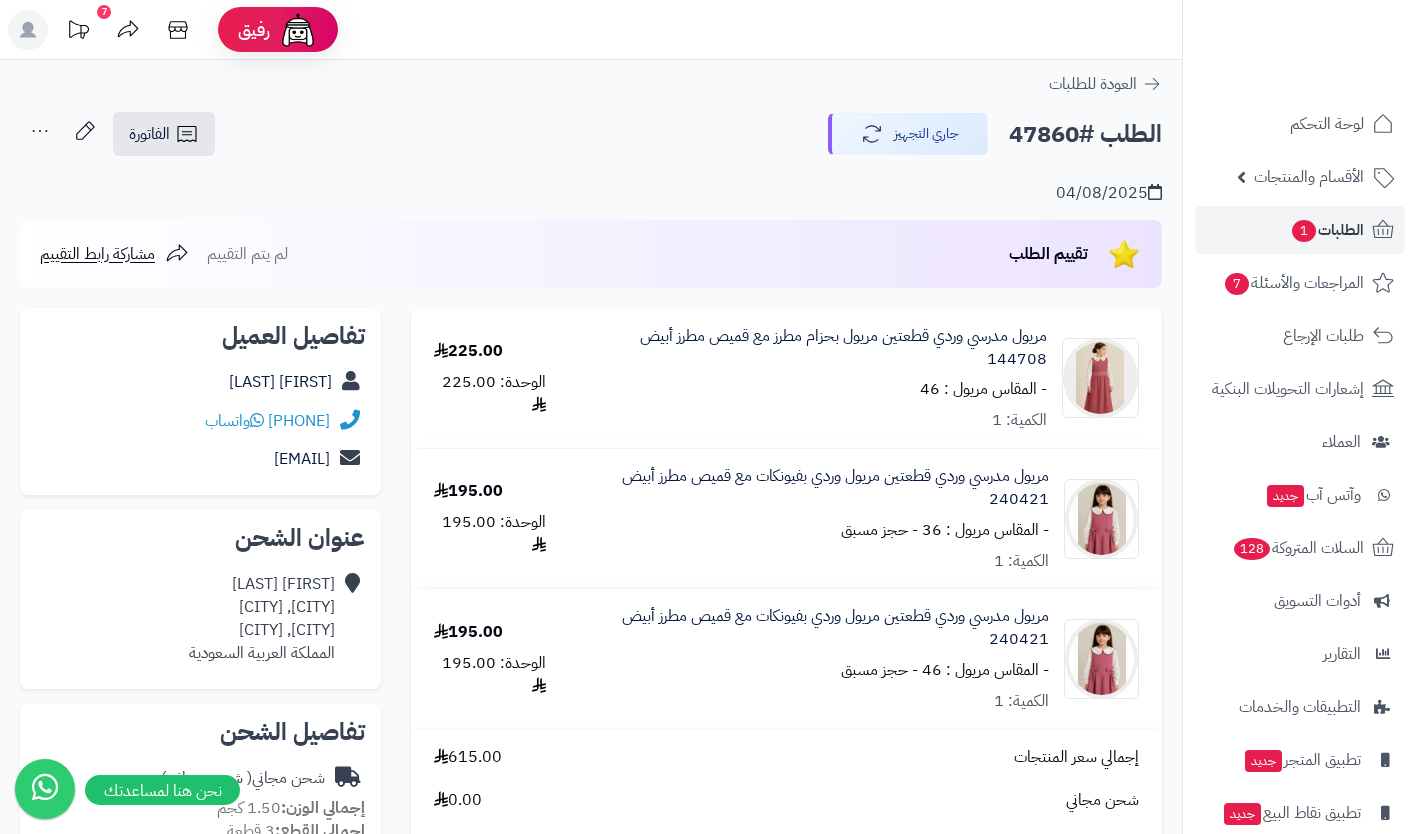 click 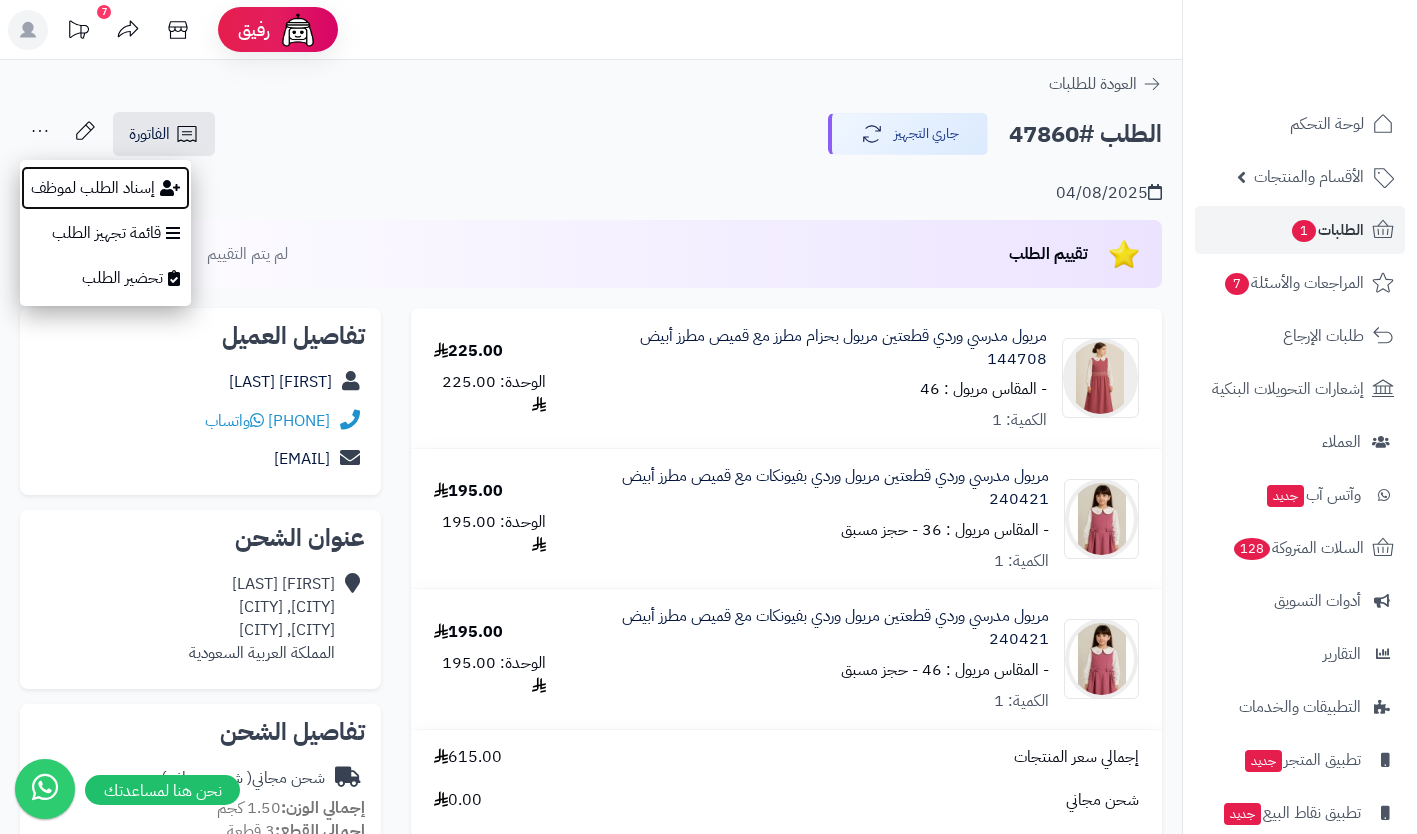 click on "إسناد الطلب لموظف" at bounding box center [105, 188] 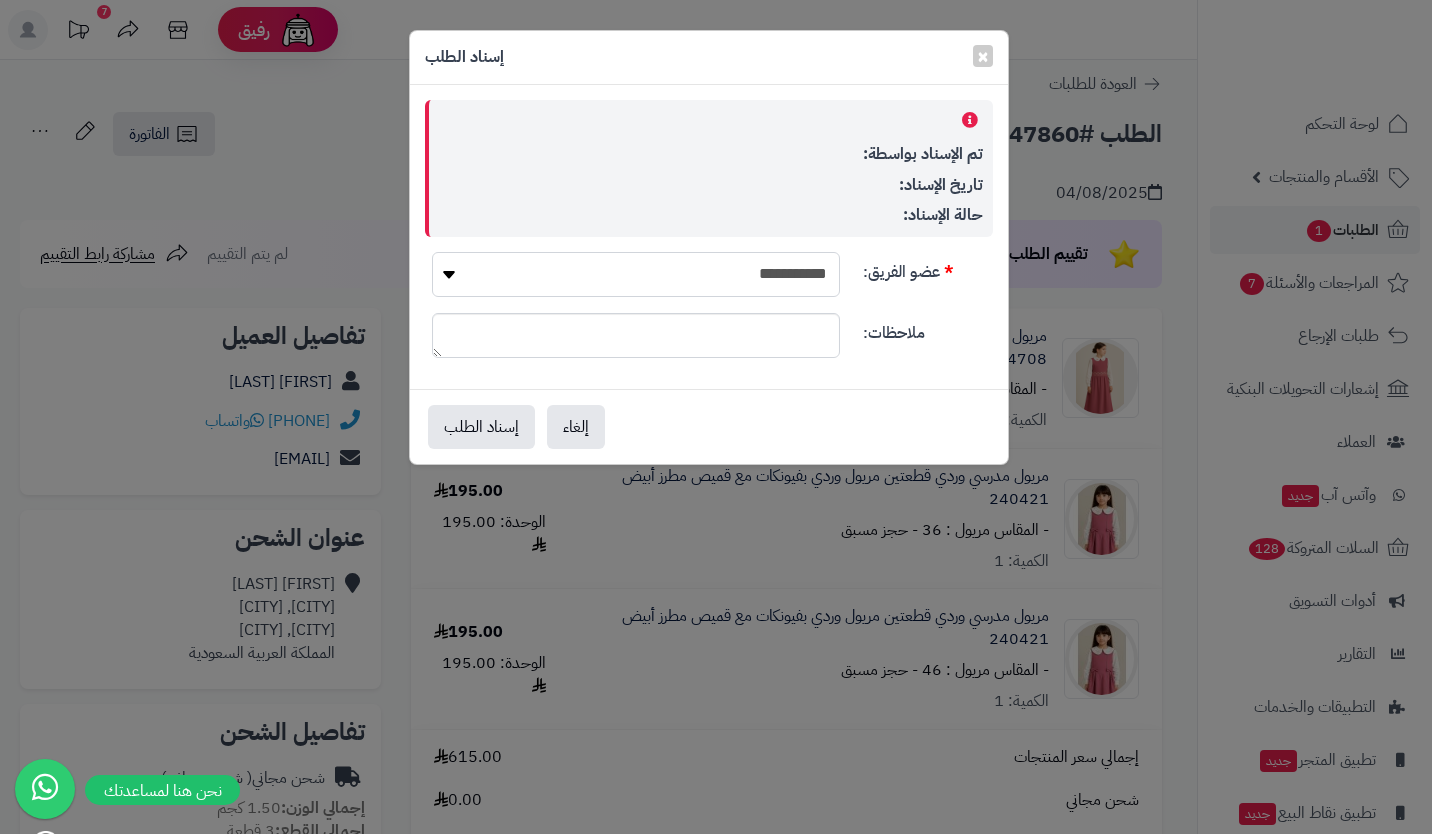 click on "**********" at bounding box center (636, 274) 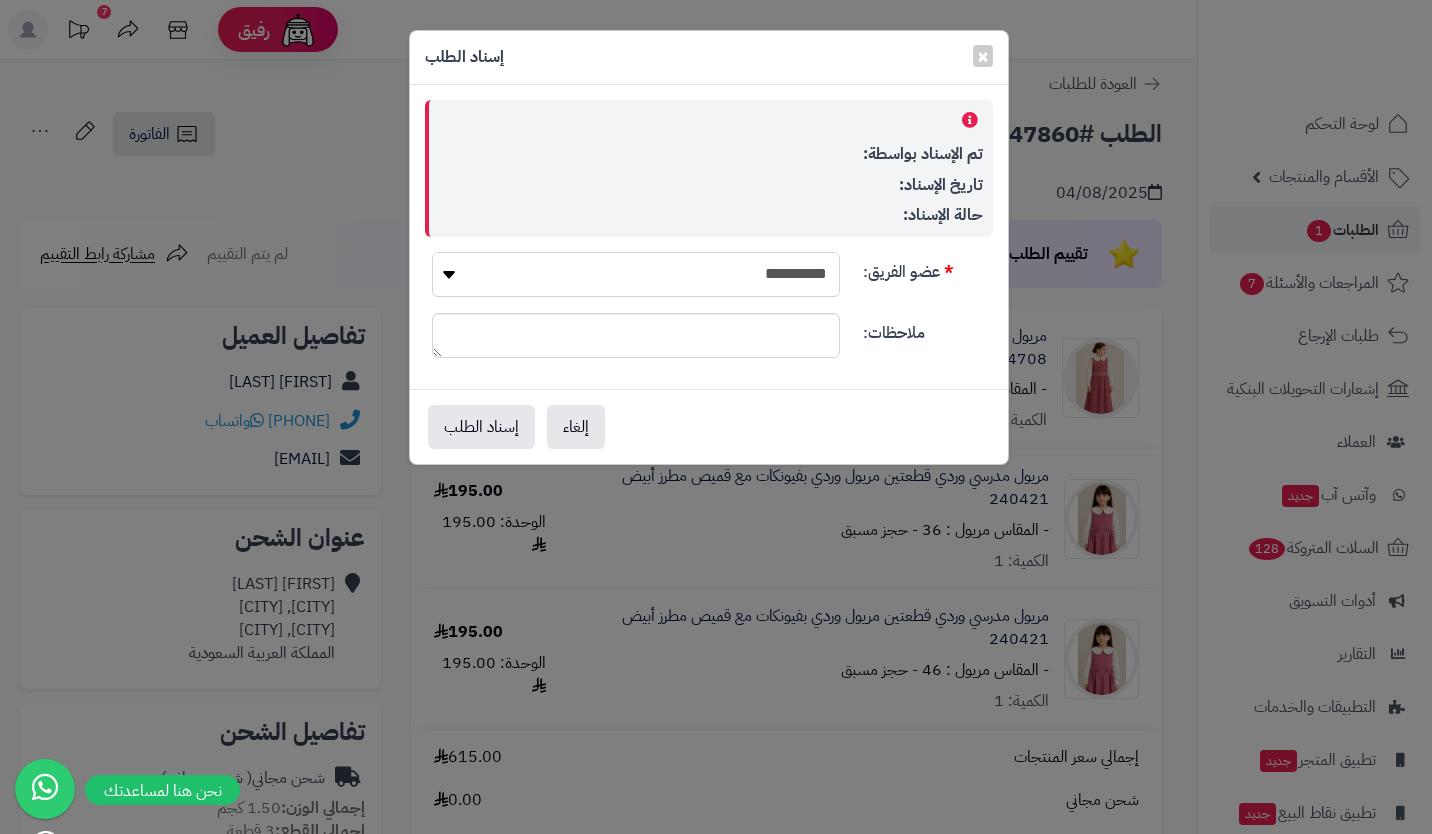click on "**********" at bounding box center [636, 274] 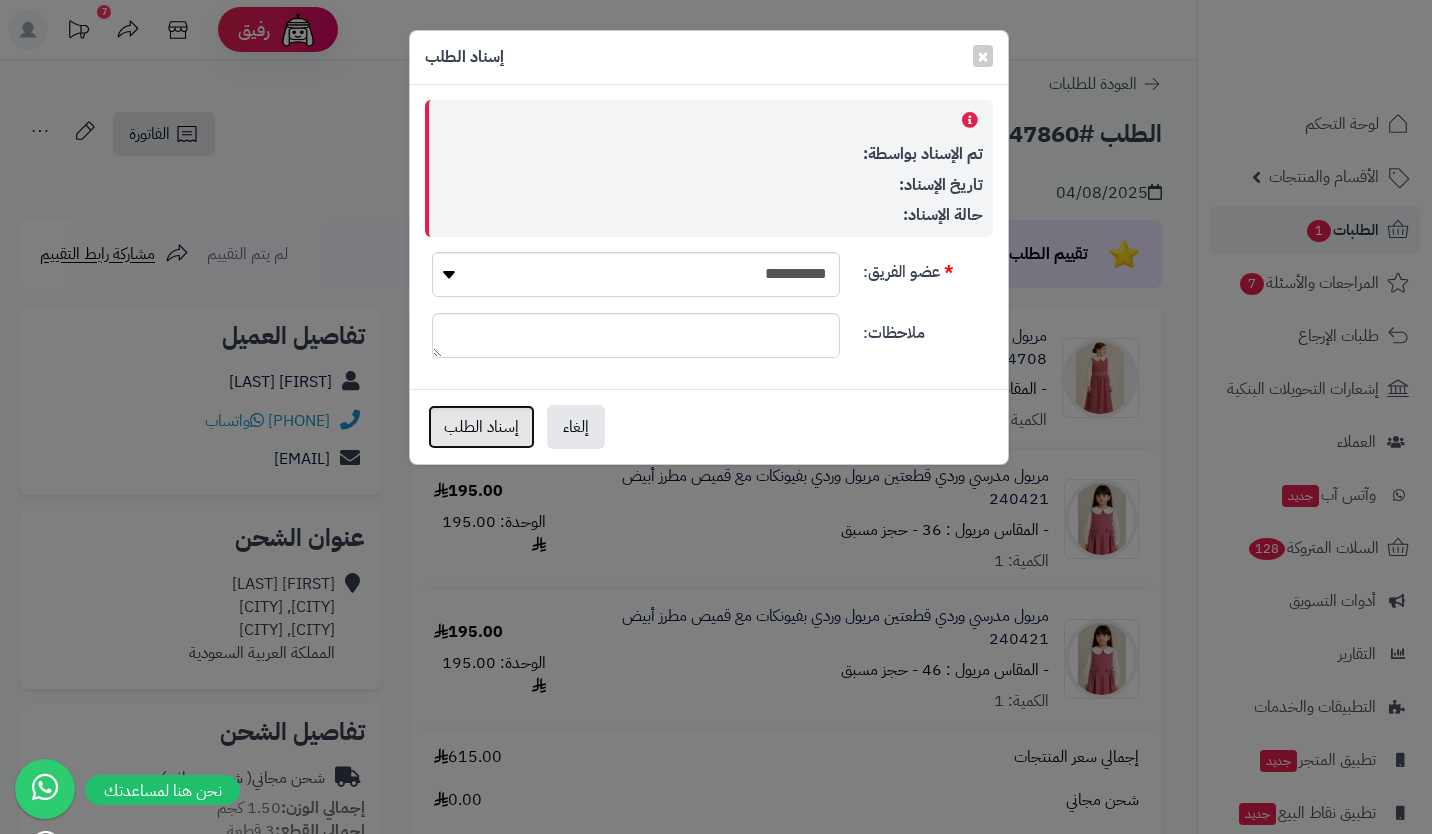 click on "إسناد الطلب" at bounding box center [481, 427] 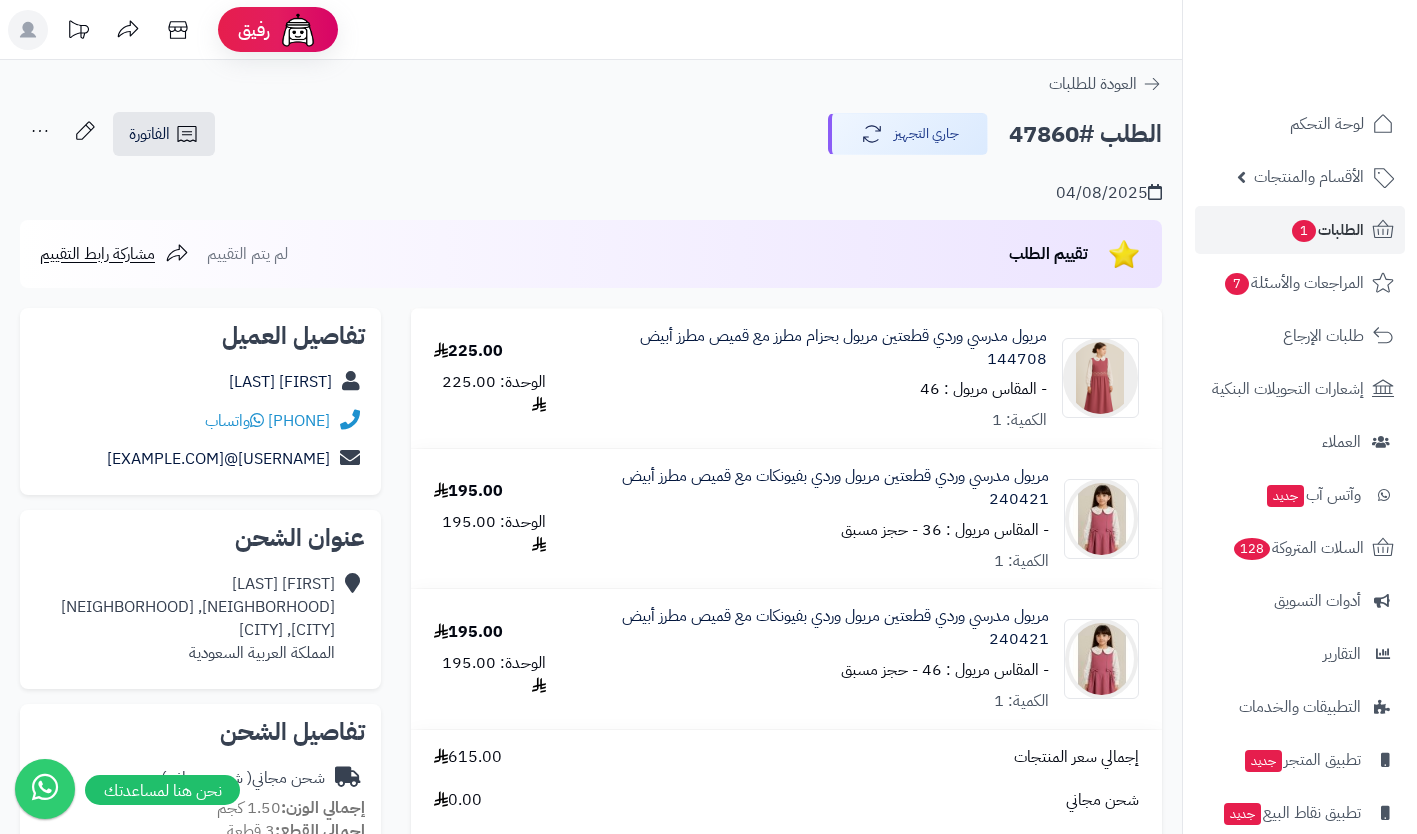scroll, scrollTop: 0, scrollLeft: 0, axis: both 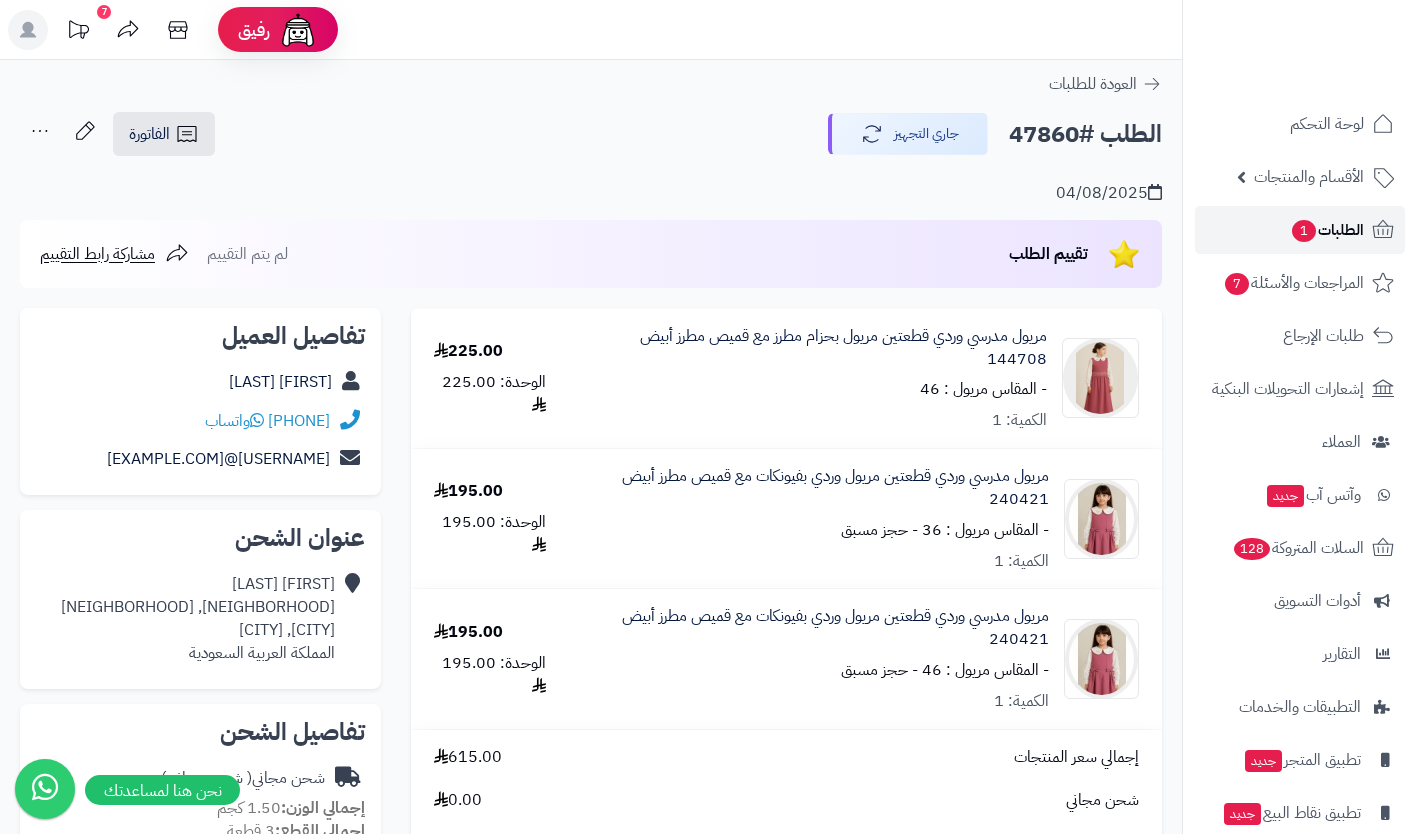 click on "الطلبات  1" at bounding box center [1327, 230] 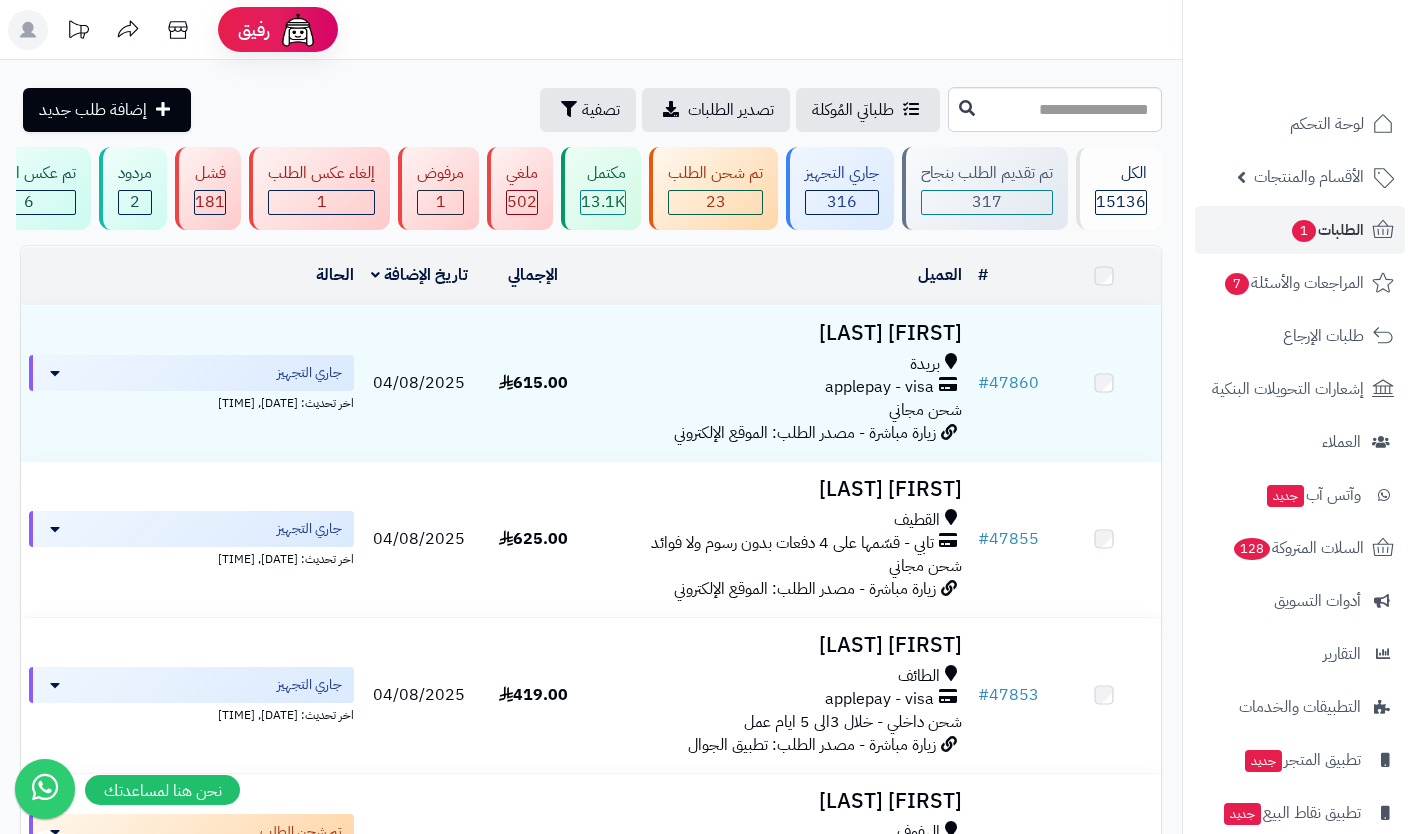 scroll, scrollTop: 0, scrollLeft: 0, axis: both 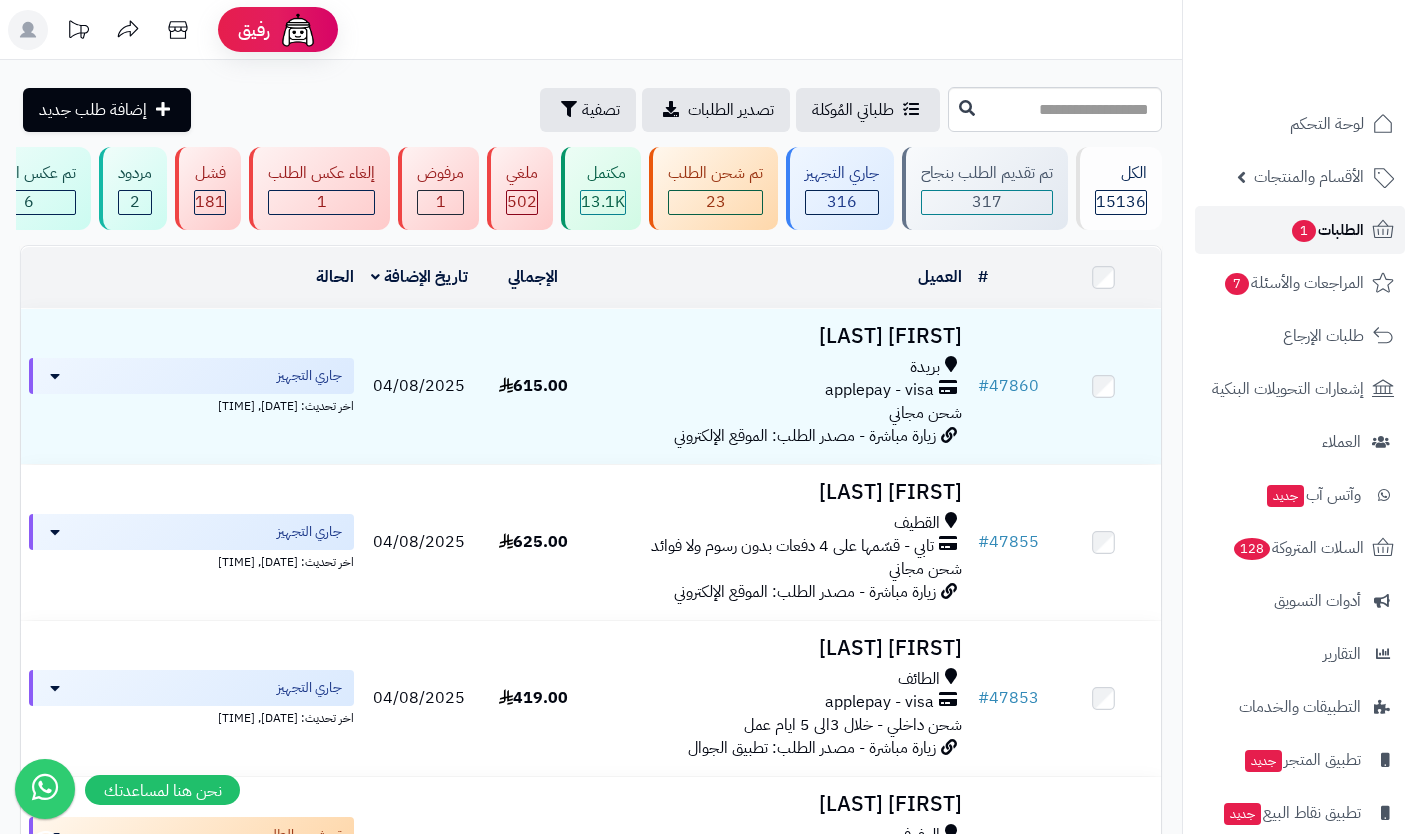 click on "الطلبات  1" at bounding box center [1327, 230] 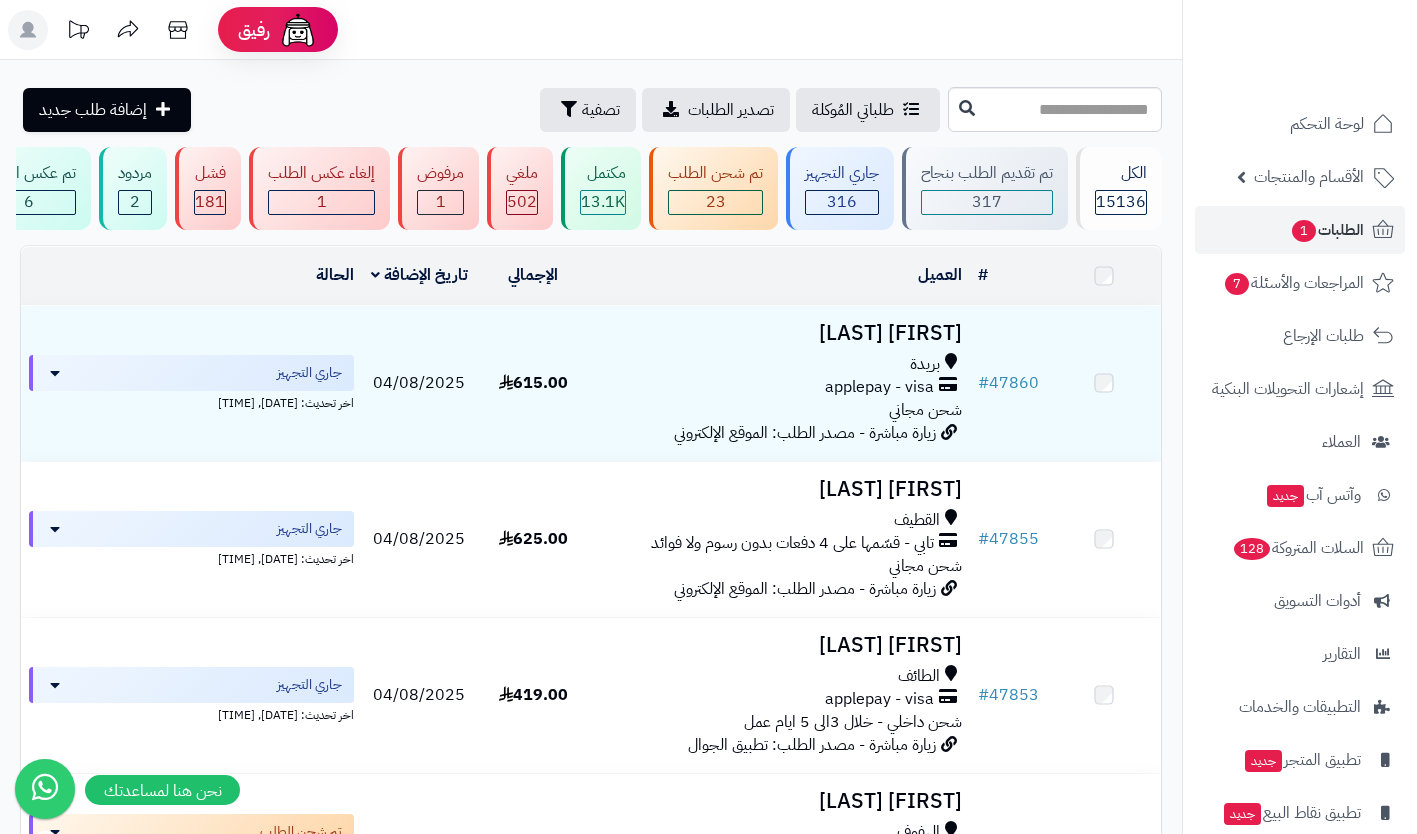 scroll, scrollTop: 0, scrollLeft: 0, axis: both 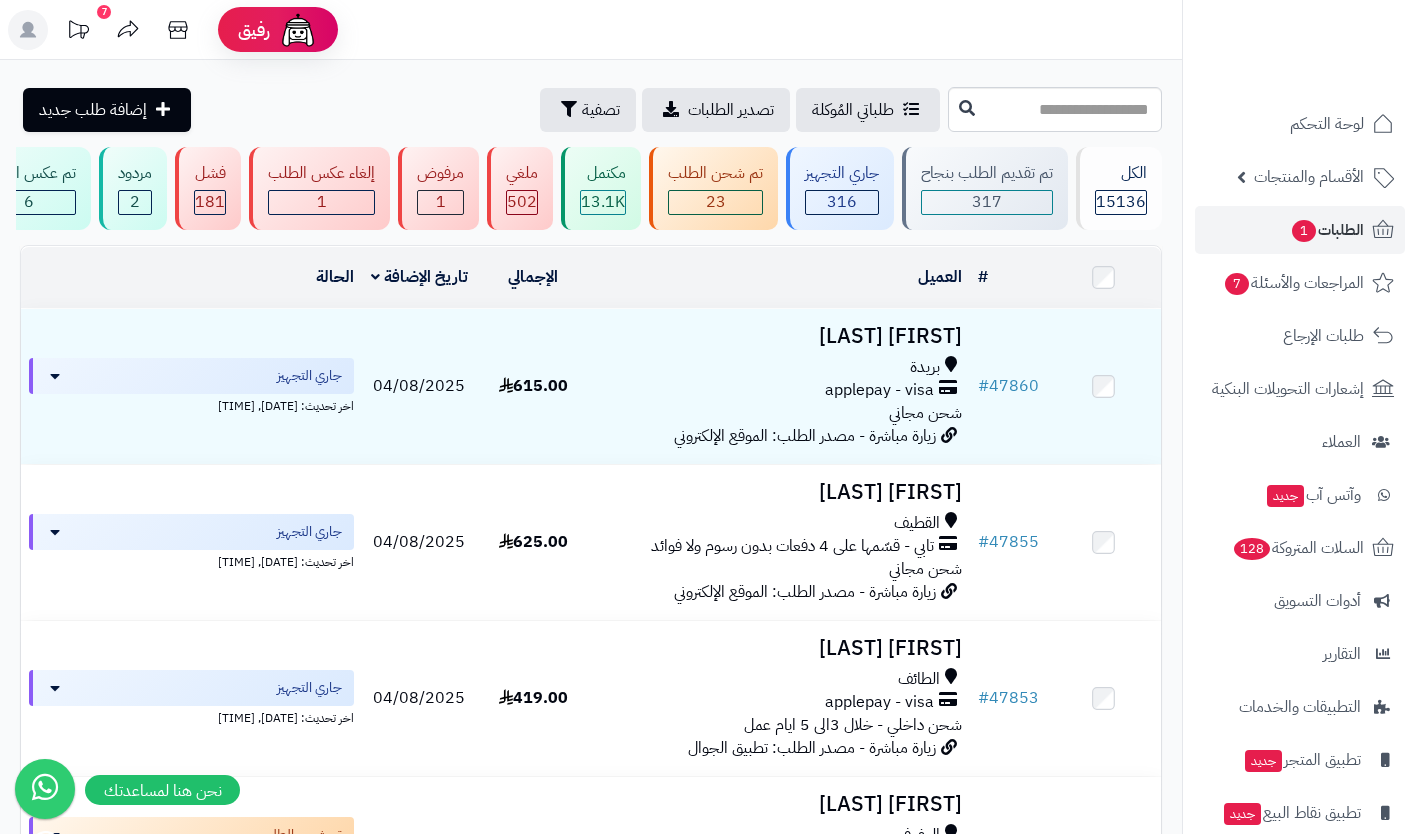 click on "طلباتي المُوكلة" at bounding box center (853, 110) 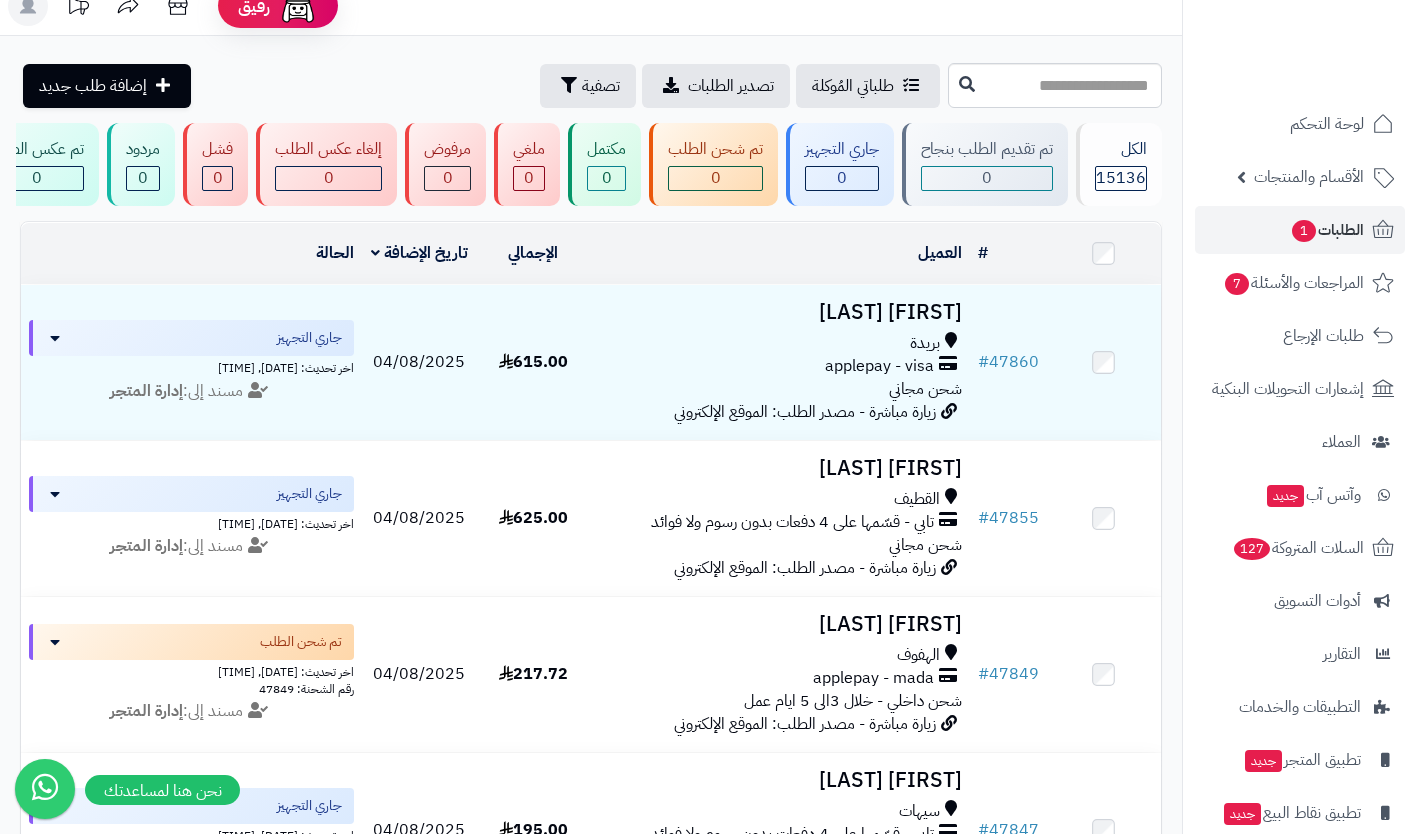 scroll, scrollTop: 0, scrollLeft: 0, axis: both 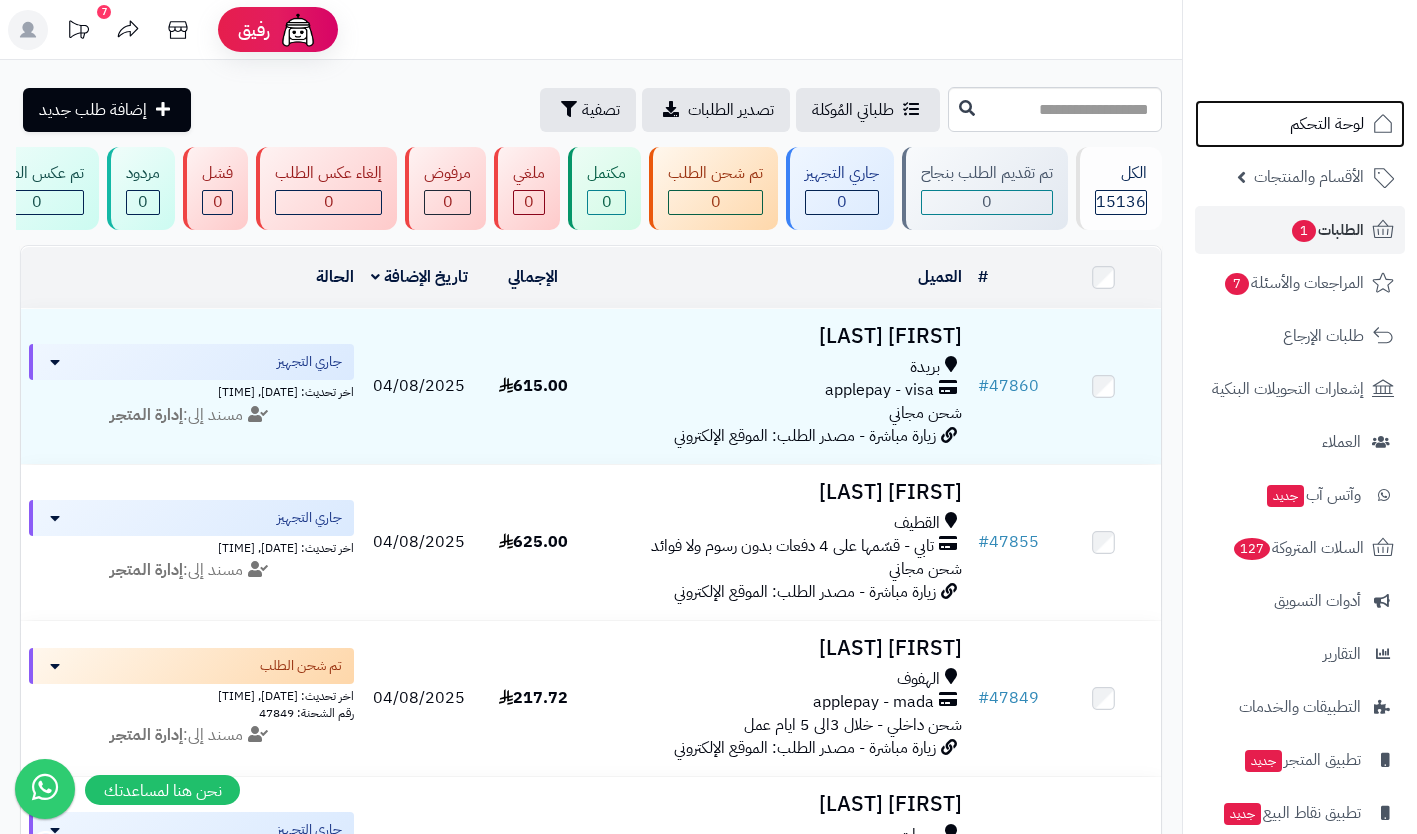 click on "لوحة التحكم" at bounding box center [1327, 124] 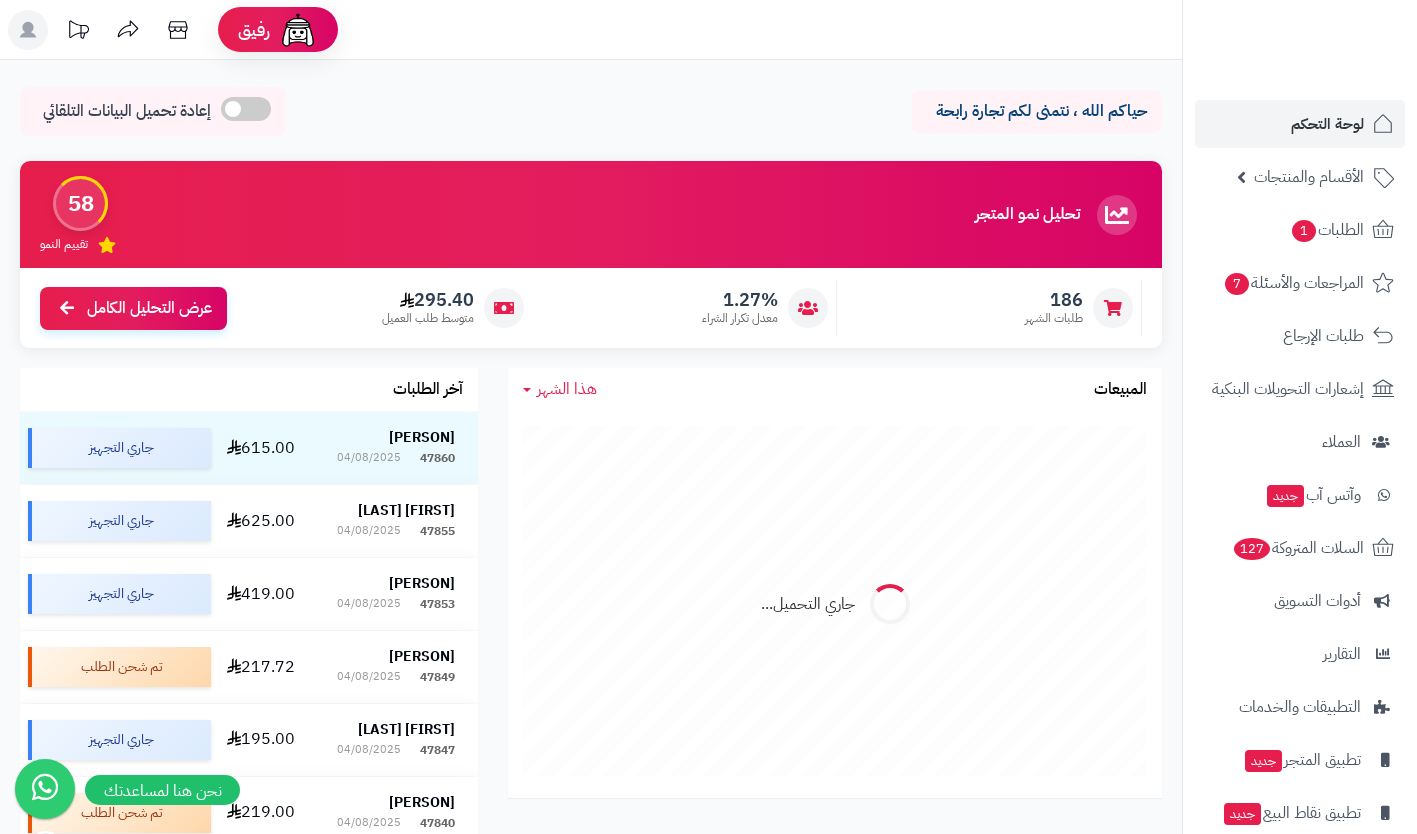 scroll, scrollTop: 0, scrollLeft: 0, axis: both 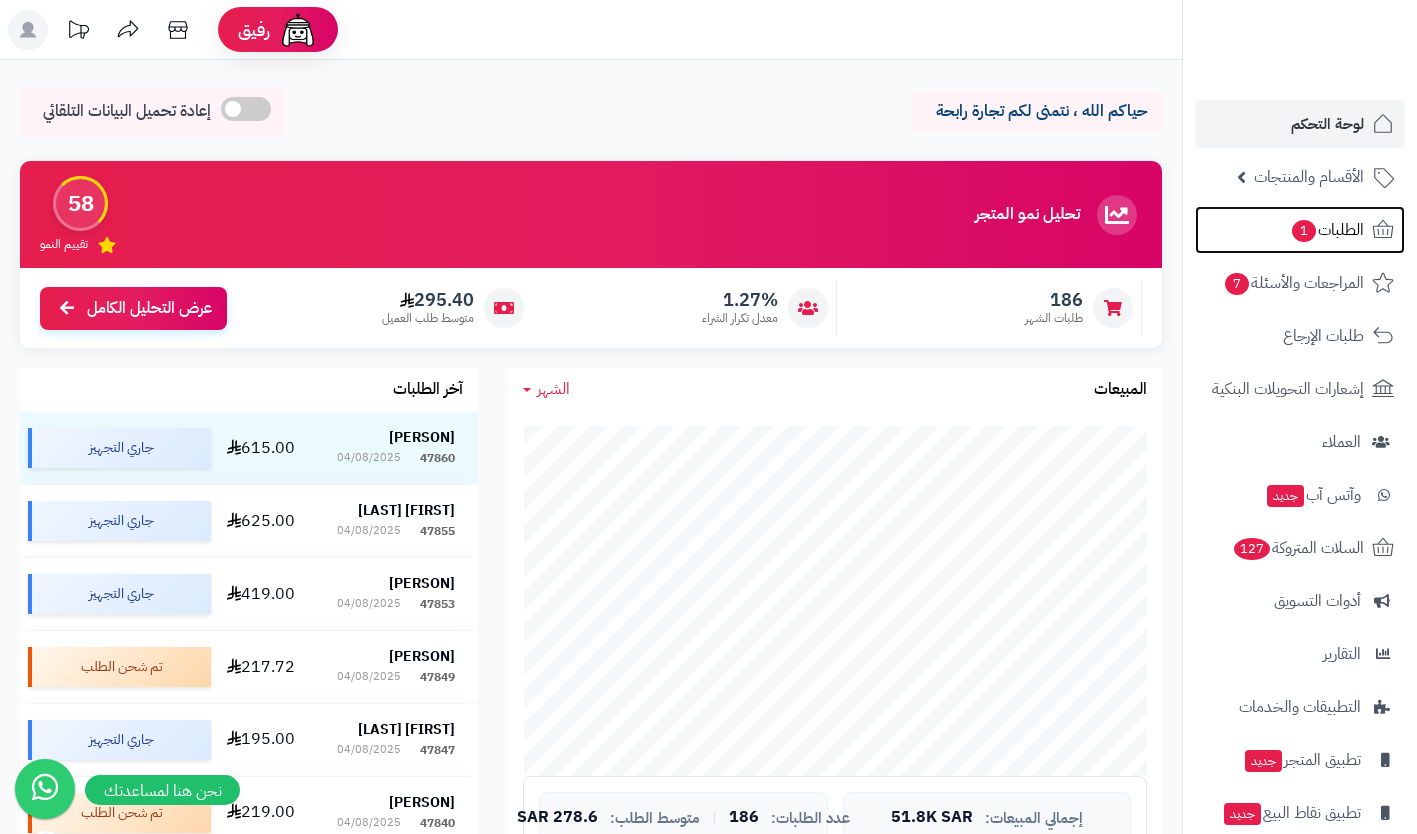 click on "1" at bounding box center [1304, 231] 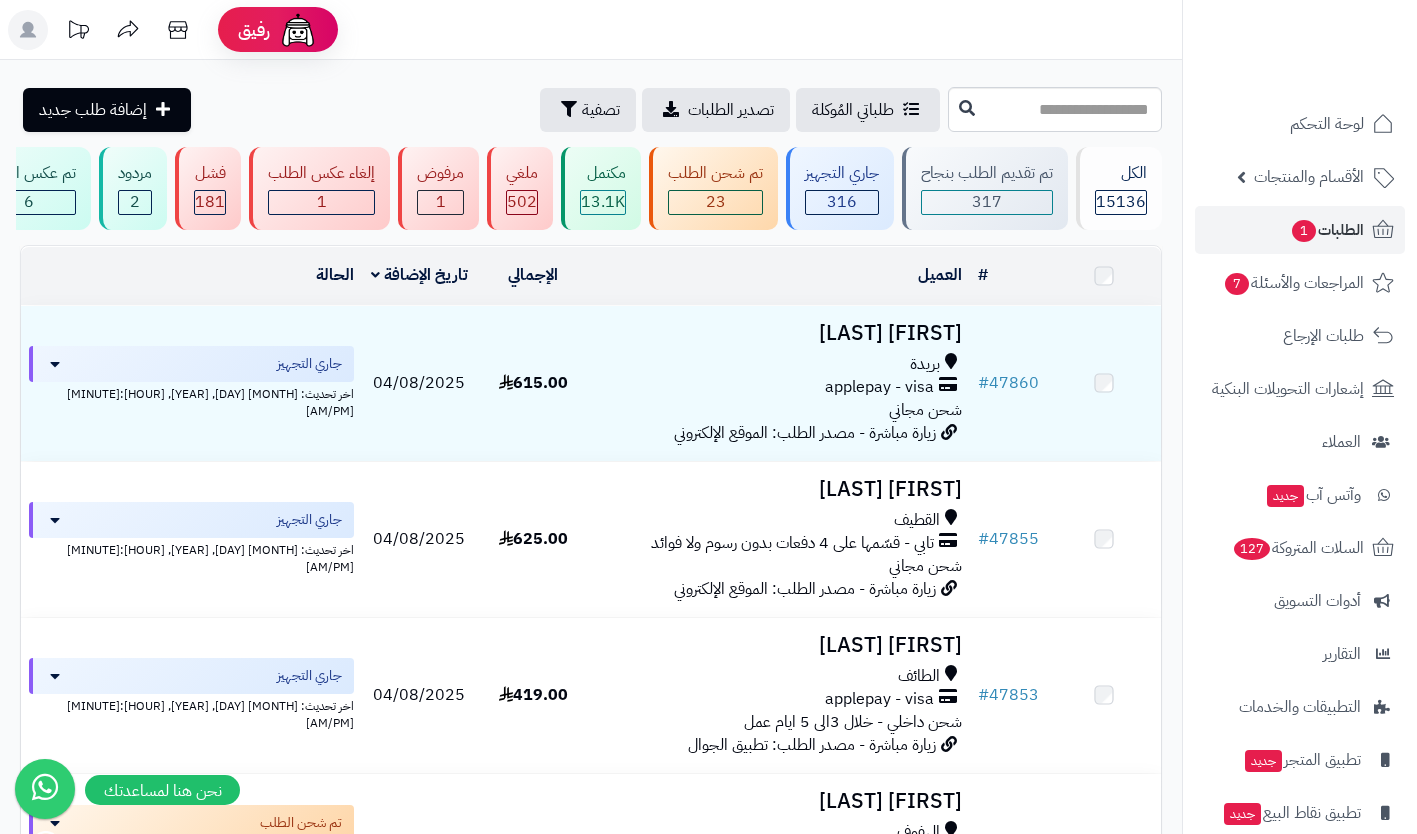 scroll, scrollTop: 0, scrollLeft: 0, axis: both 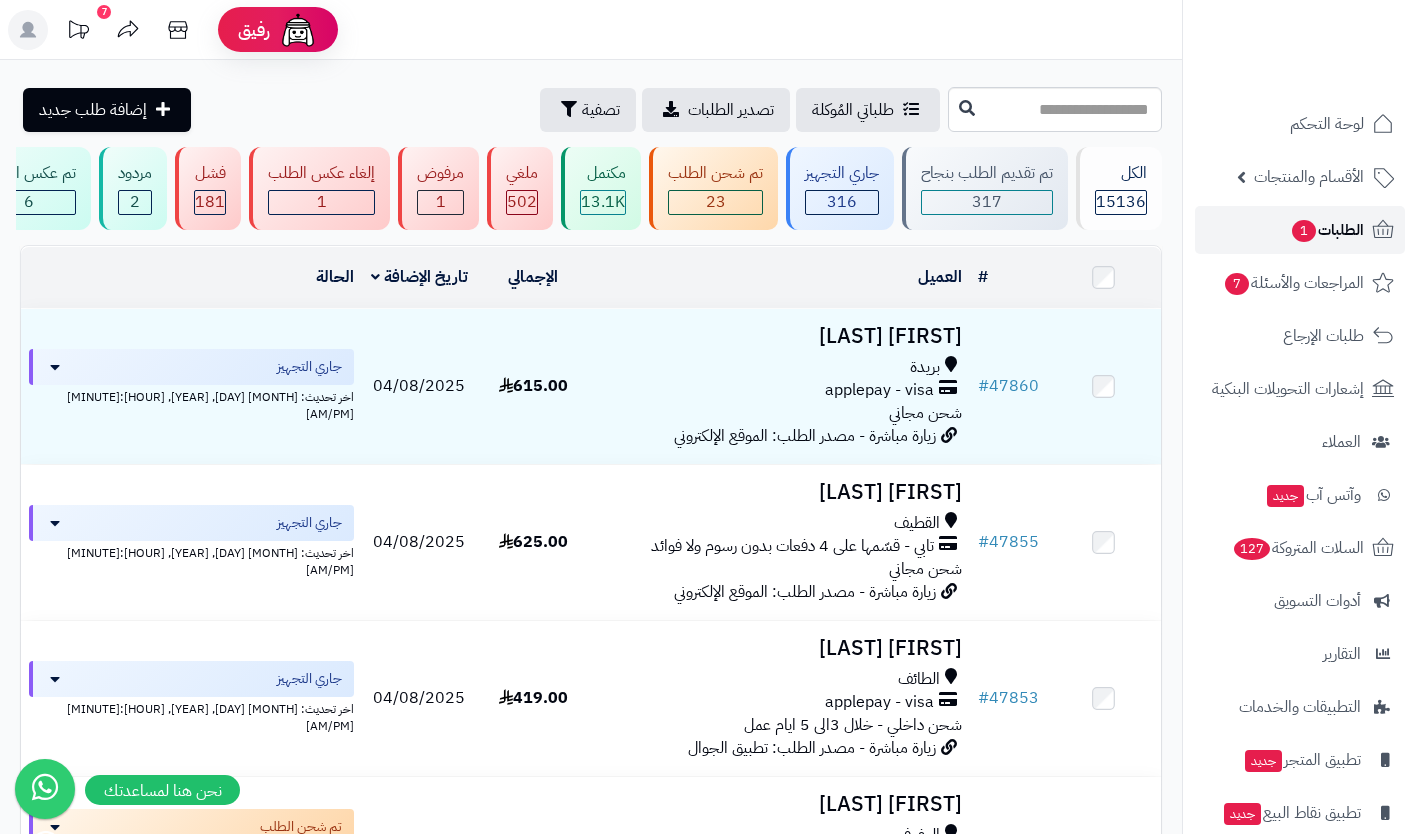 click on "الطلبات  1" at bounding box center (1327, 230) 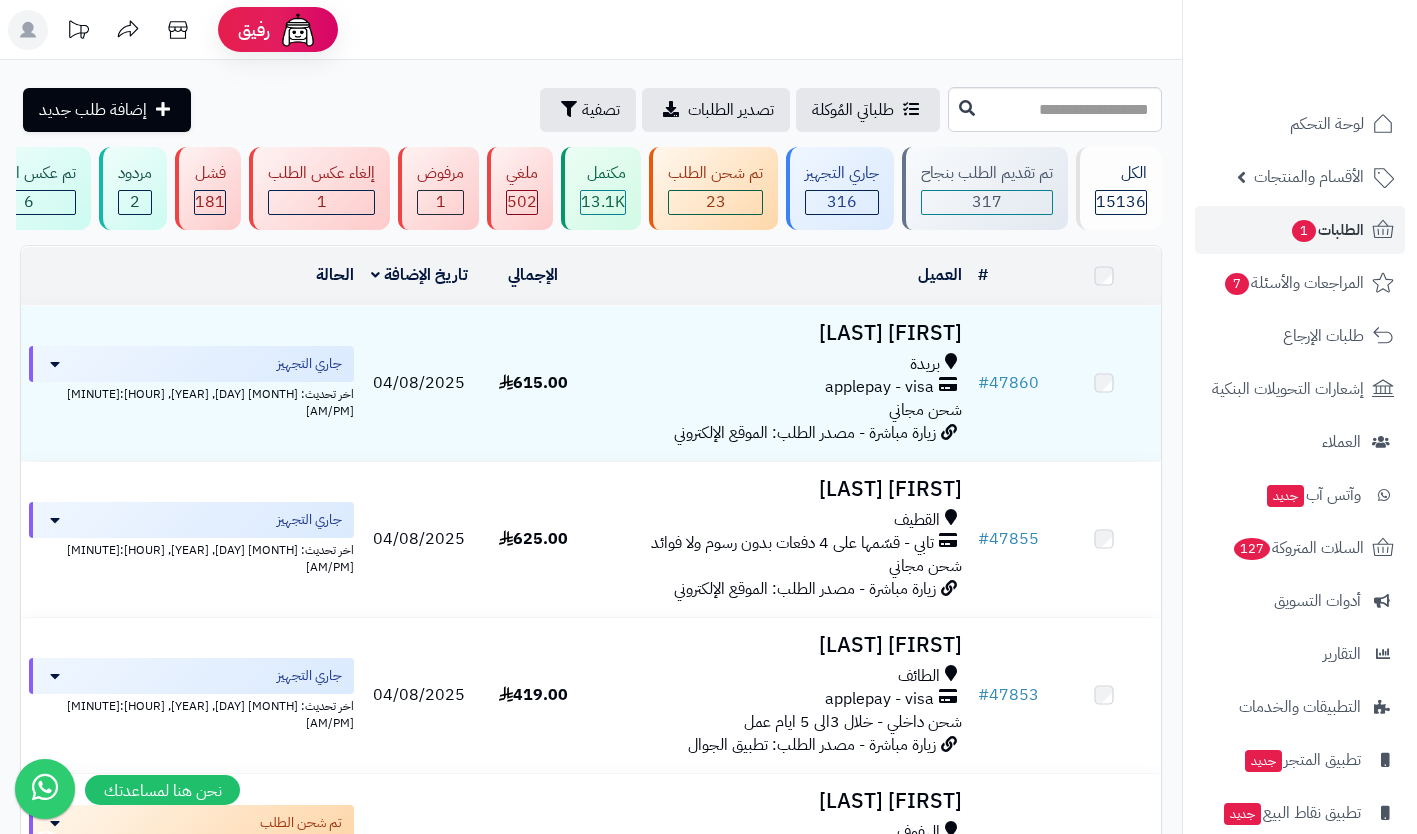 scroll, scrollTop: 0, scrollLeft: 0, axis: both 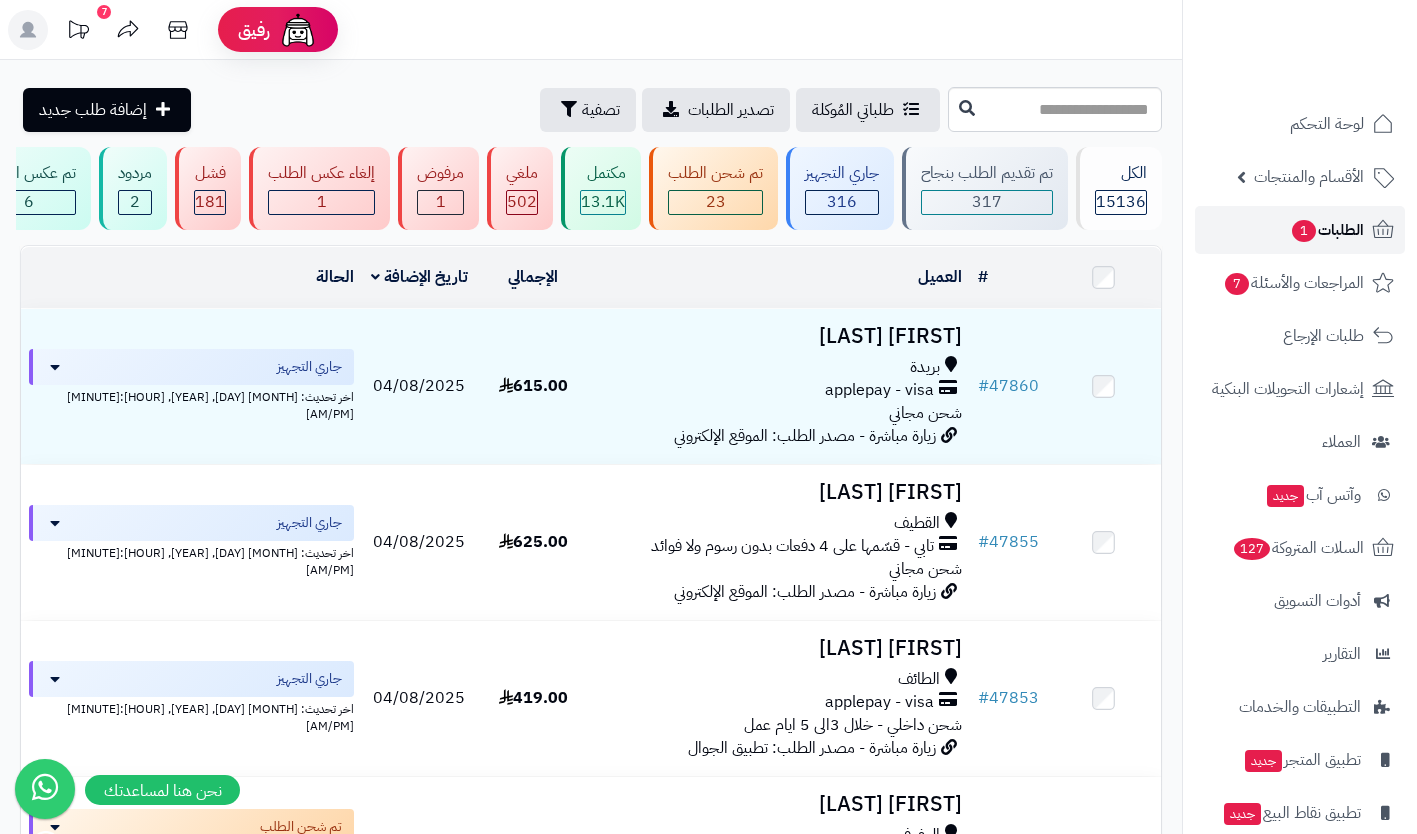 click on "الطلبات  1" at bounding box center [1327, 230] 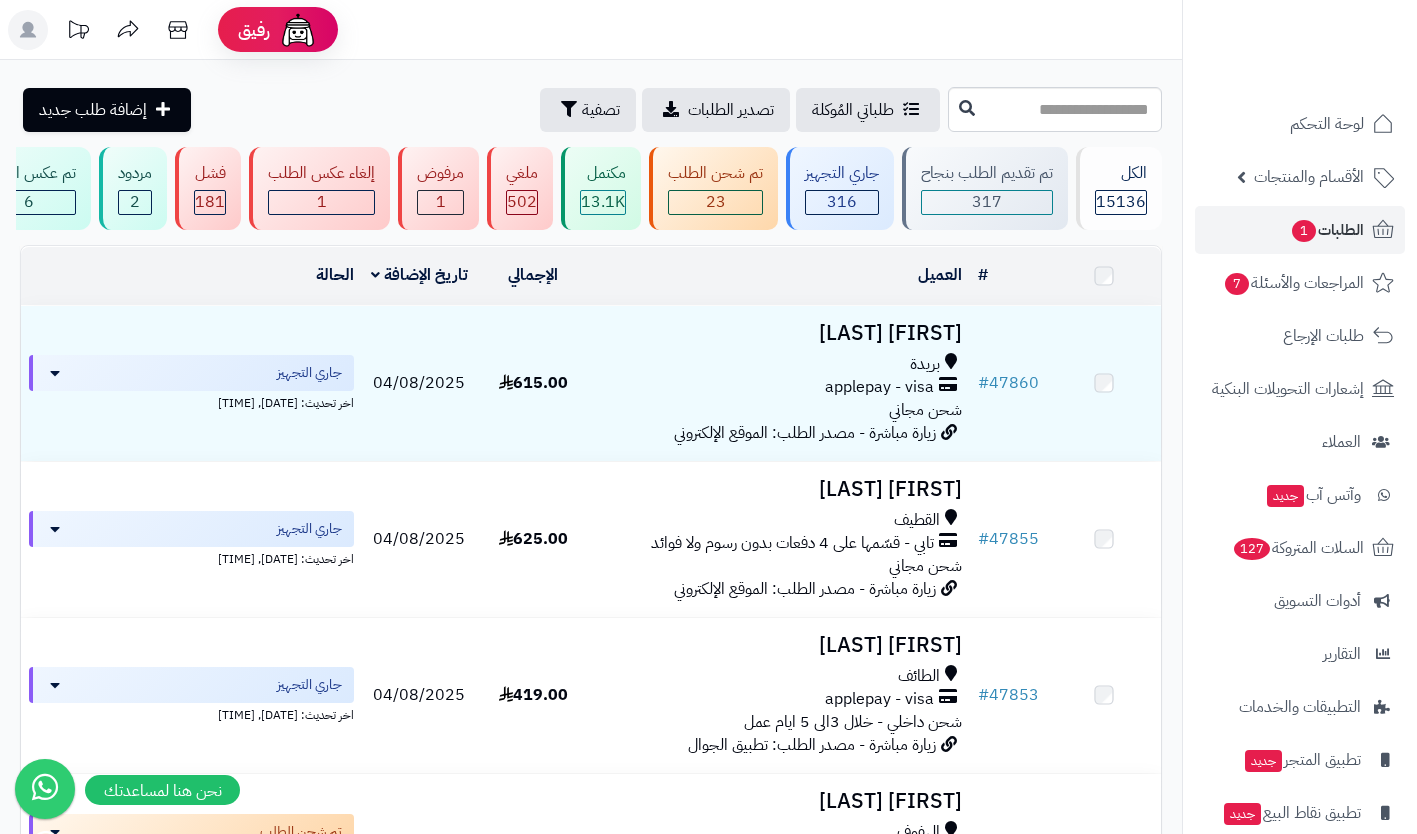 scroll, scrollTop: 0, scrollLeft: 0, axis: both 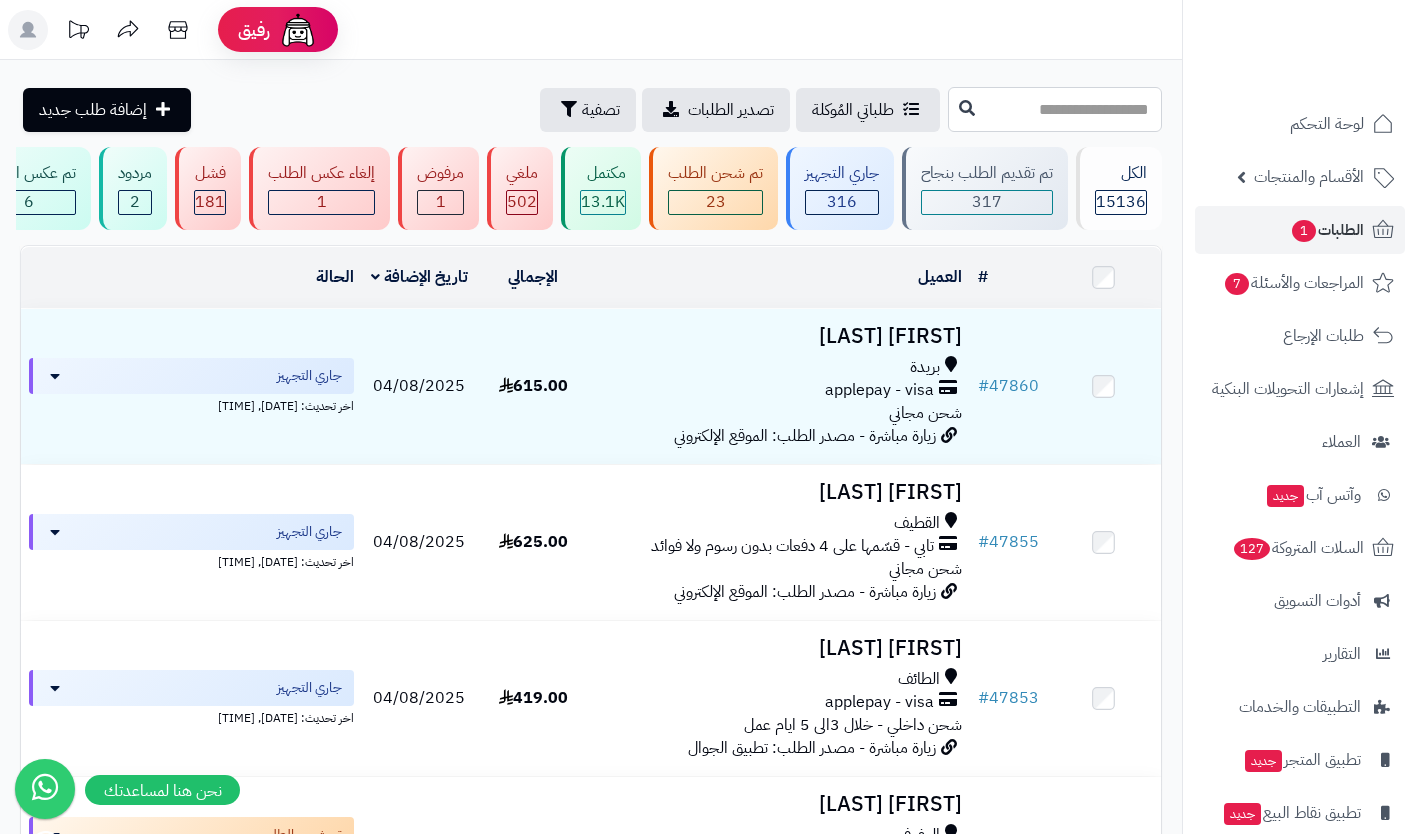 click at bounding box center [1055, 109] 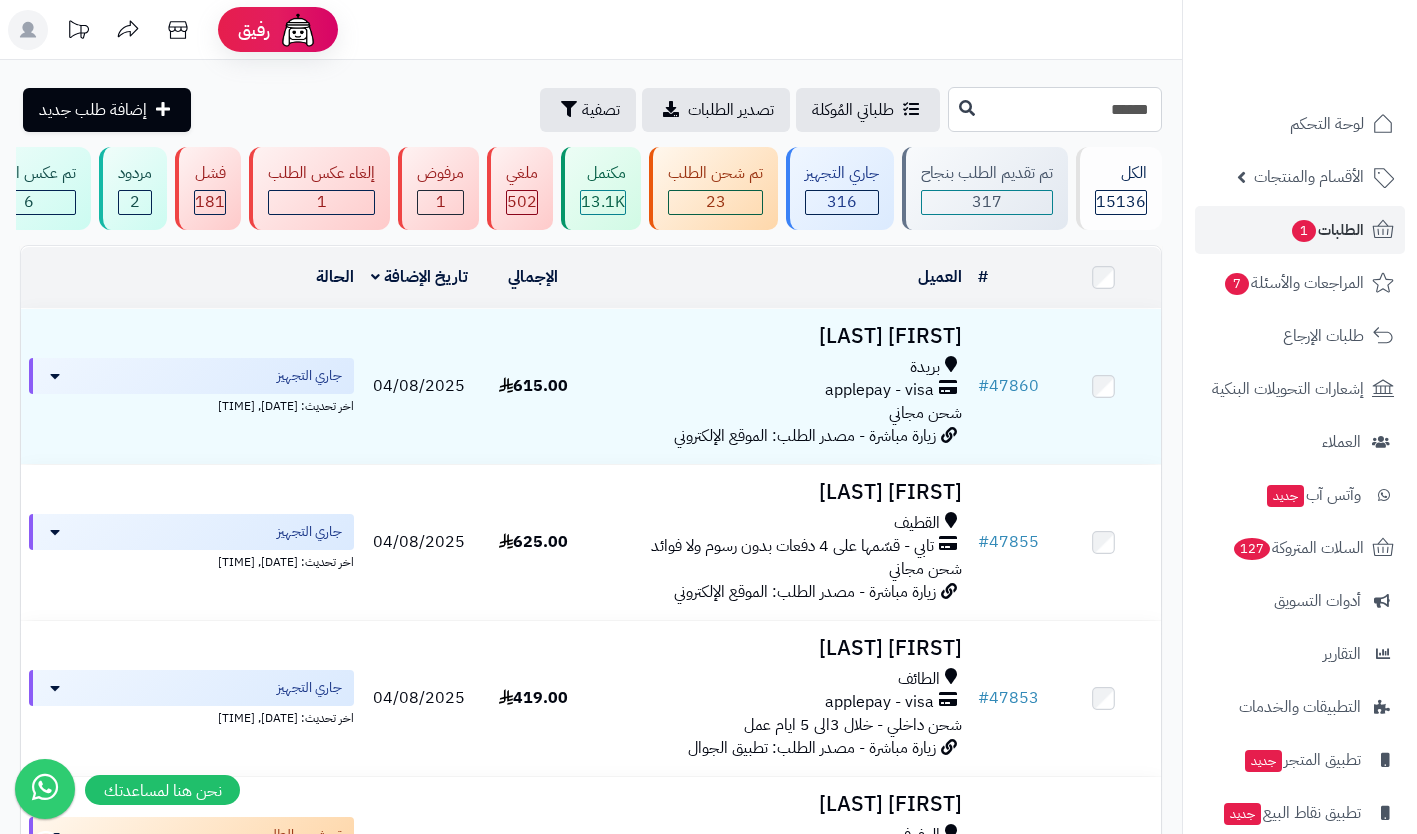 type on "******" 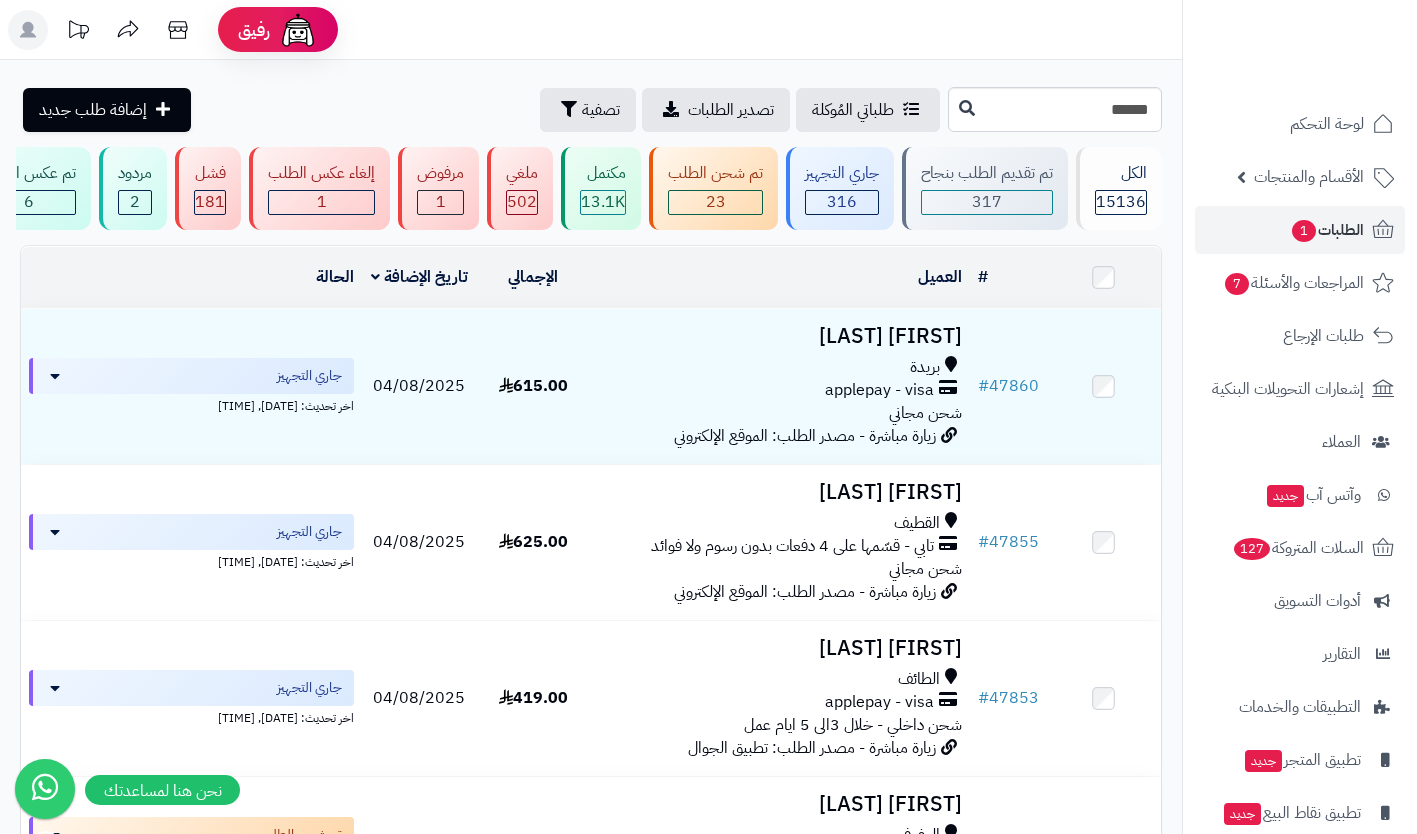 click at bounding box center (967, 109) 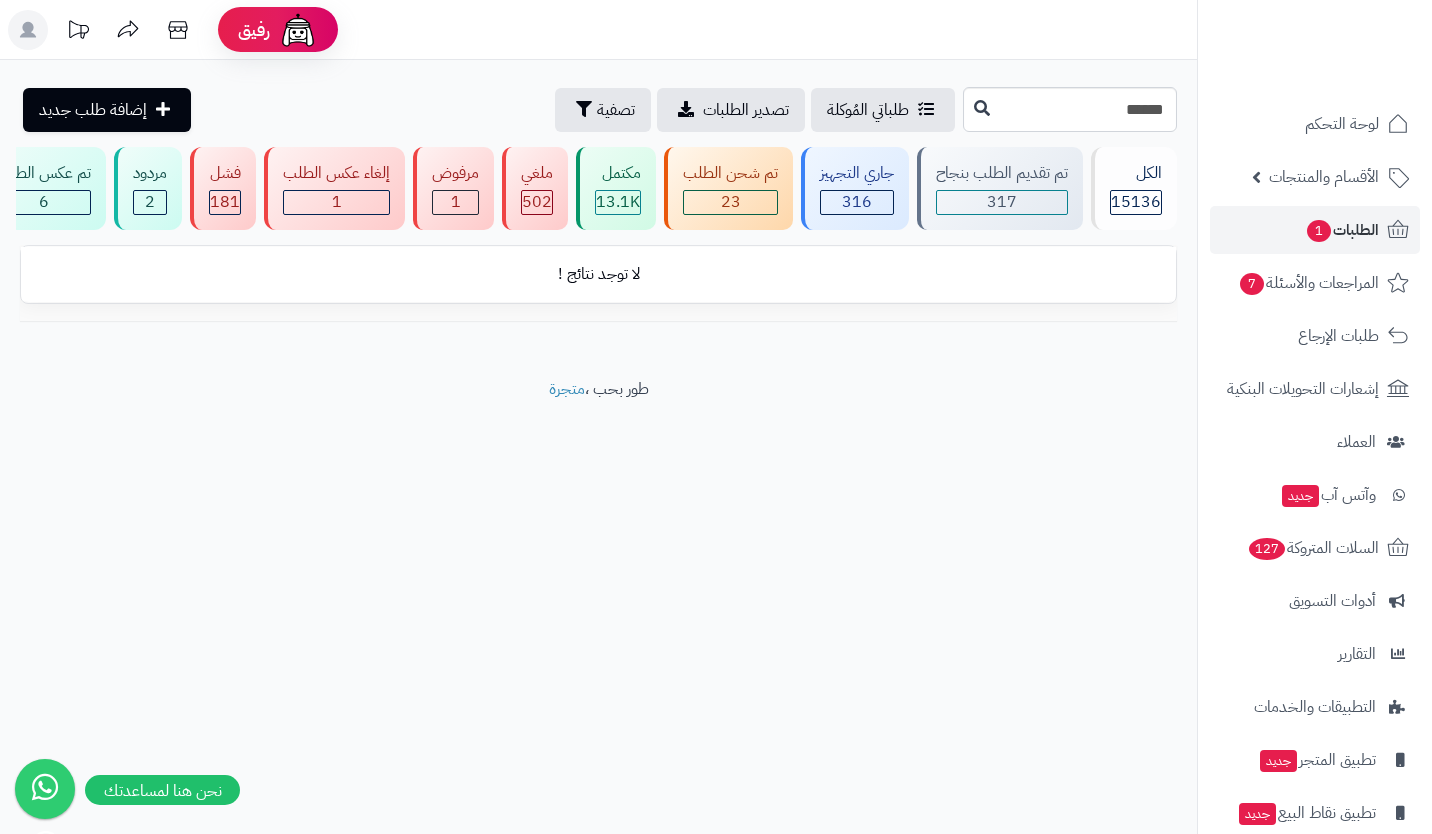 scroll, scrollTop: 0, scrollLeft: 0, axis: both 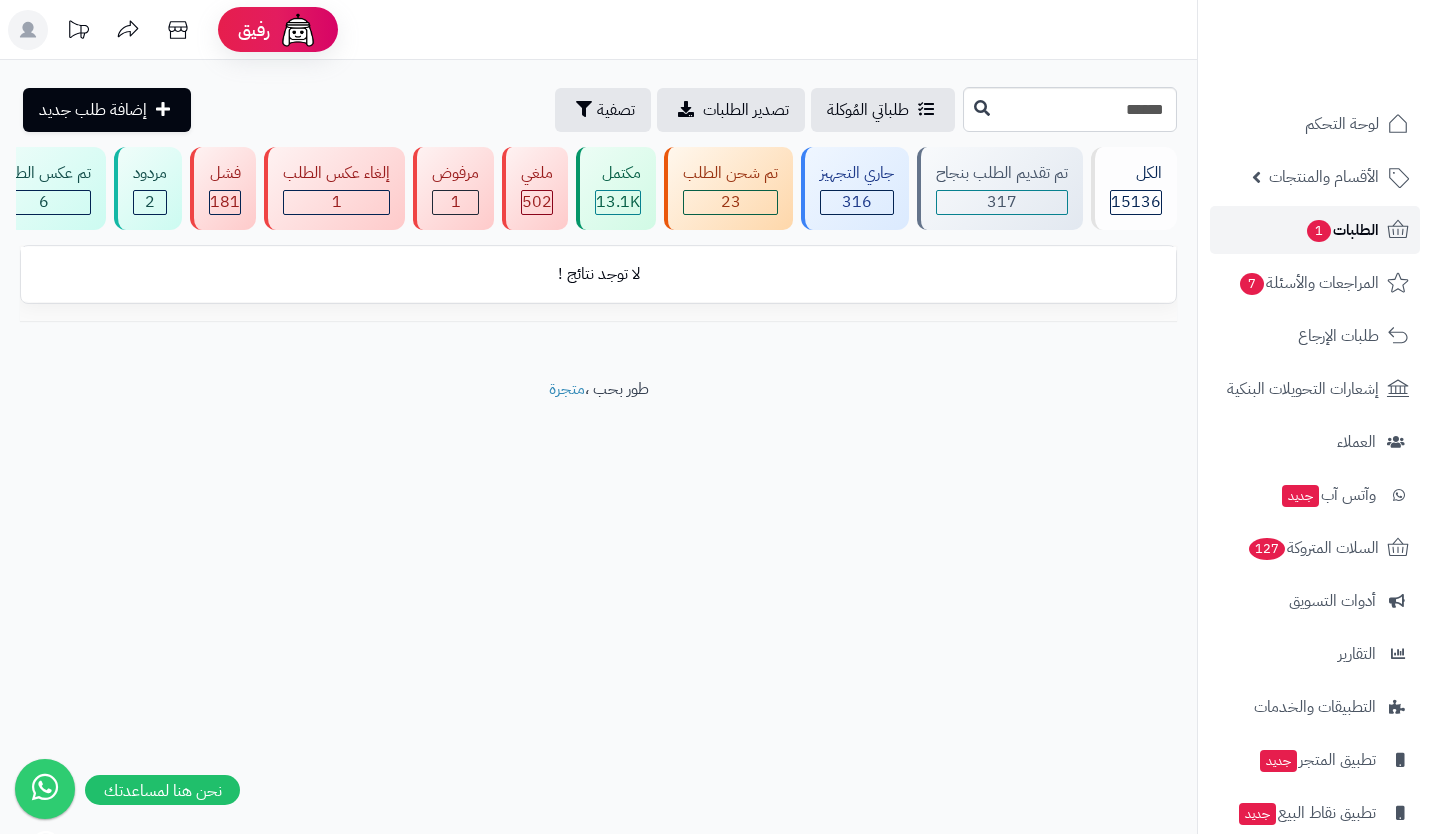 click on "الطلبات  1" at bounding box center [1342, 230] 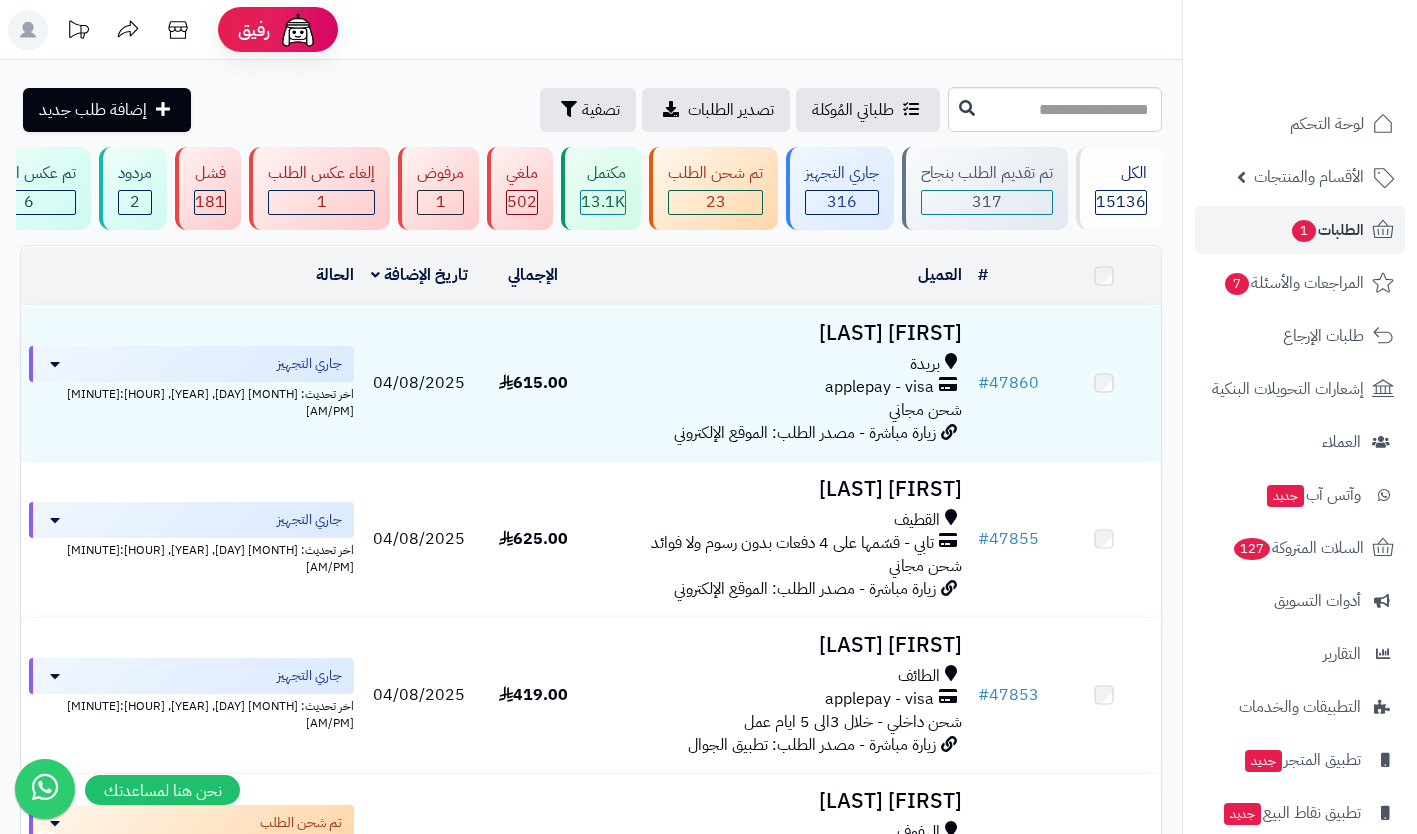scroll, scrollTop: 0, scrollLeft: 0, axis: both 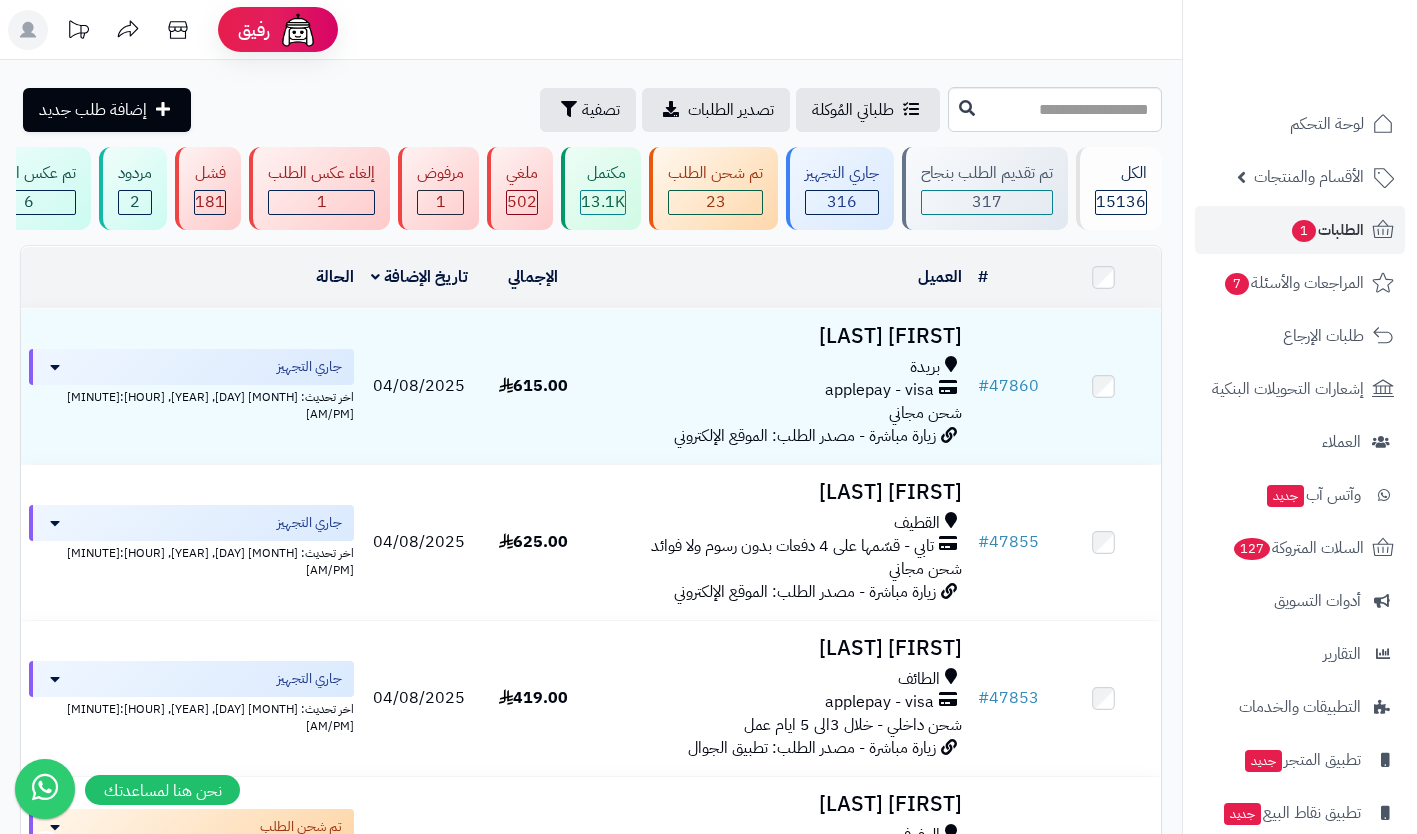 click on "الأقسام والمنتجات" at bounding box center (1309, 177) 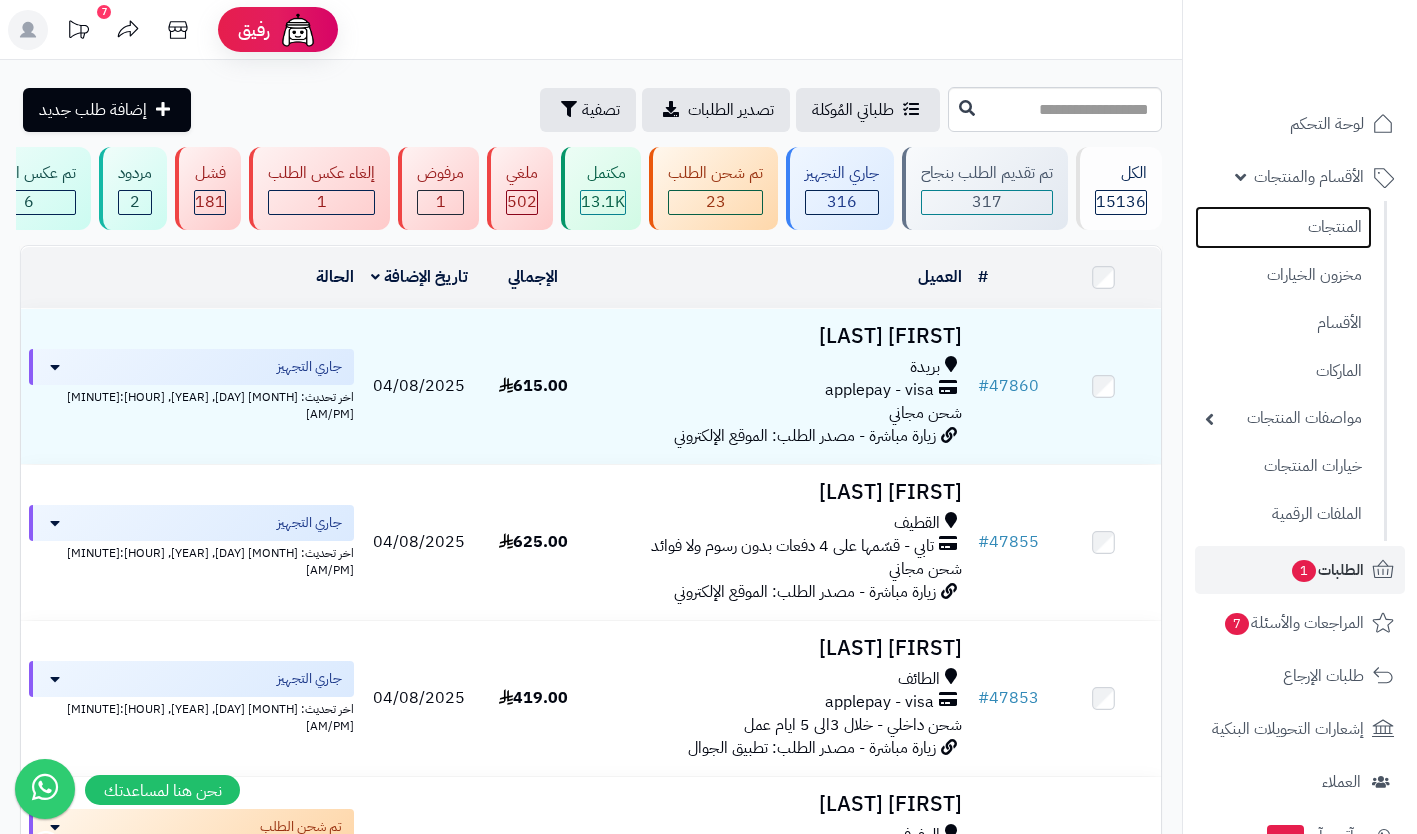 click on "المنتجات" at bounding box center [1283, 227] 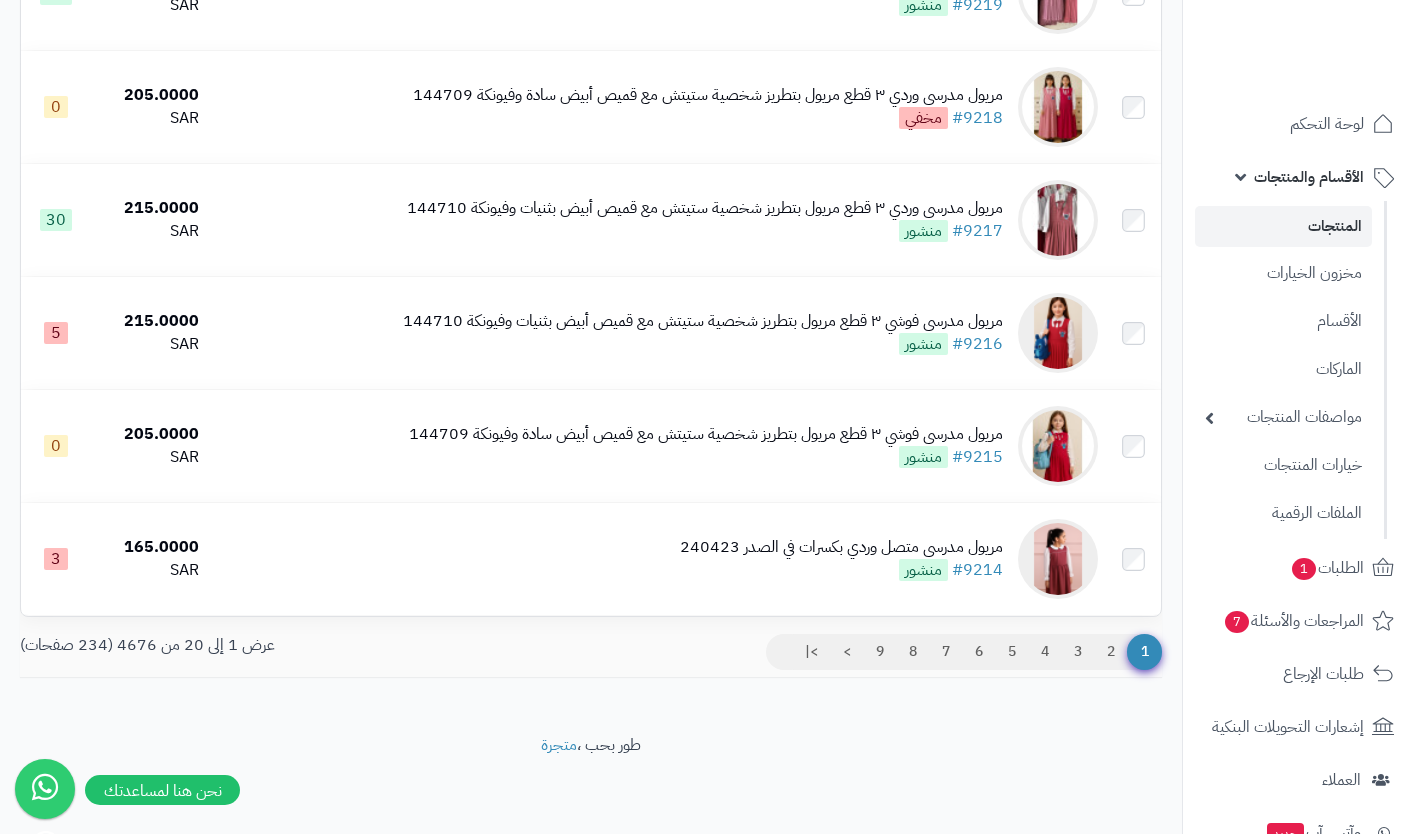 scroll, scrollTop: 1930, scrollLeft: 0, axis: vertical 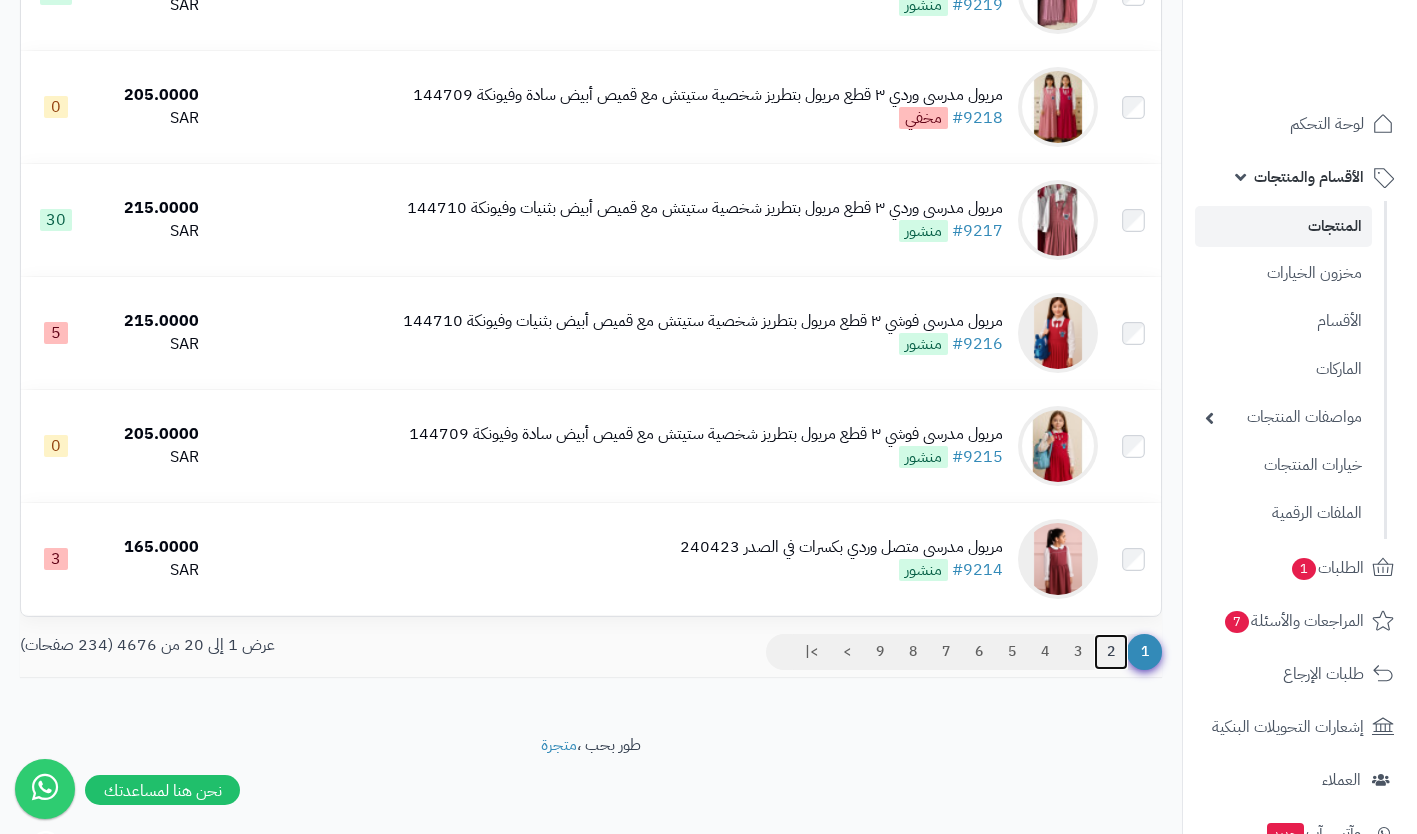 click on "2" at bounding box center (1111, 652) 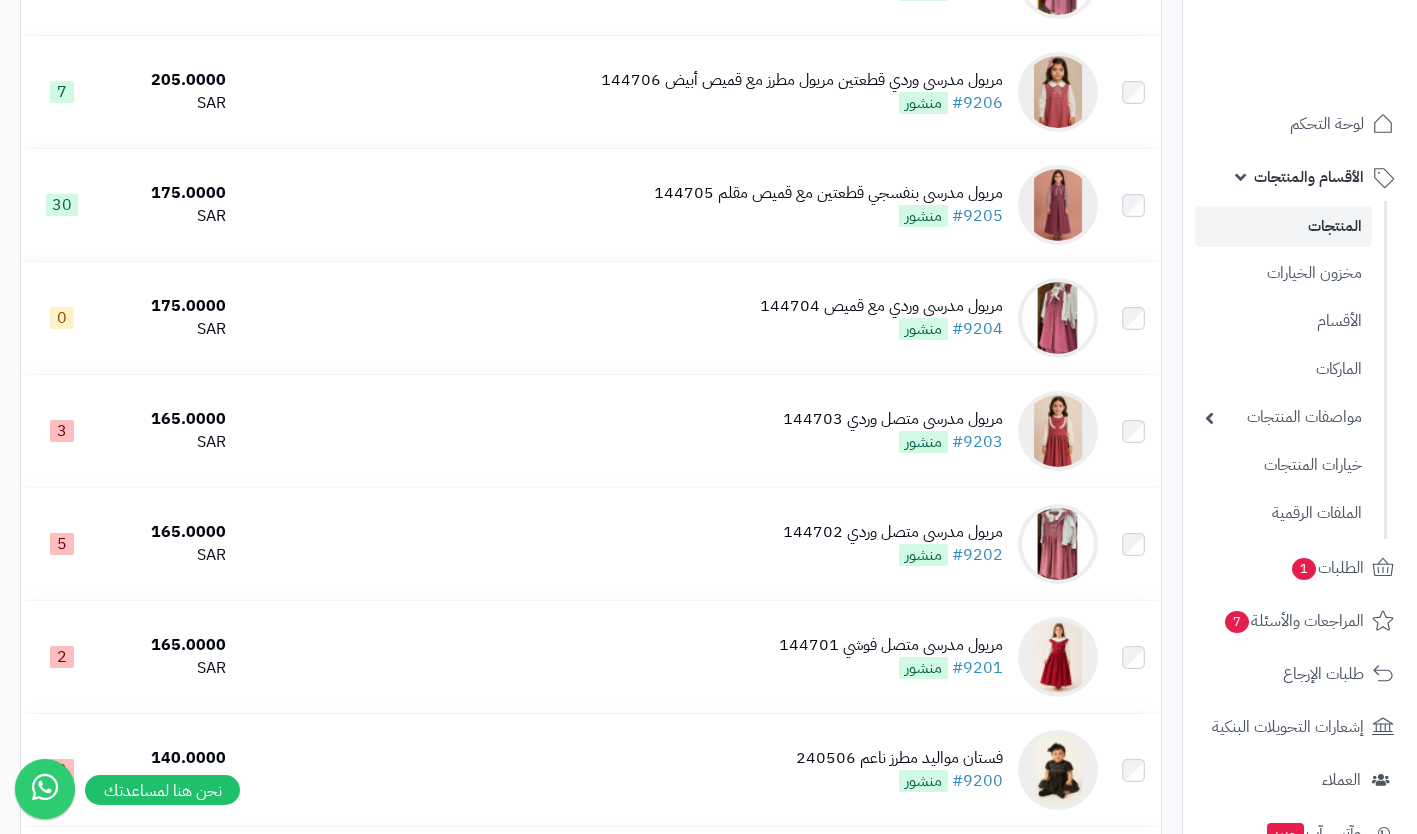 scroll, scrollTop: 1019, scrollLeft: 0, axis: vertical 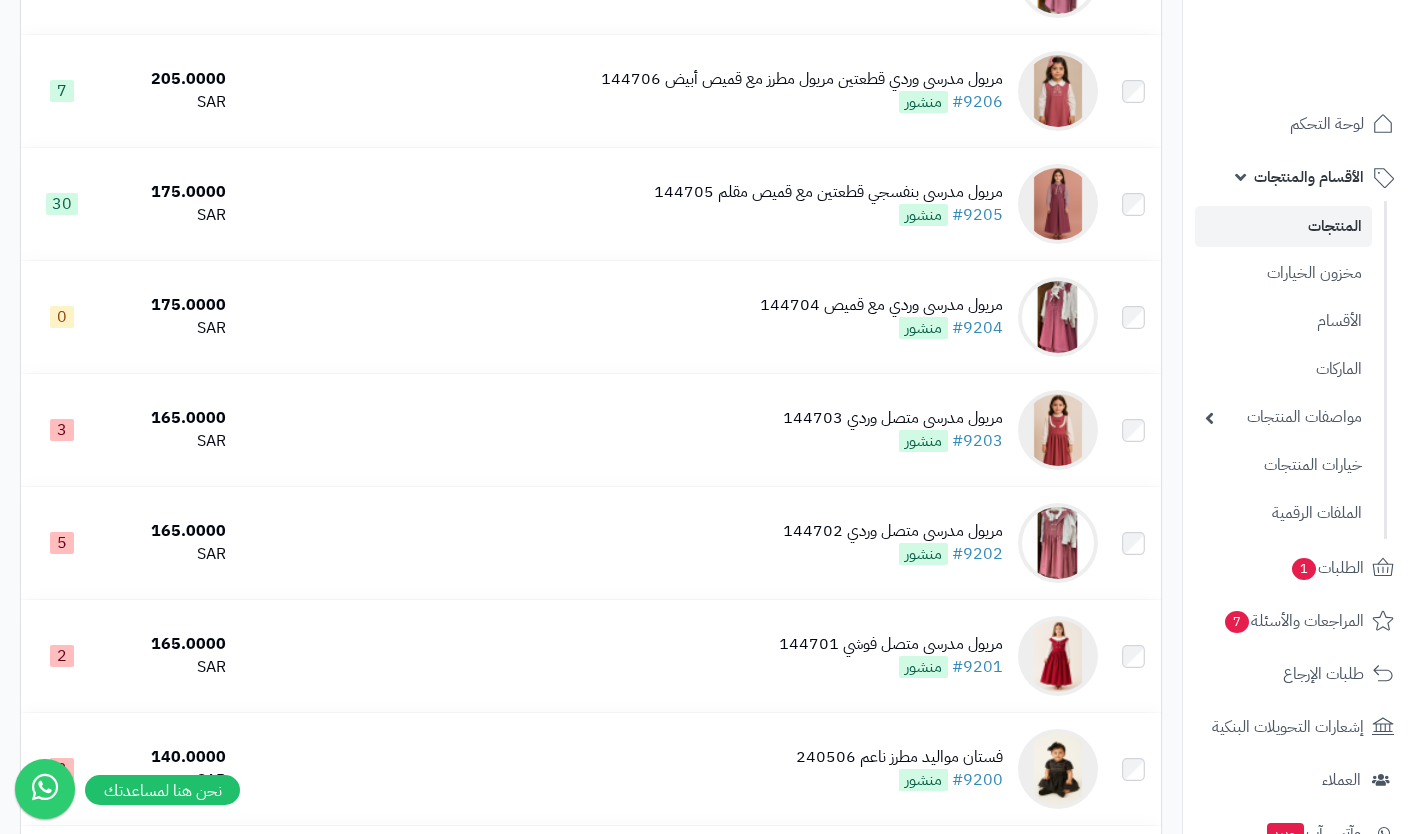click on "مريول مدرسي متصل فوشي 144701
#9201
منشور" at bounding box center (891, 656) 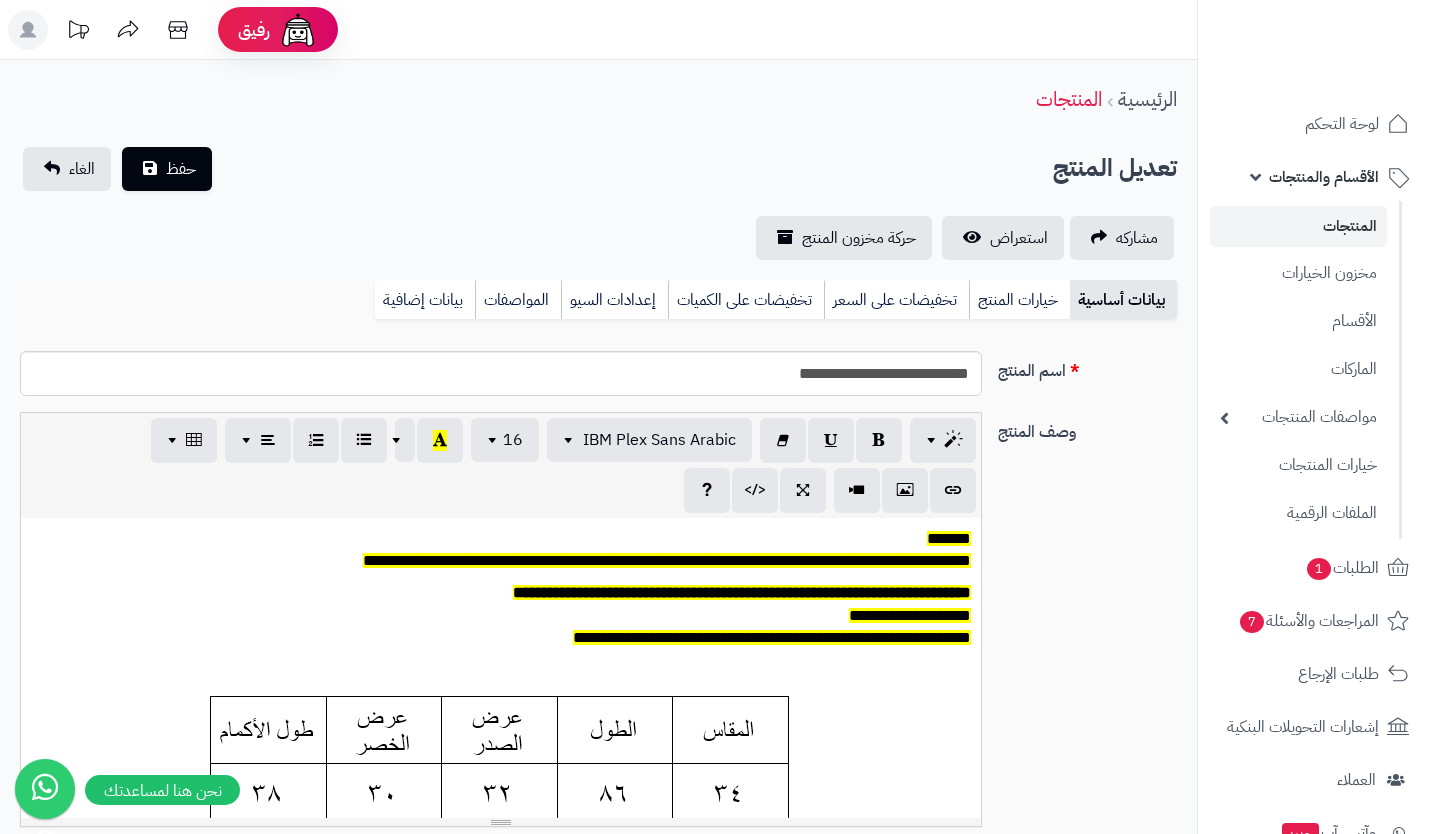 click on "خيارات المنتج" at bounding box center (1019, 300) 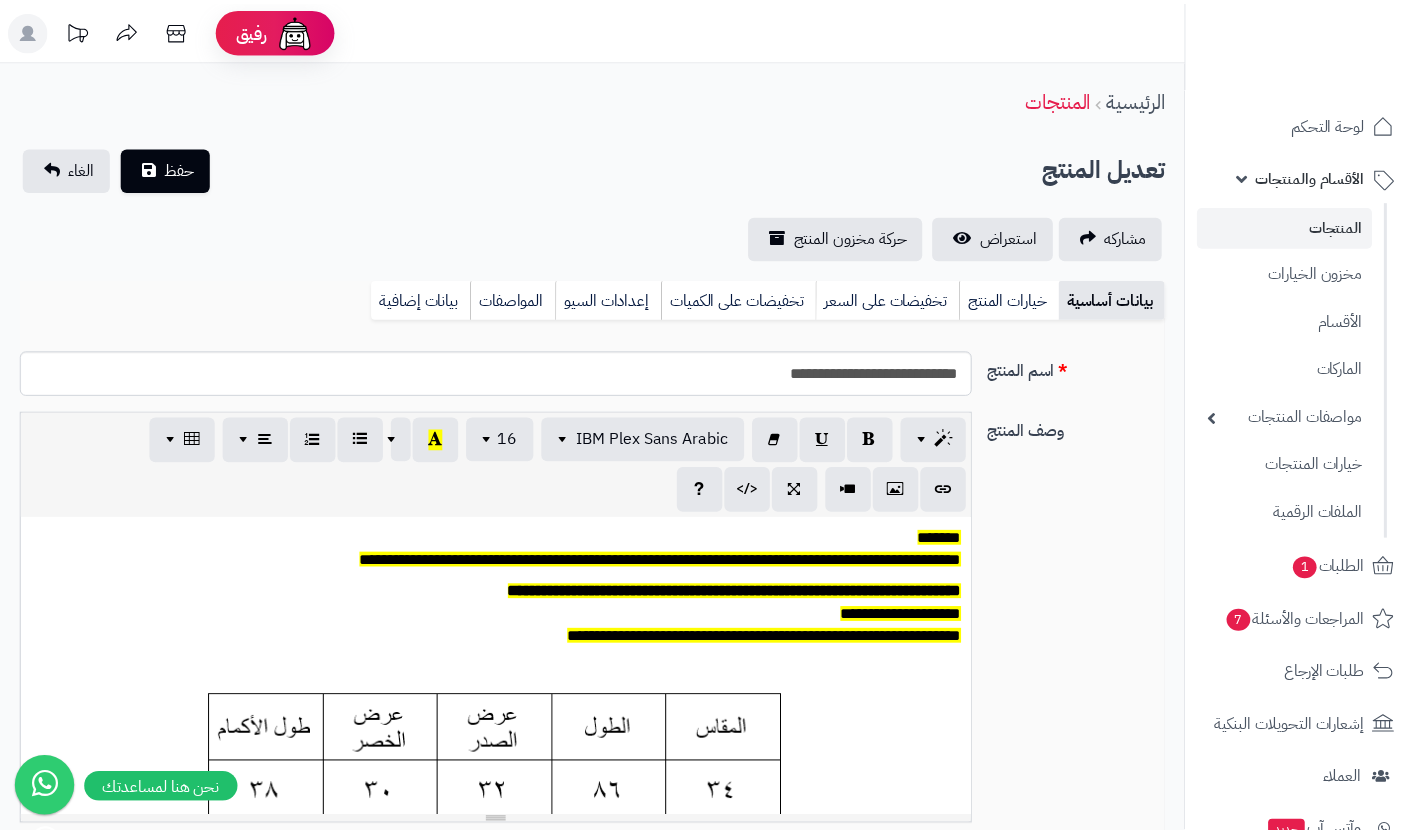 scroll, scrollTop: 0, scrollLeft: 0, axis: both 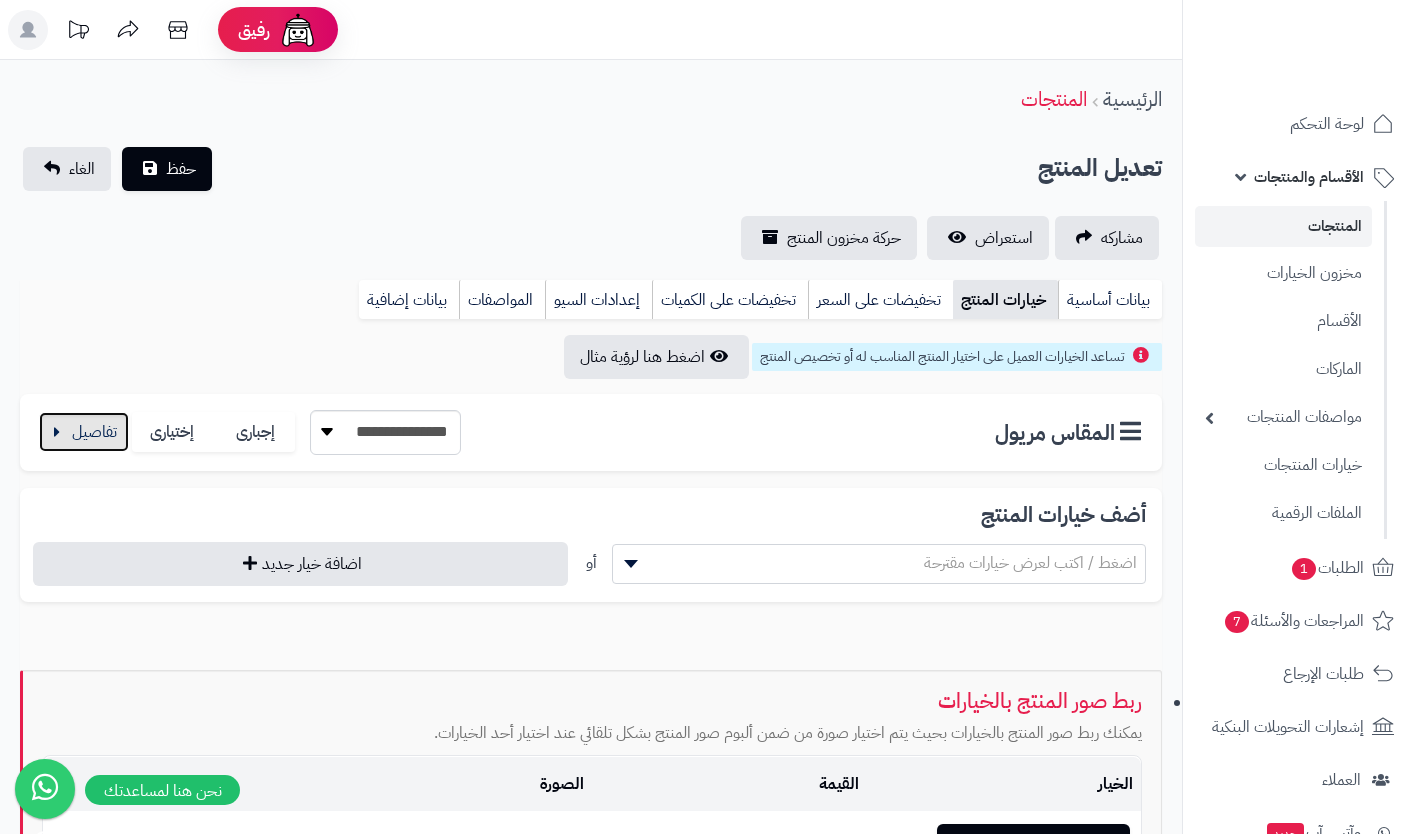 click at bounding box center (84, 432) 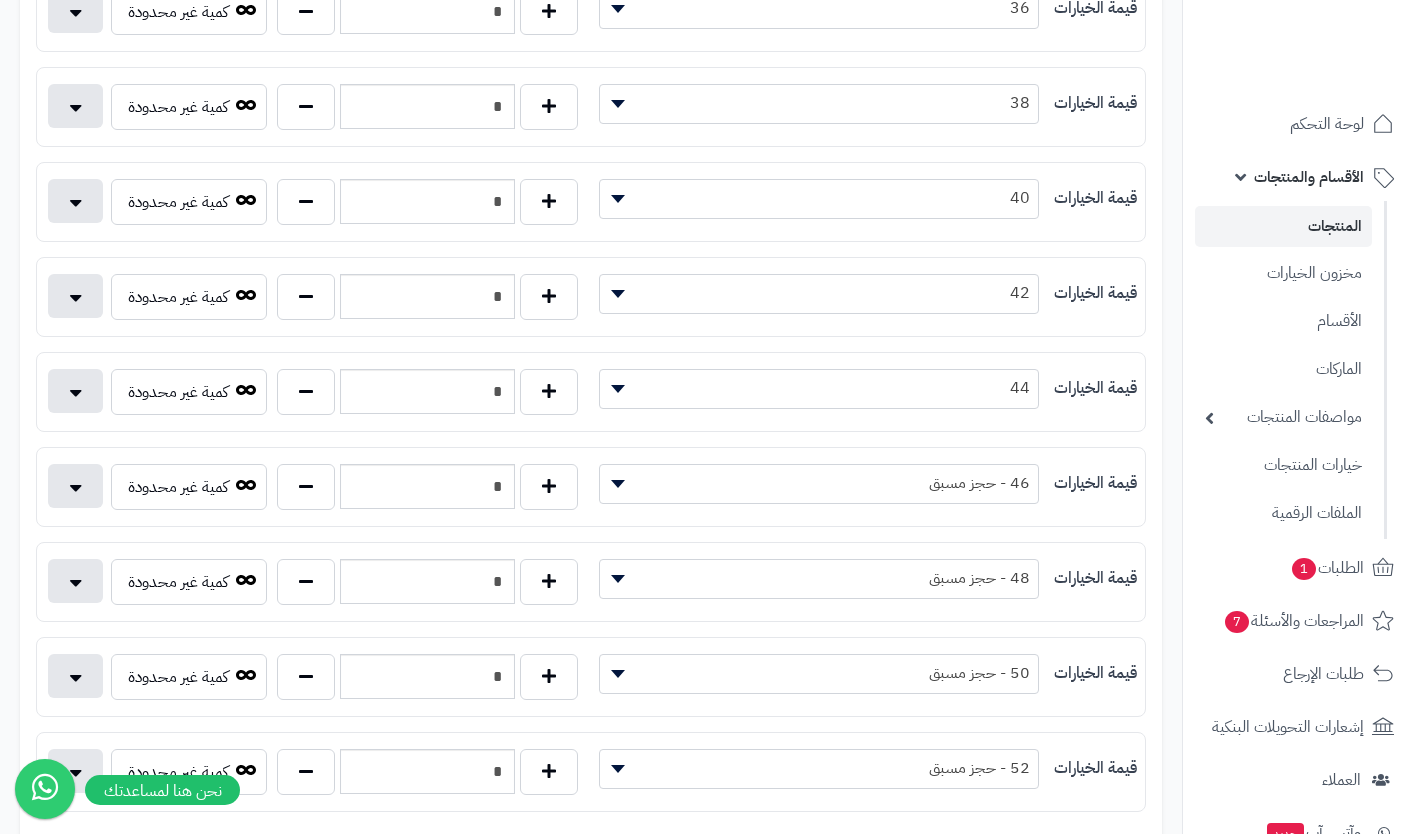 scroll, scrollTop: 592, scrollLeft: 0, axis: vertical 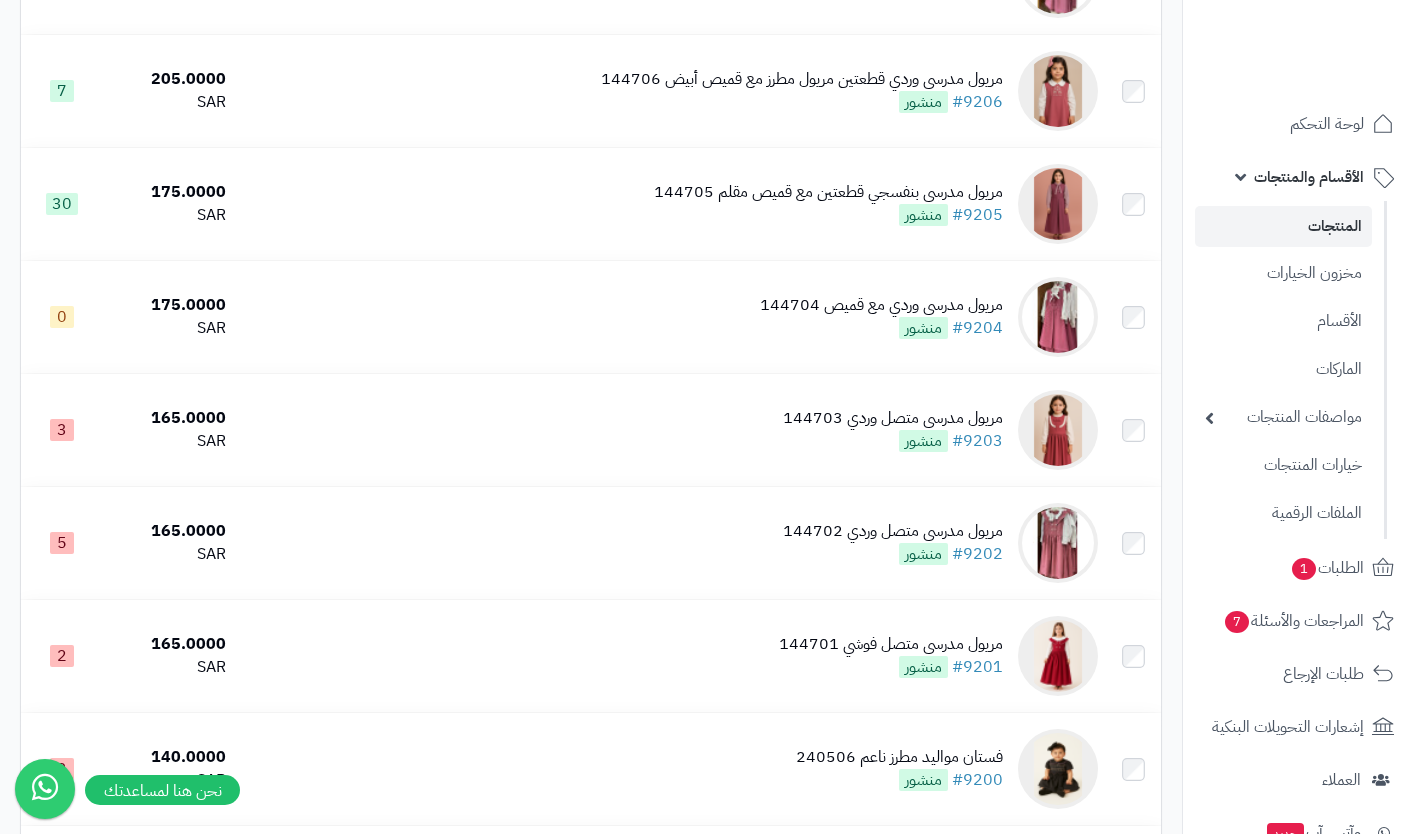 click on "مريول مدرسي متصل وردي 144702
#9202
منشور" at bounding box center [893, 543] 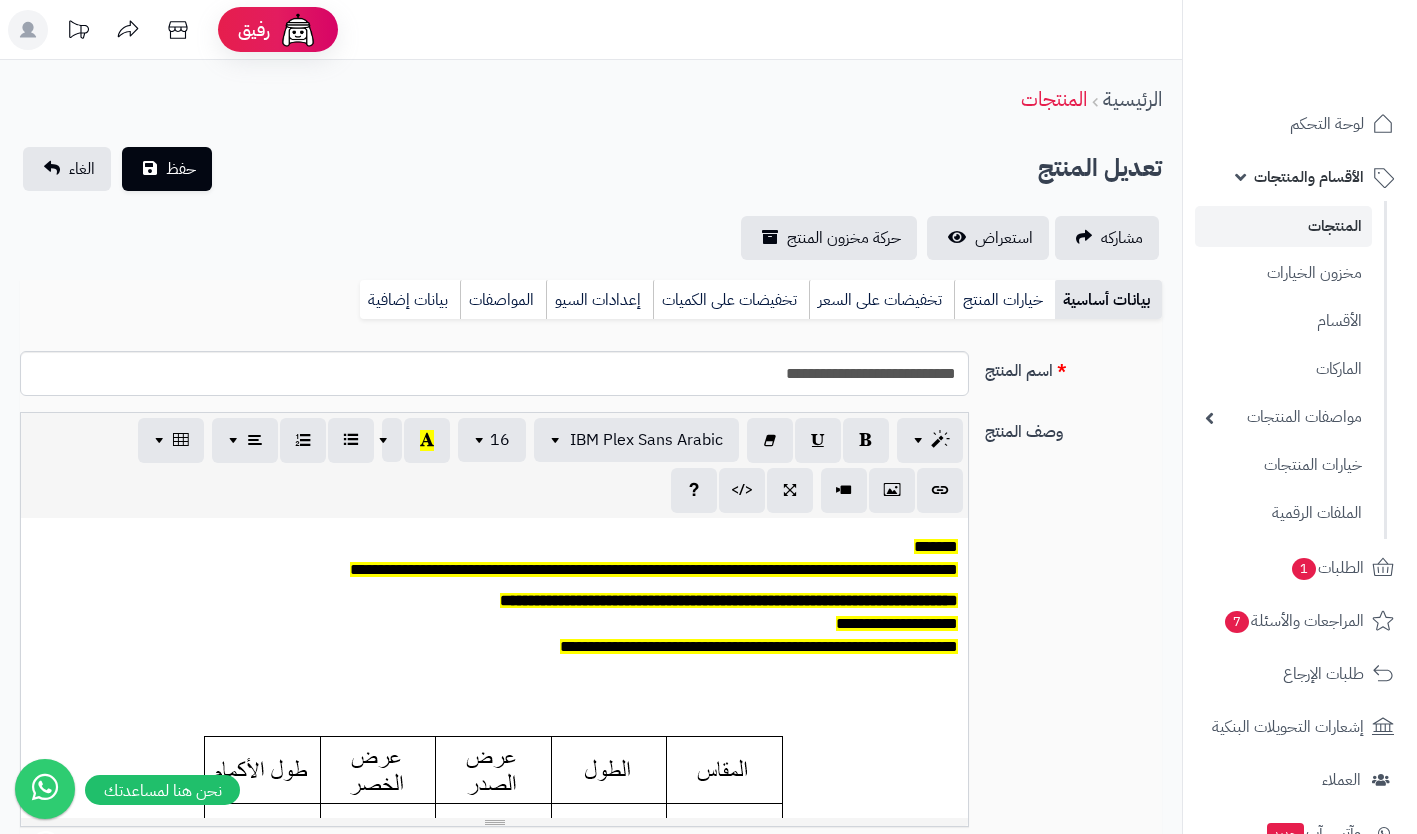 scroll, scrollTop: 0, scrollLeft: 0, axis: both 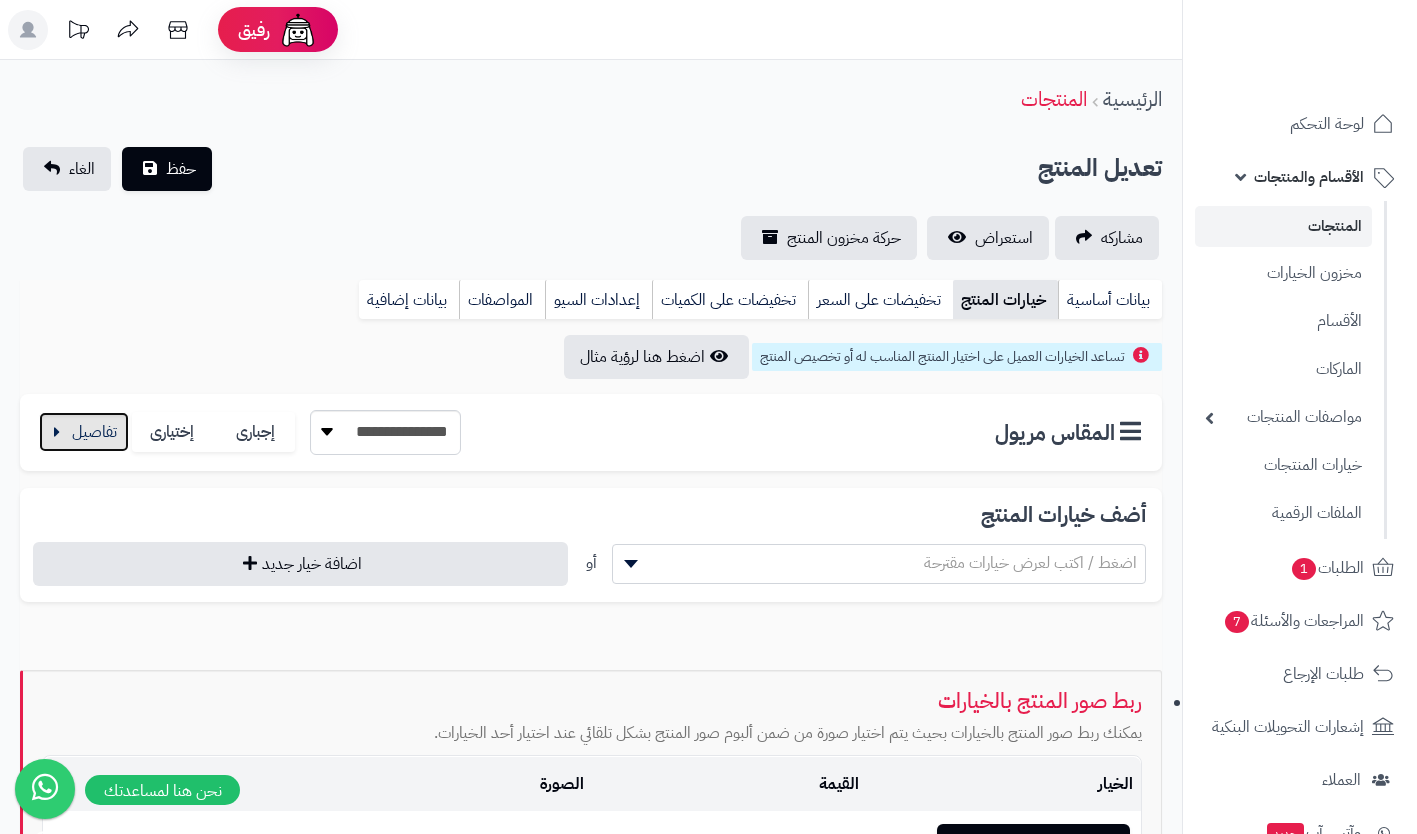 click at bounding box center [84, 432] 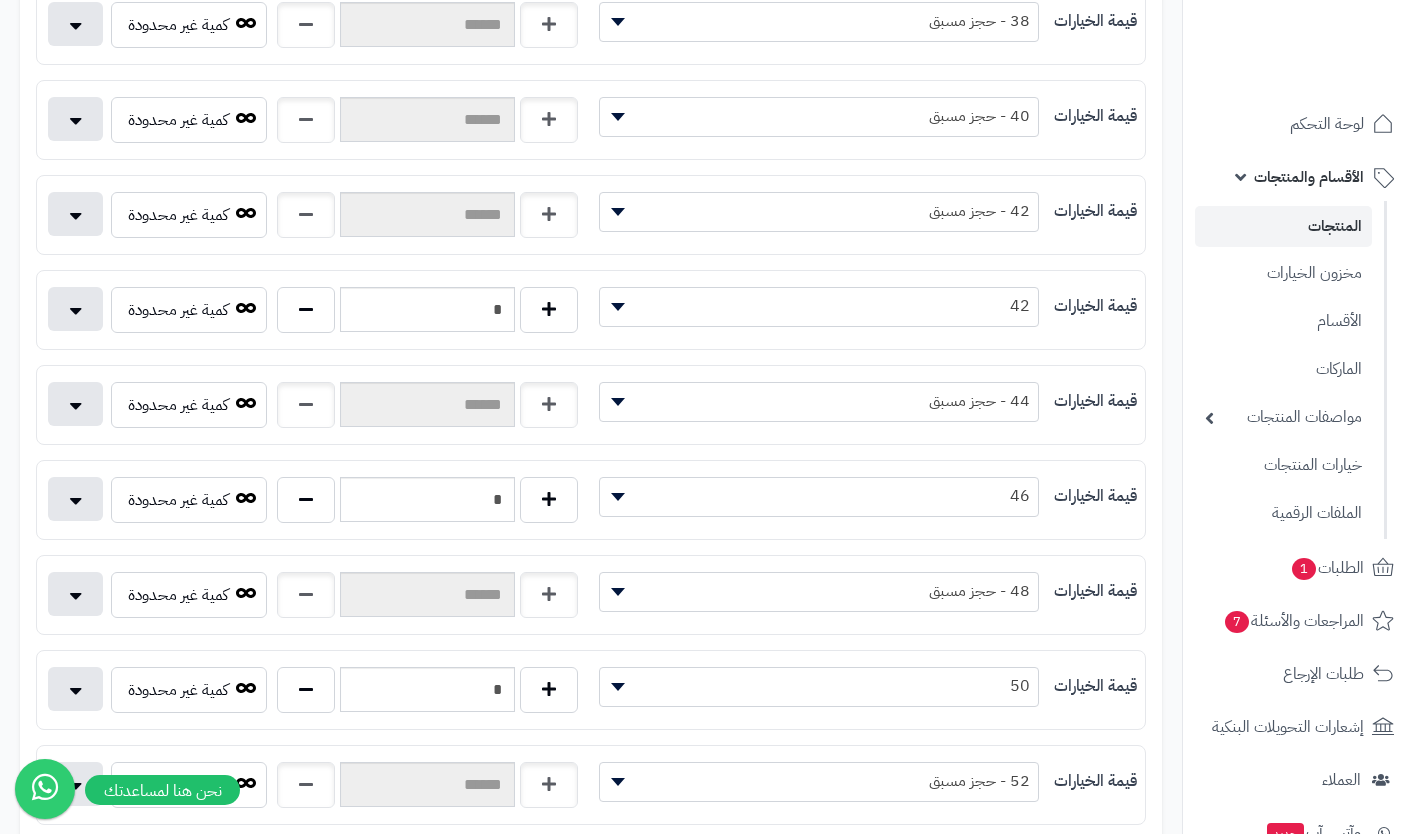 scroll, scrollTop: 774, scrollLeft: 0, axis: vertical 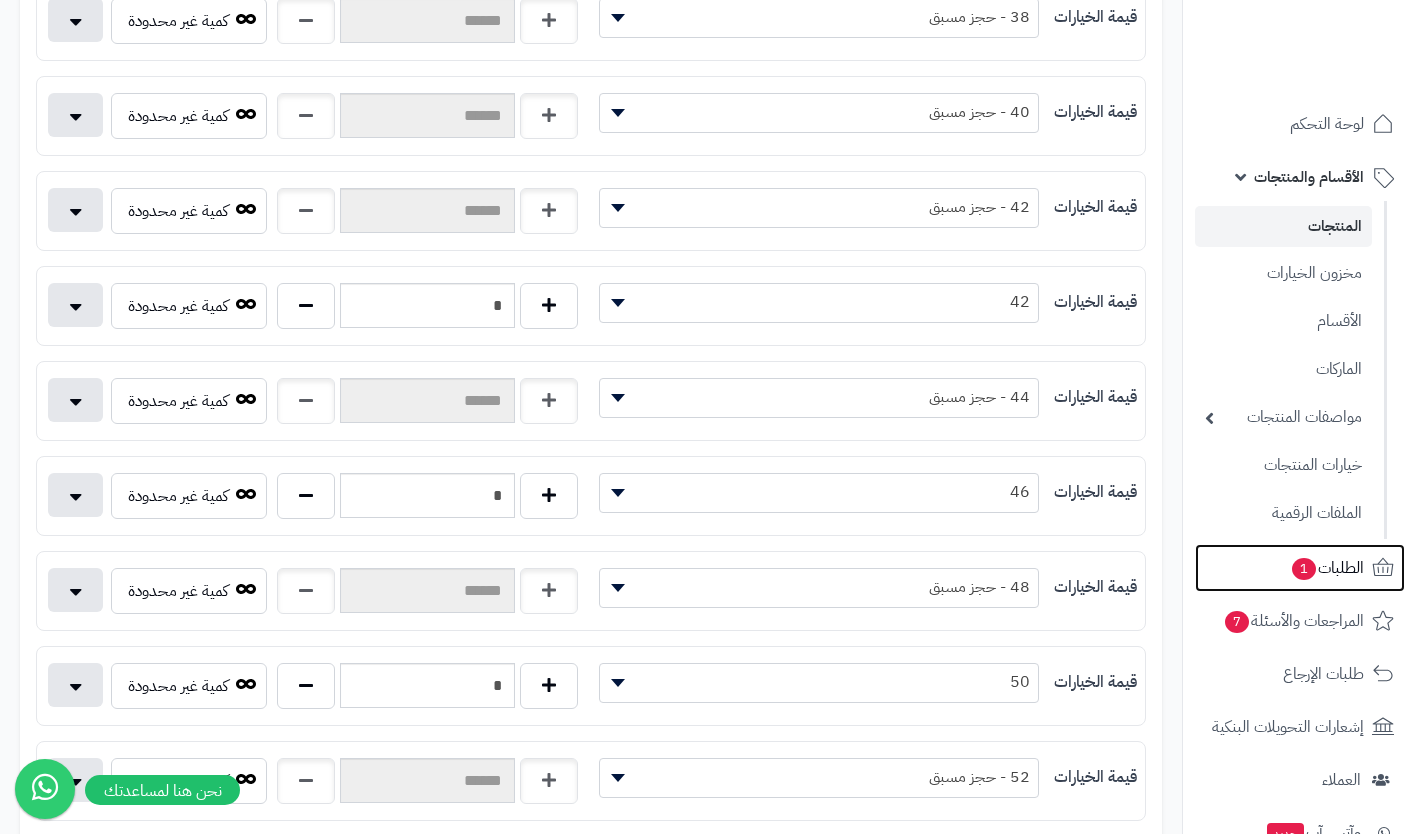 click on "الطلبات  1" at bounding box center (1327, 568) 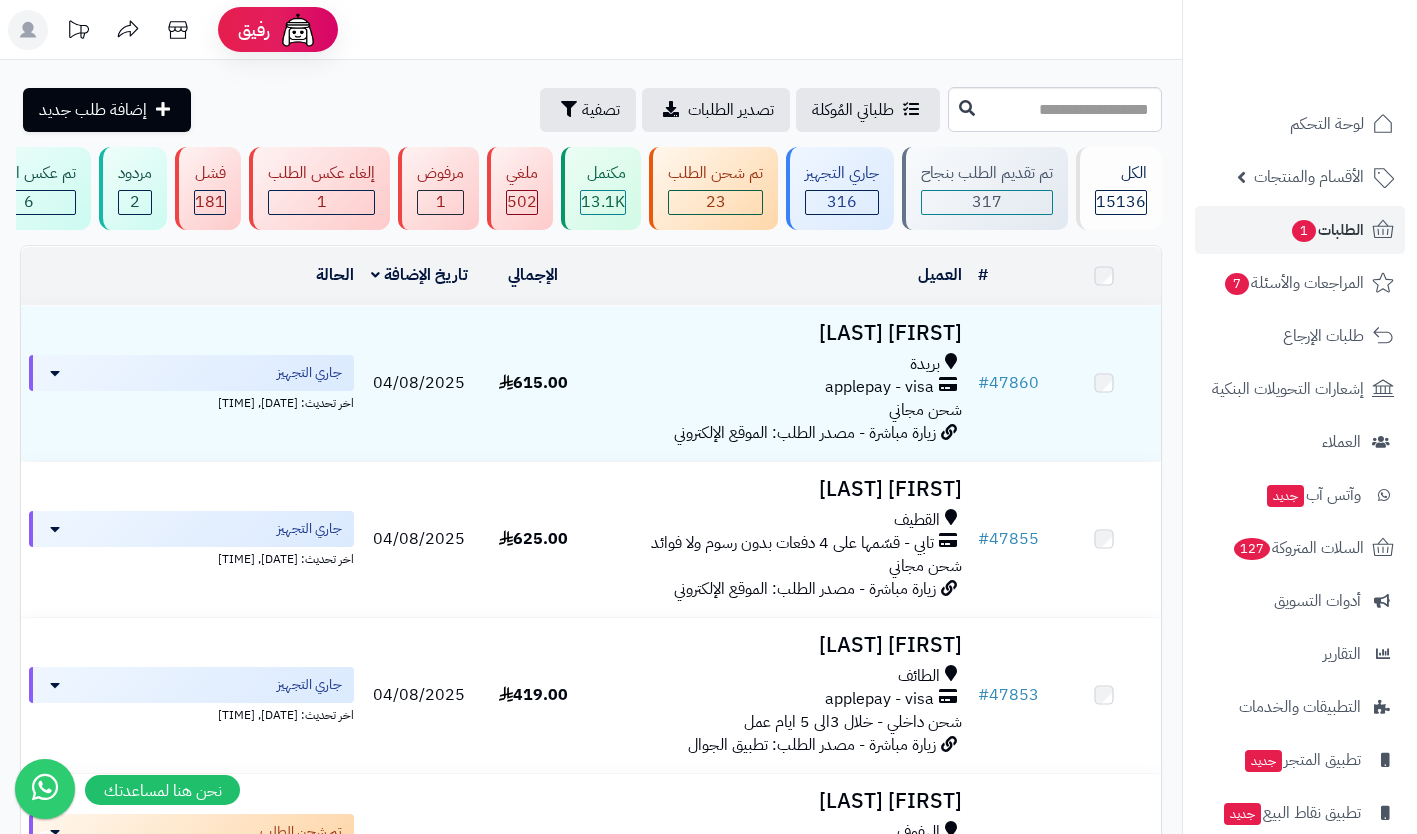 scroll, scrollTop: 0, scrollLeft: 0, axis: both 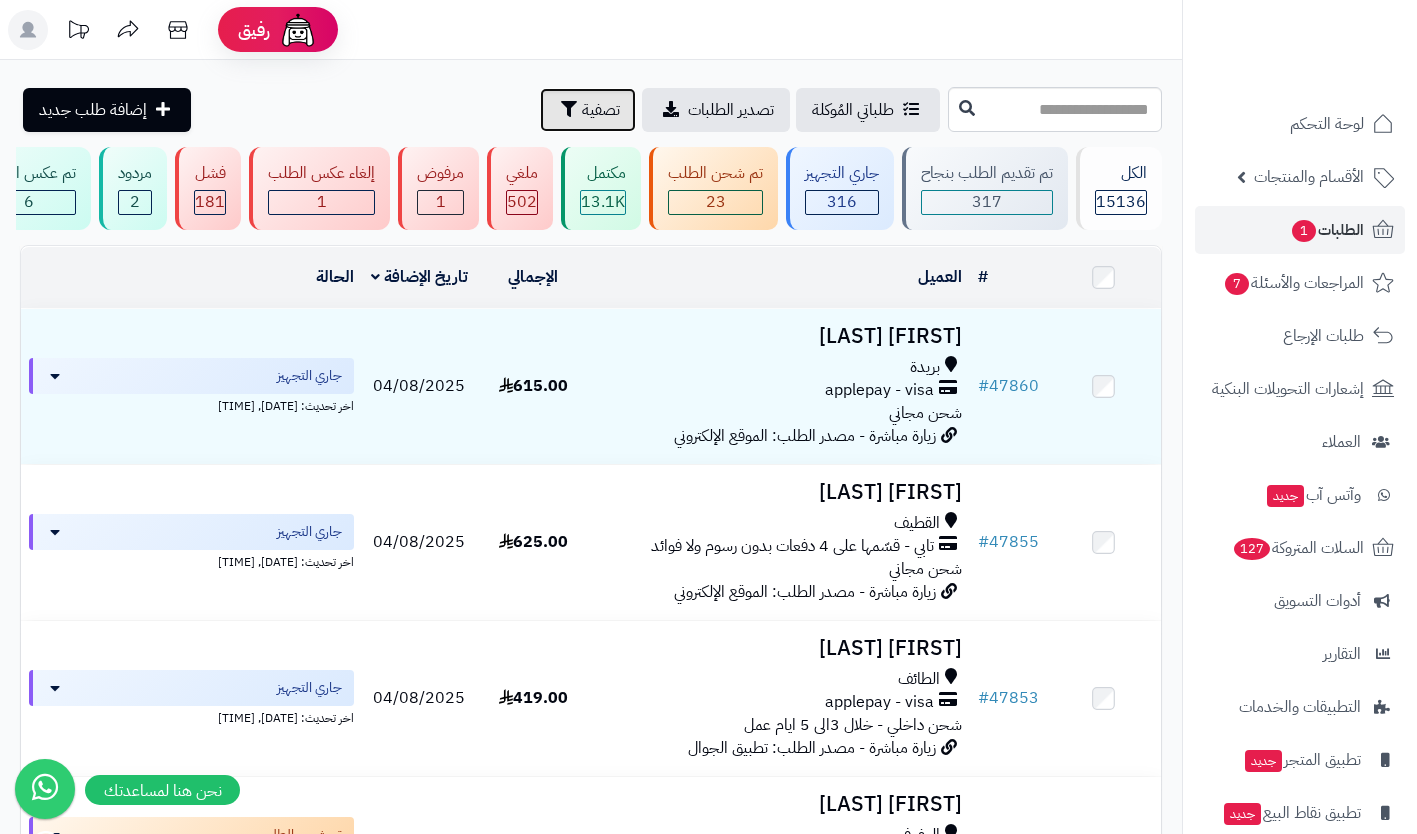click on "تصفية" at bounding box center [601, 110] 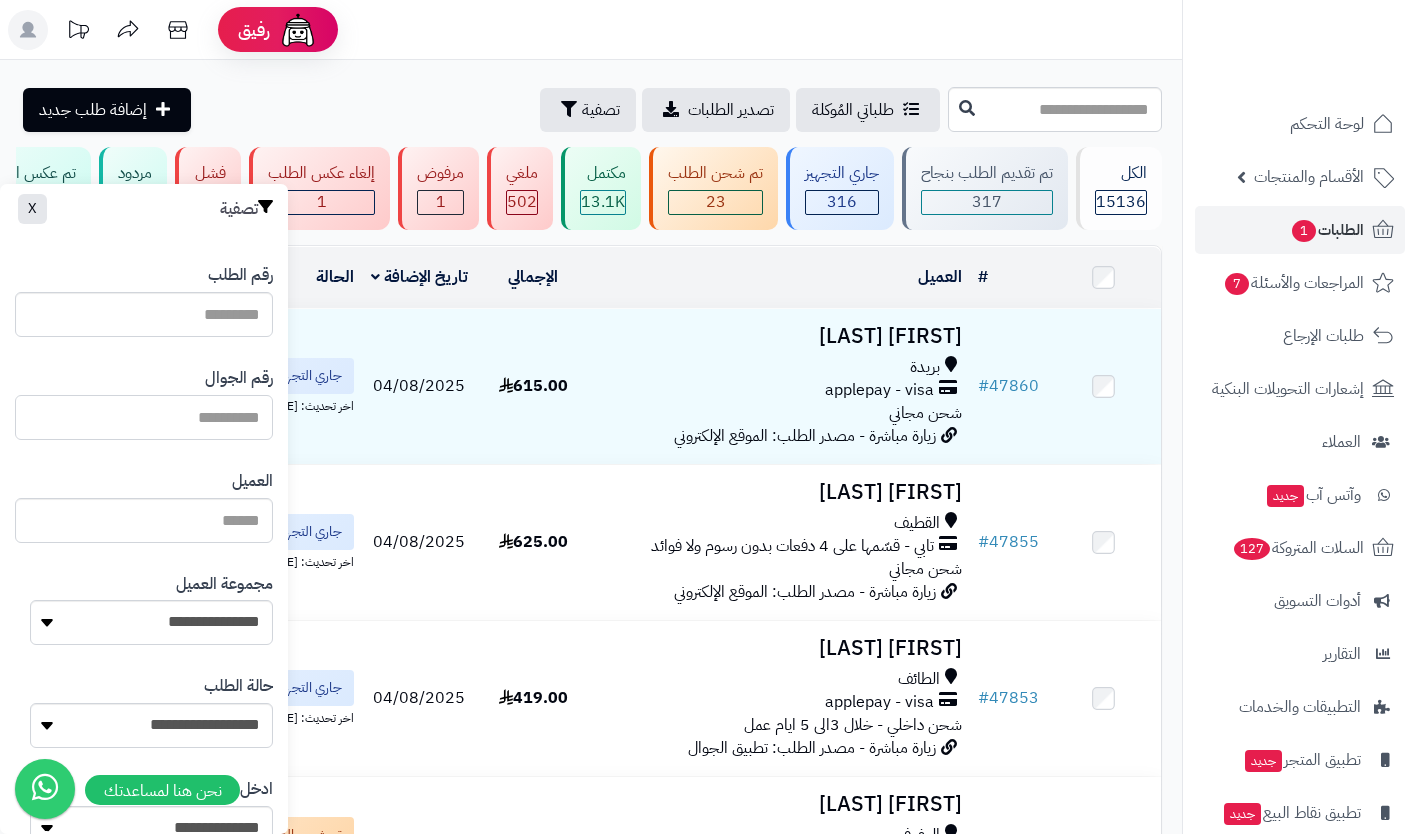 click at bounding box center (144, 417) 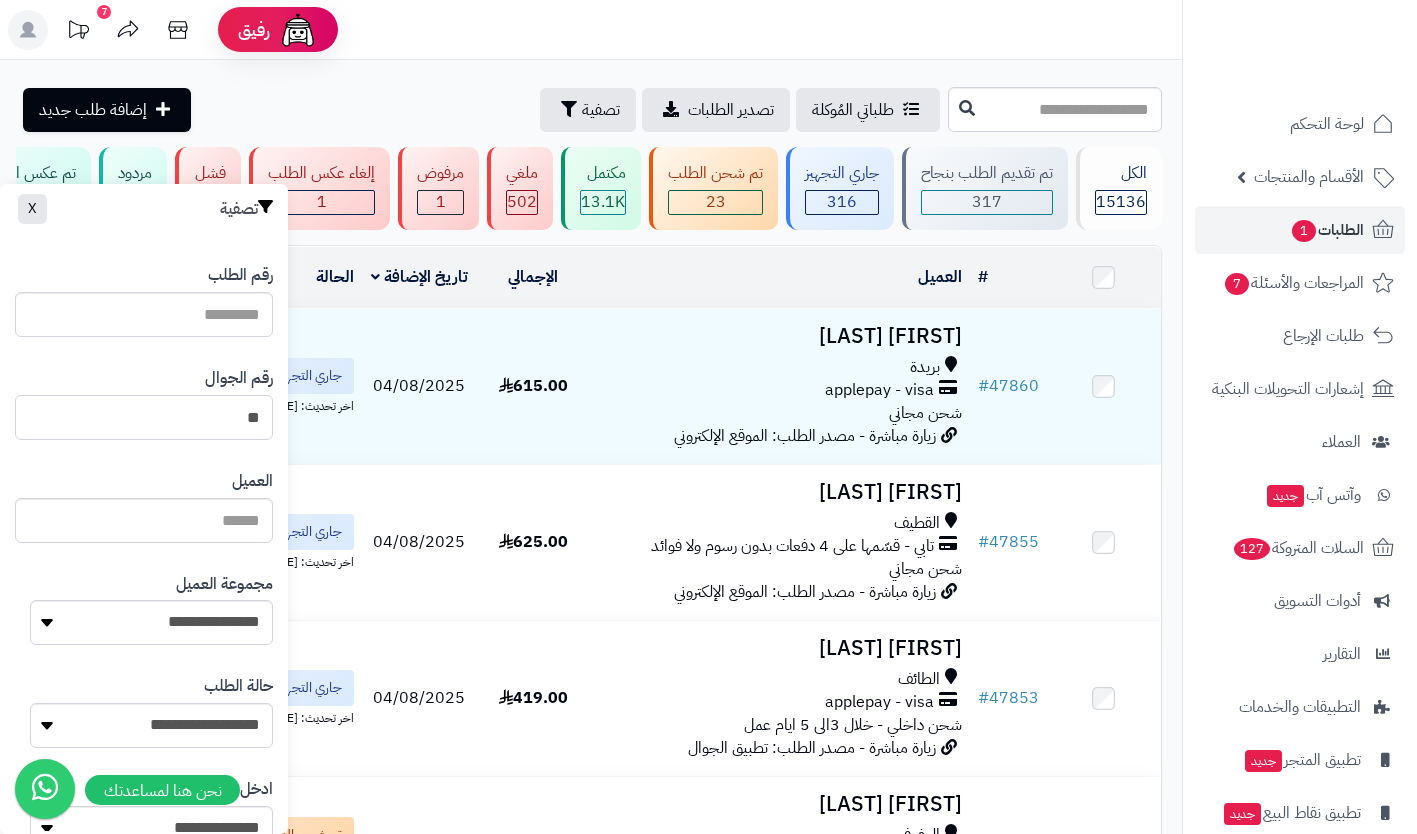 type on "*" 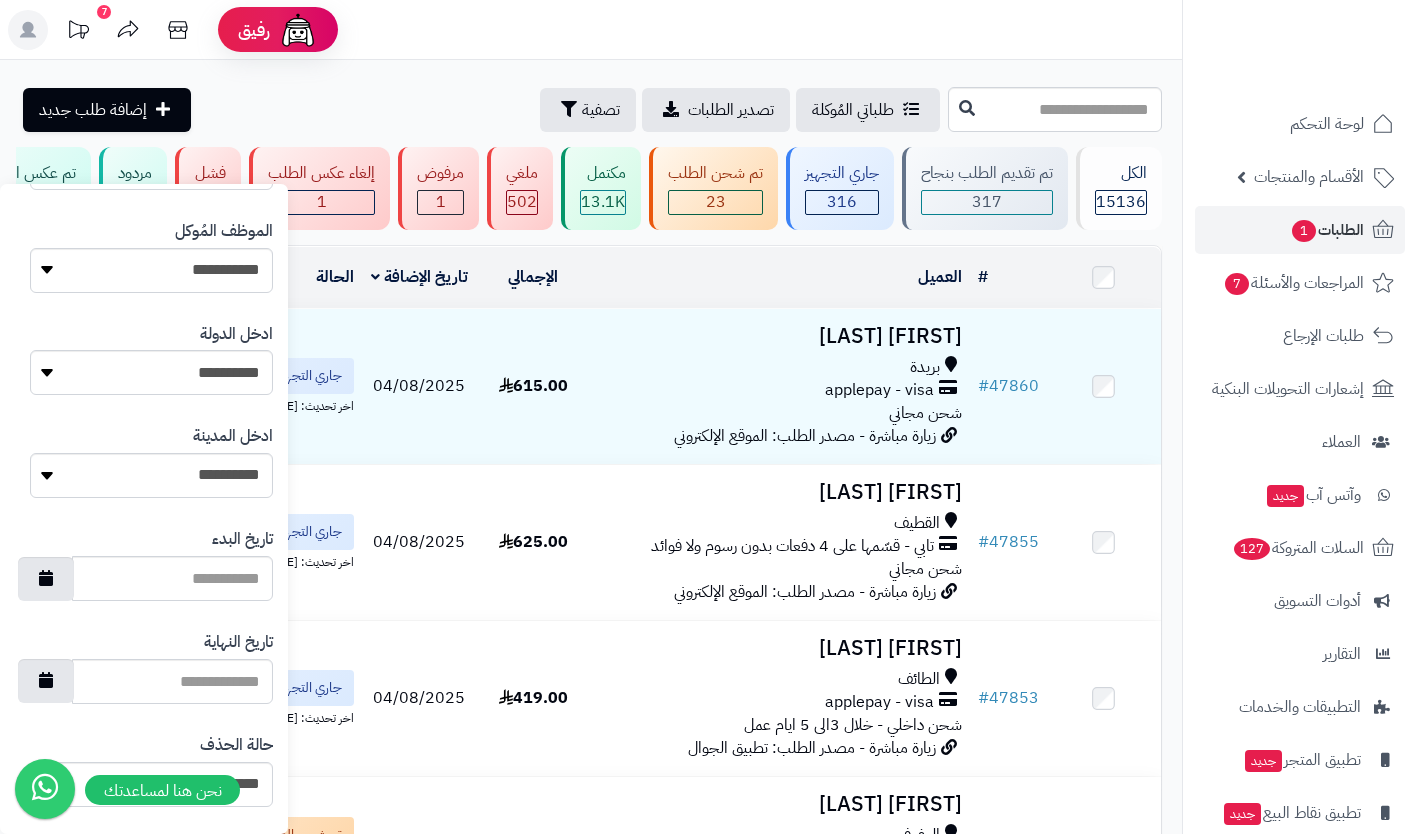scroll, scrollTop: 961, scrollLeft: 0, axis: vertical 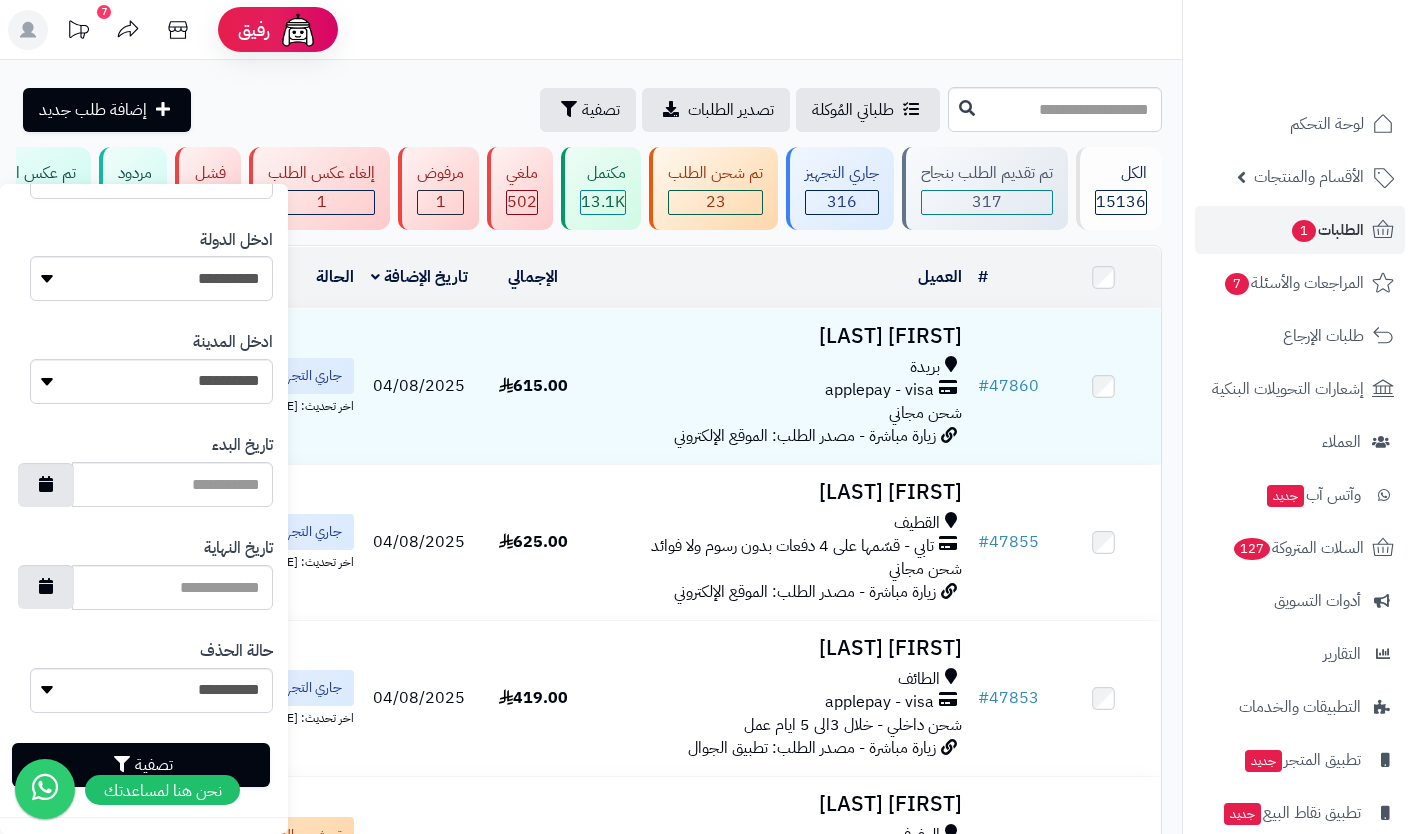 type on "*********" 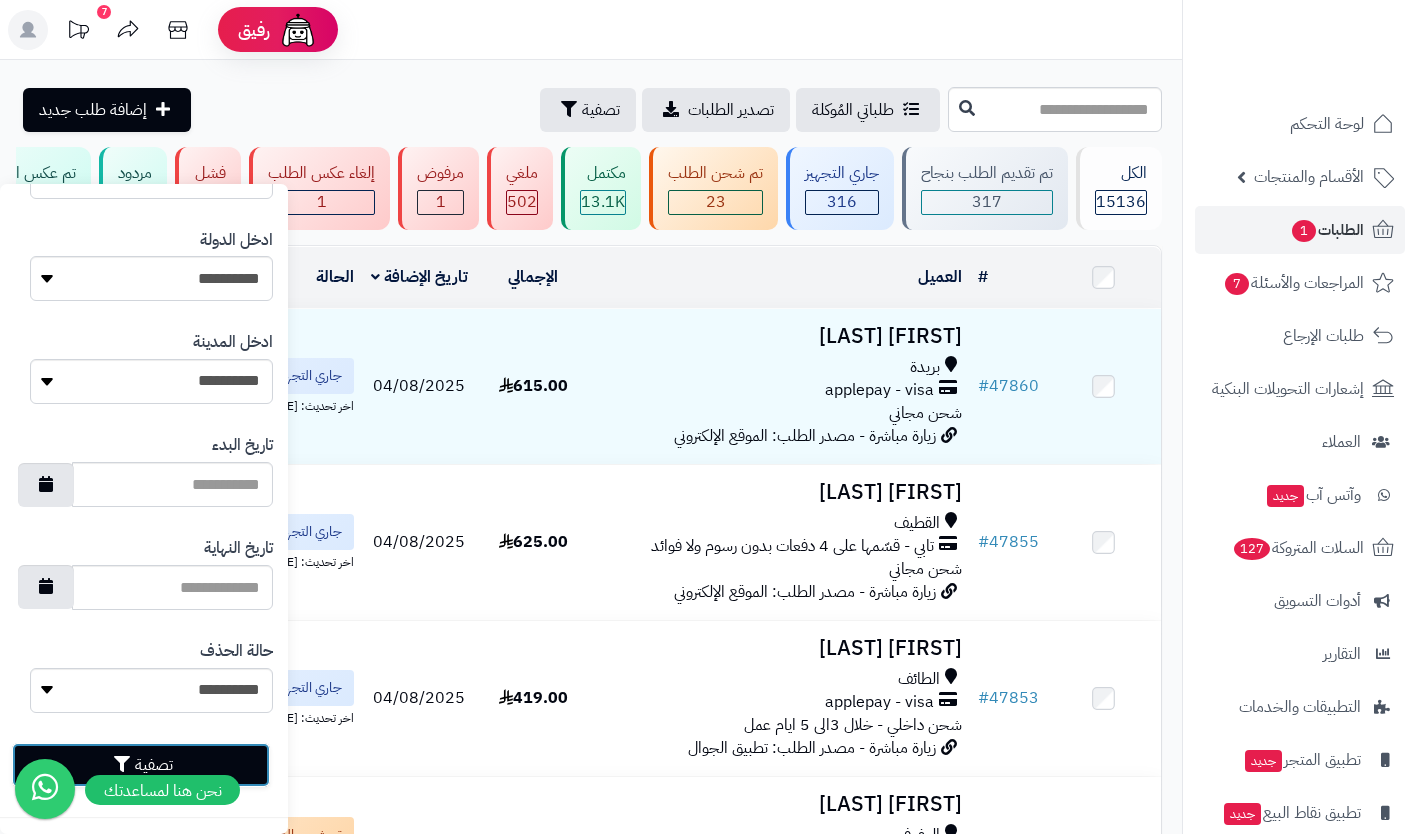 click on "تصفية" at bounding box center (141, 765) 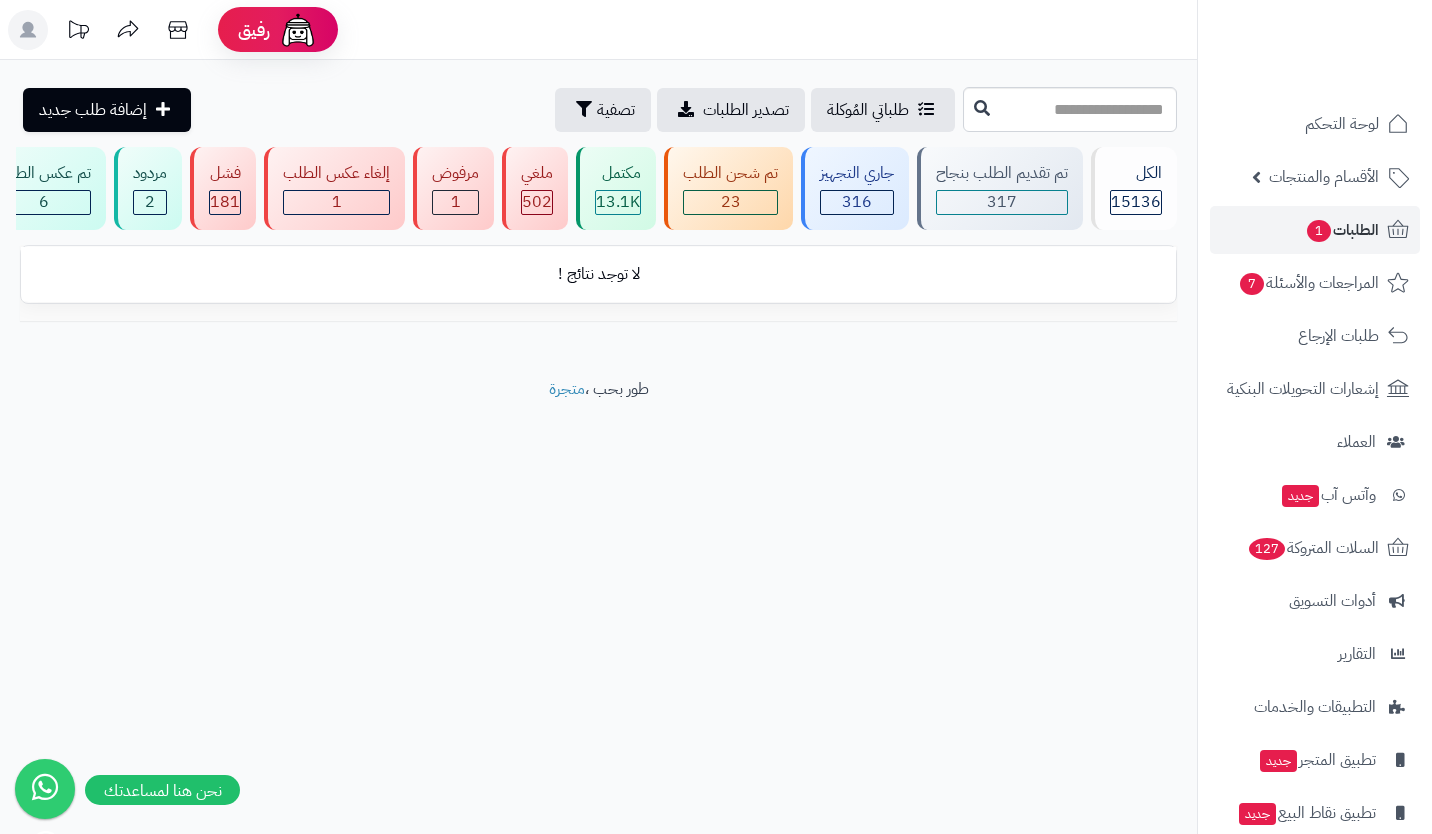 scroll, scrollTop: 0, scrollLeft: 0, axis: both 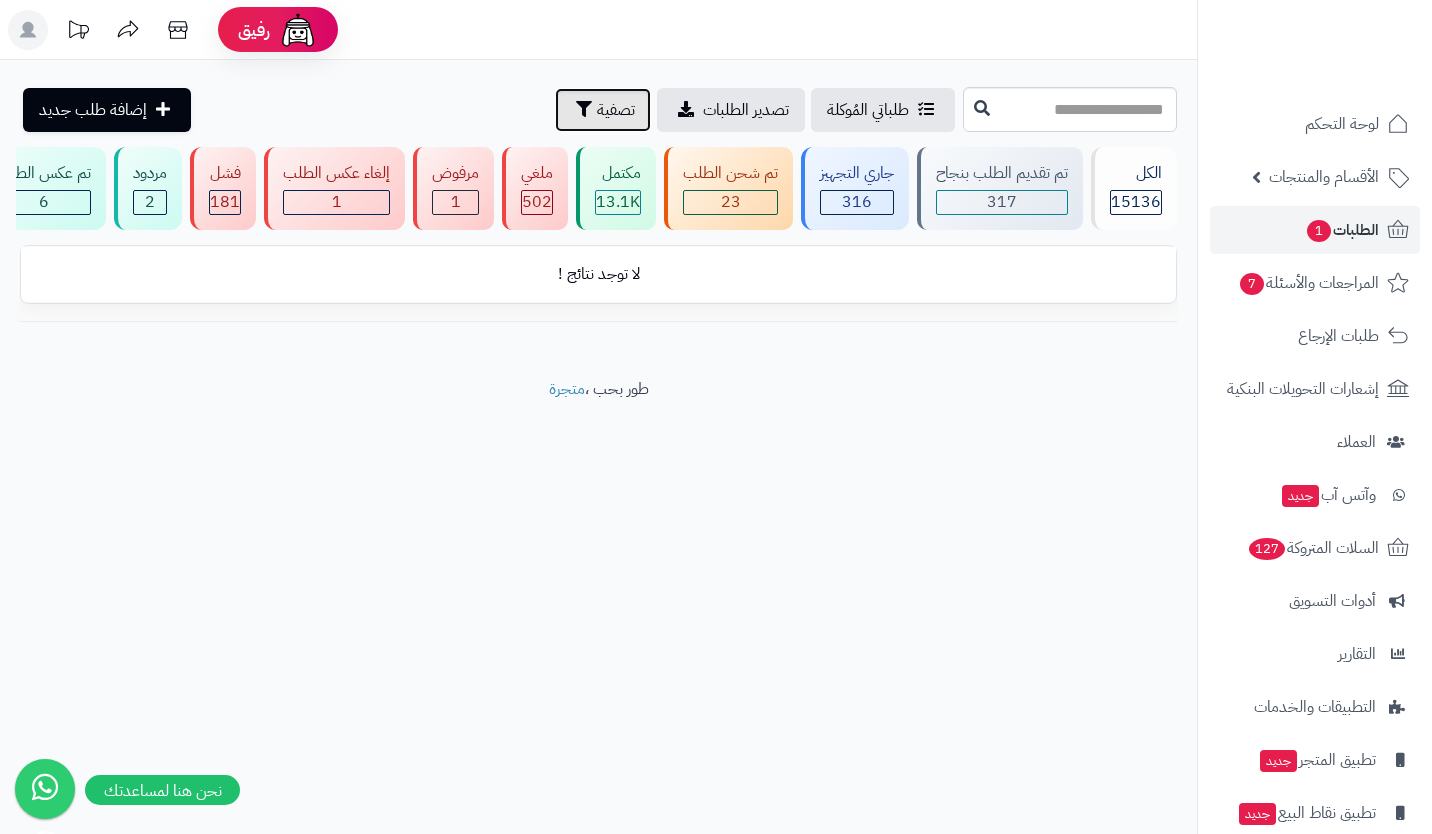 click on "تصفية" at bounding box center (603, 110) 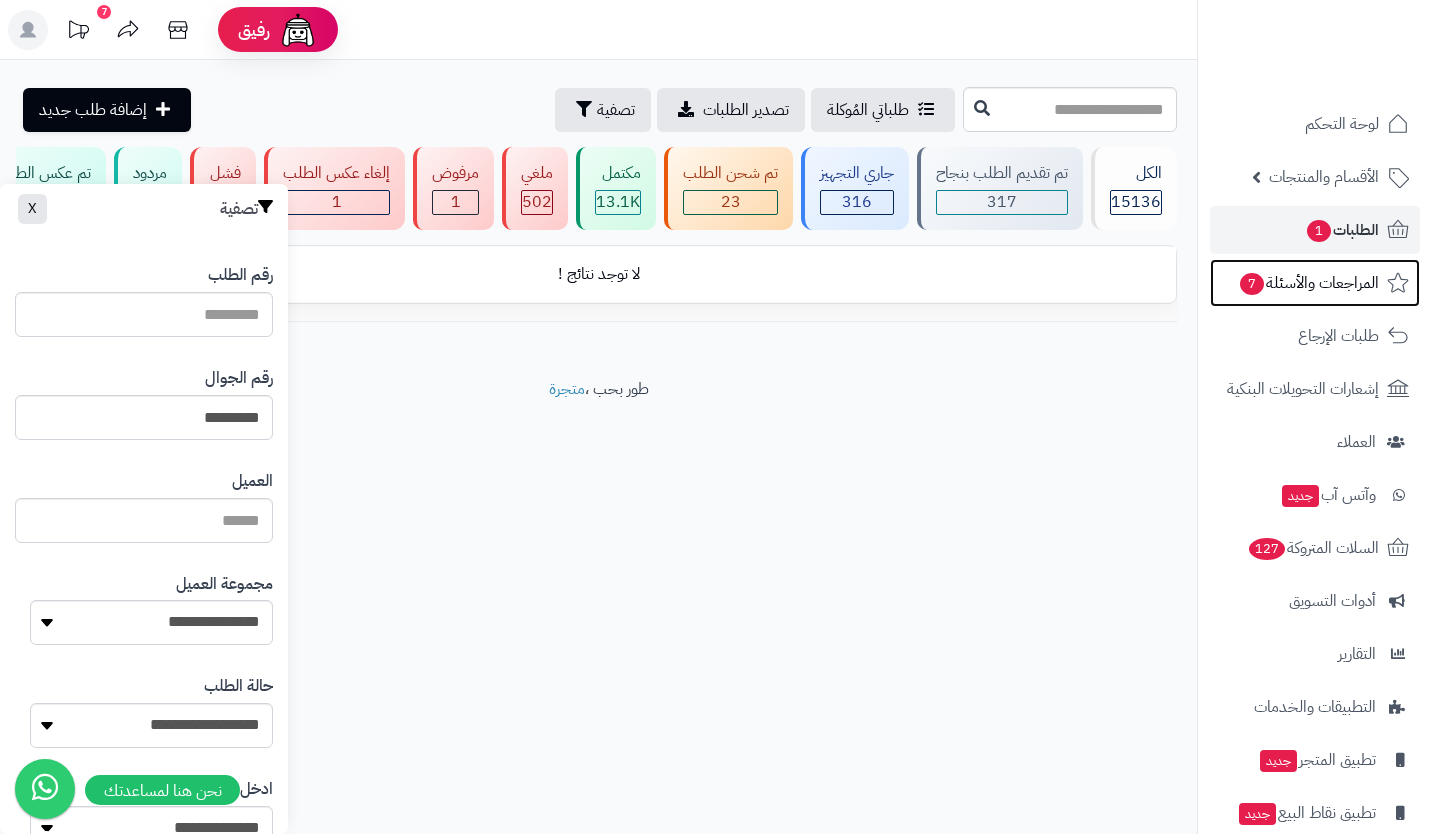 click on "المراجعات والأسئلة  7" at bounding box center (1315, 283) 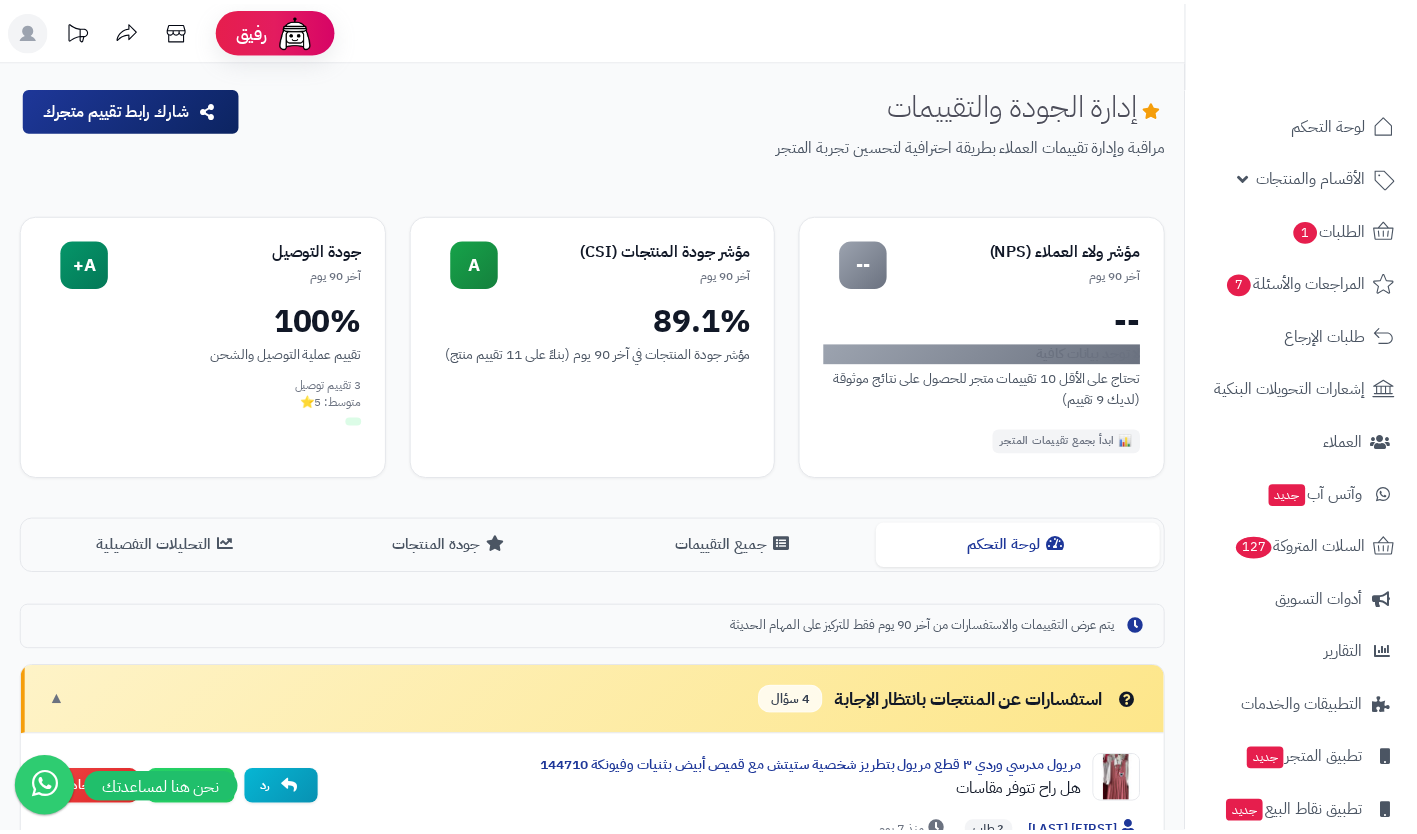 scroll, scrollTop: 0, scrollLeft: 0, axis: both 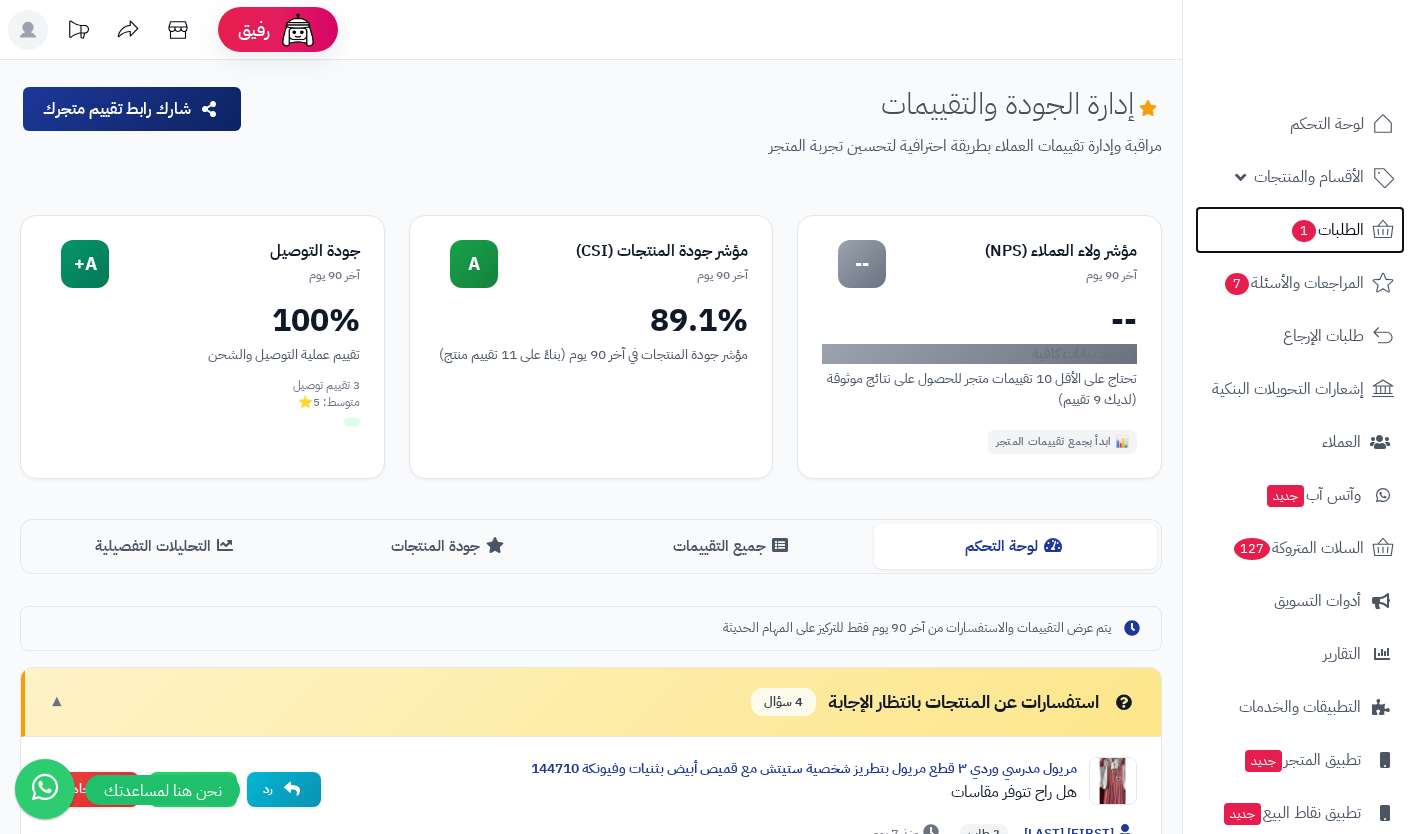 click on "الطلبات  1" at bounding box center [1327, 230] 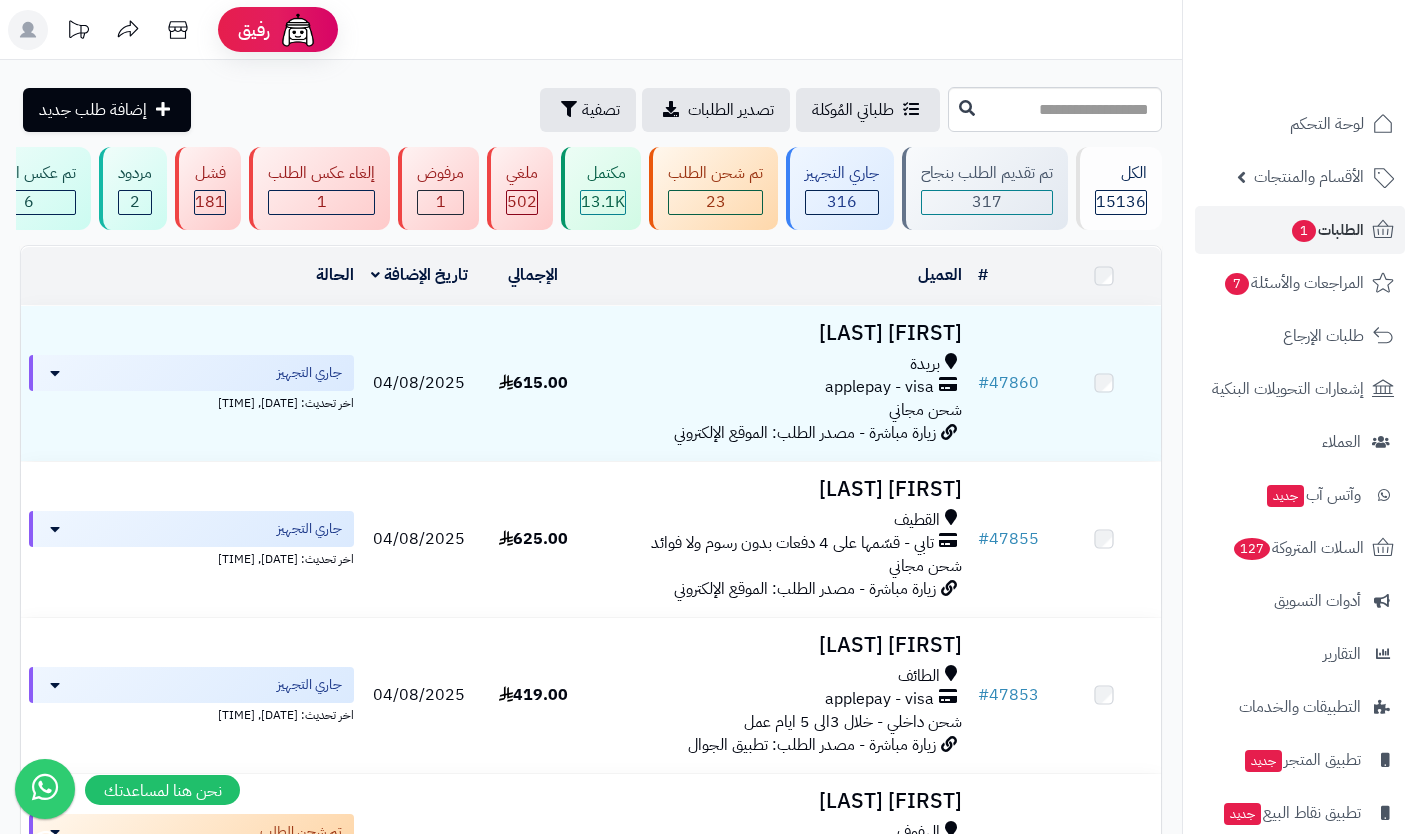 scroll, scrollTop: 0, scrollLeft: 0, axis: both 